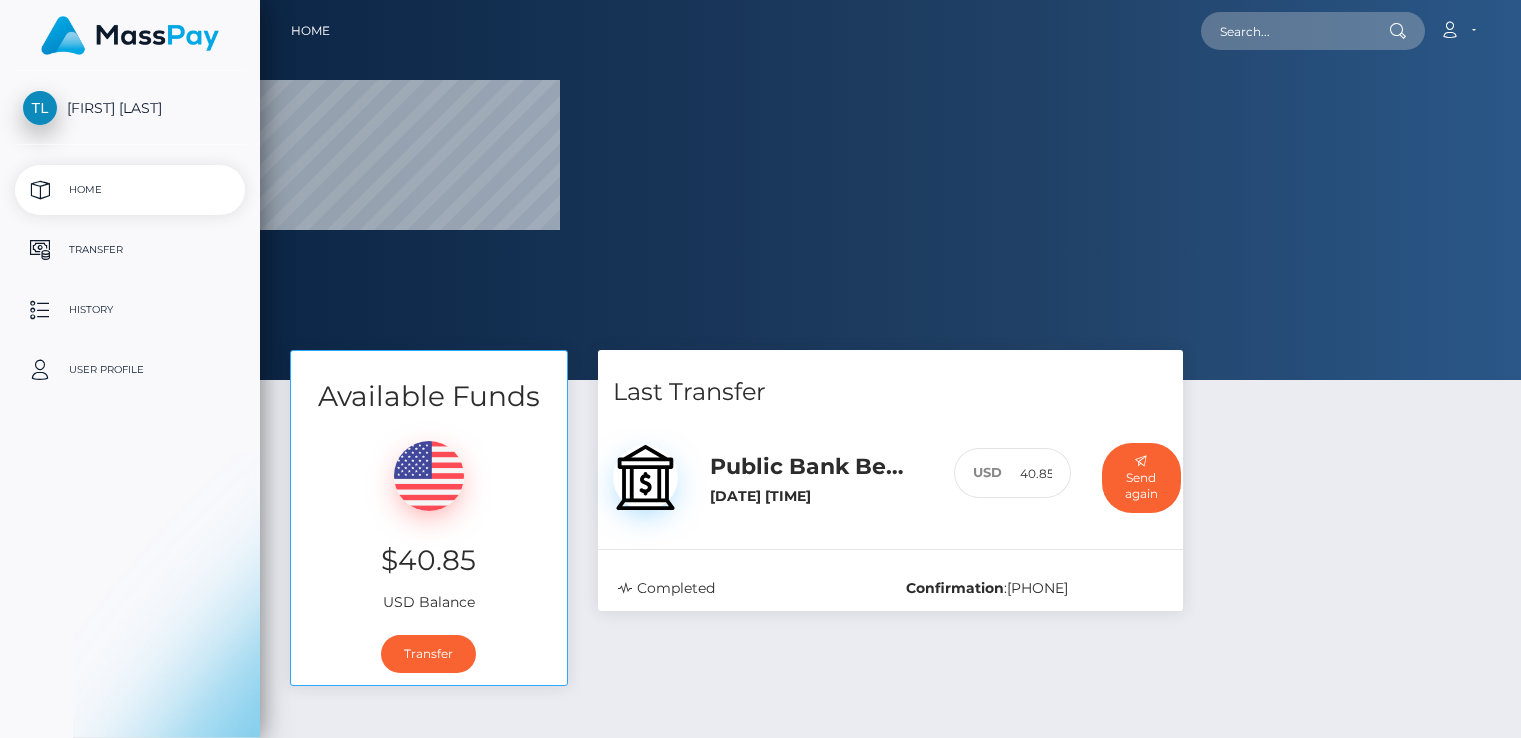 scroll, scrollTop: 0, scrollLeft: 0, axis: both 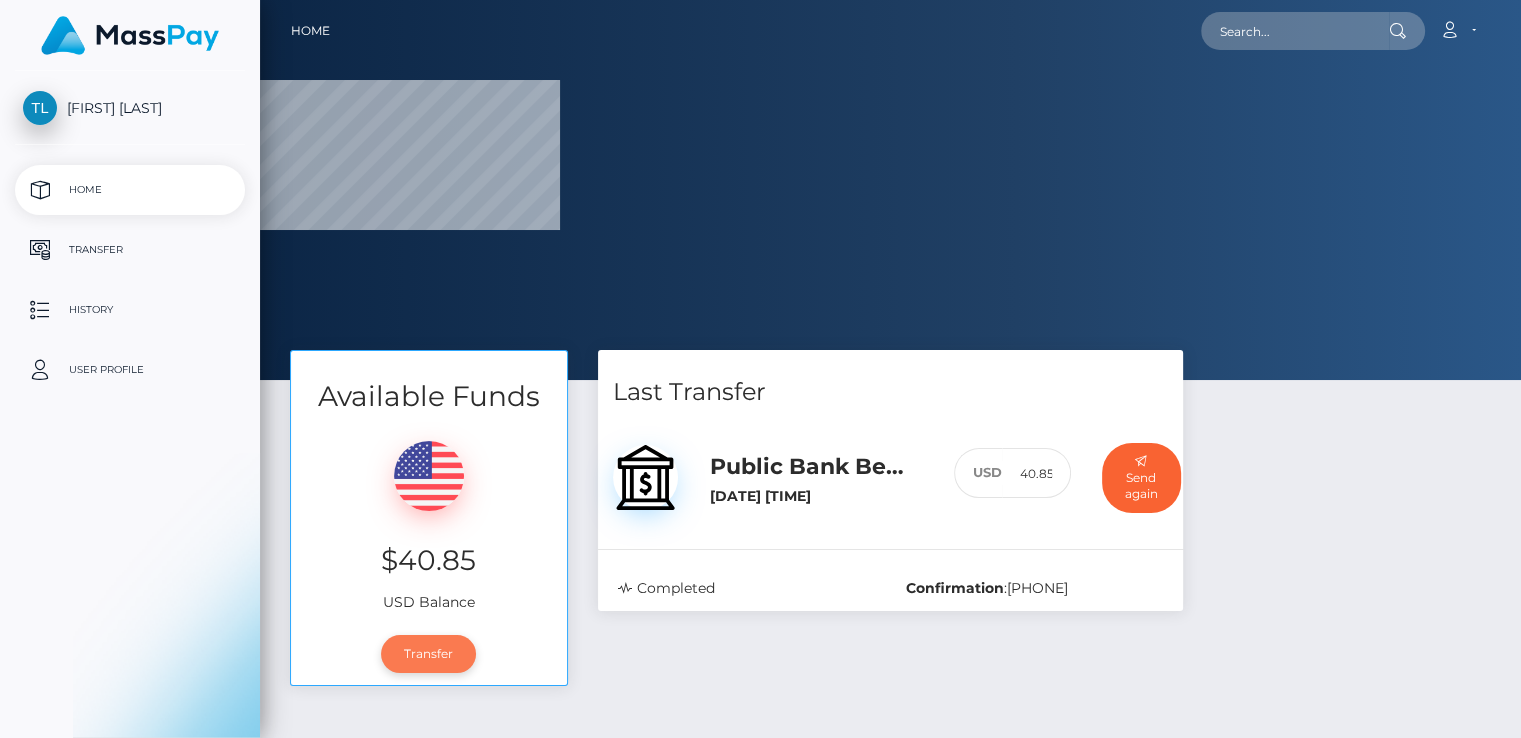 click on "Transfer" at bounding box center (428, 654) 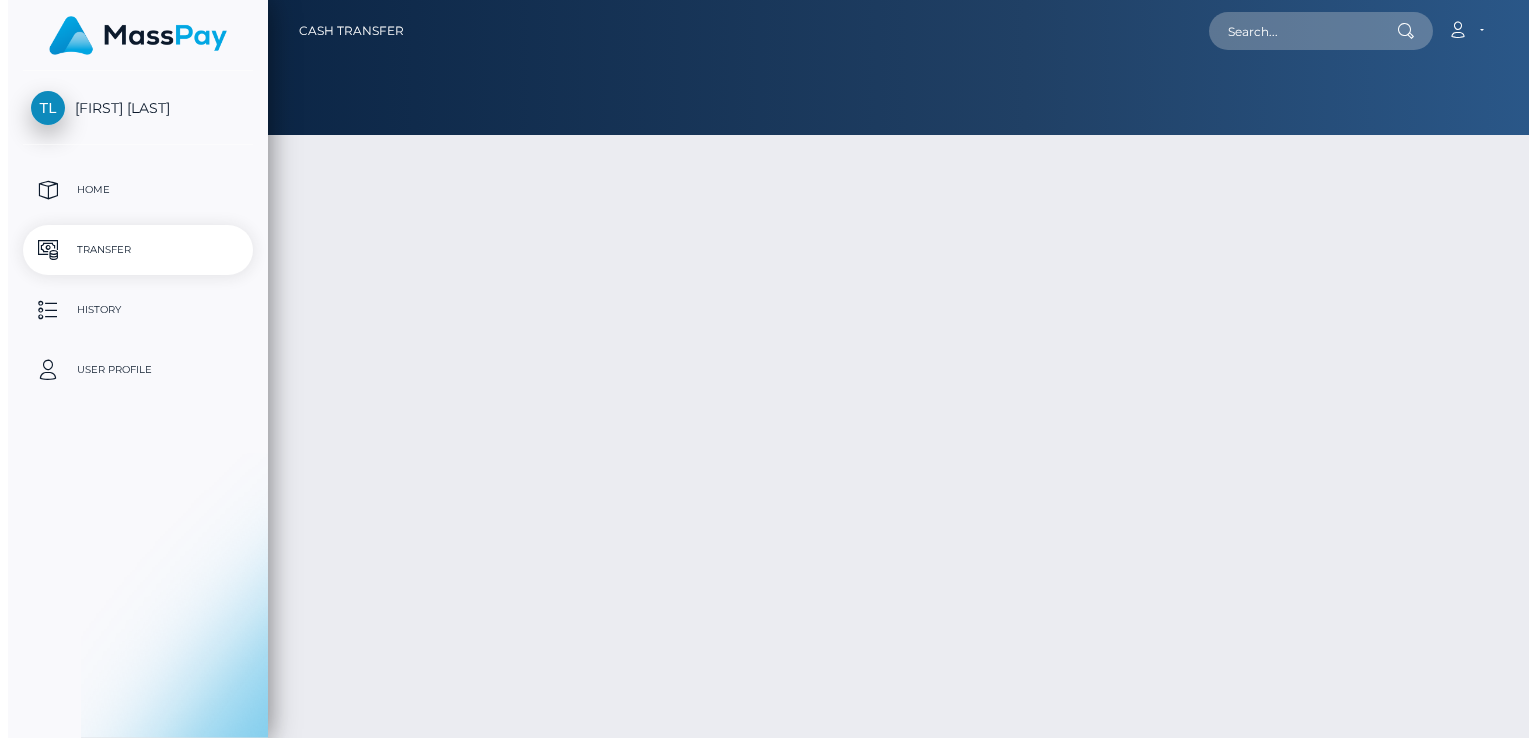 scroll, scrollTop: 0, scrollLeft: 0, axis: both 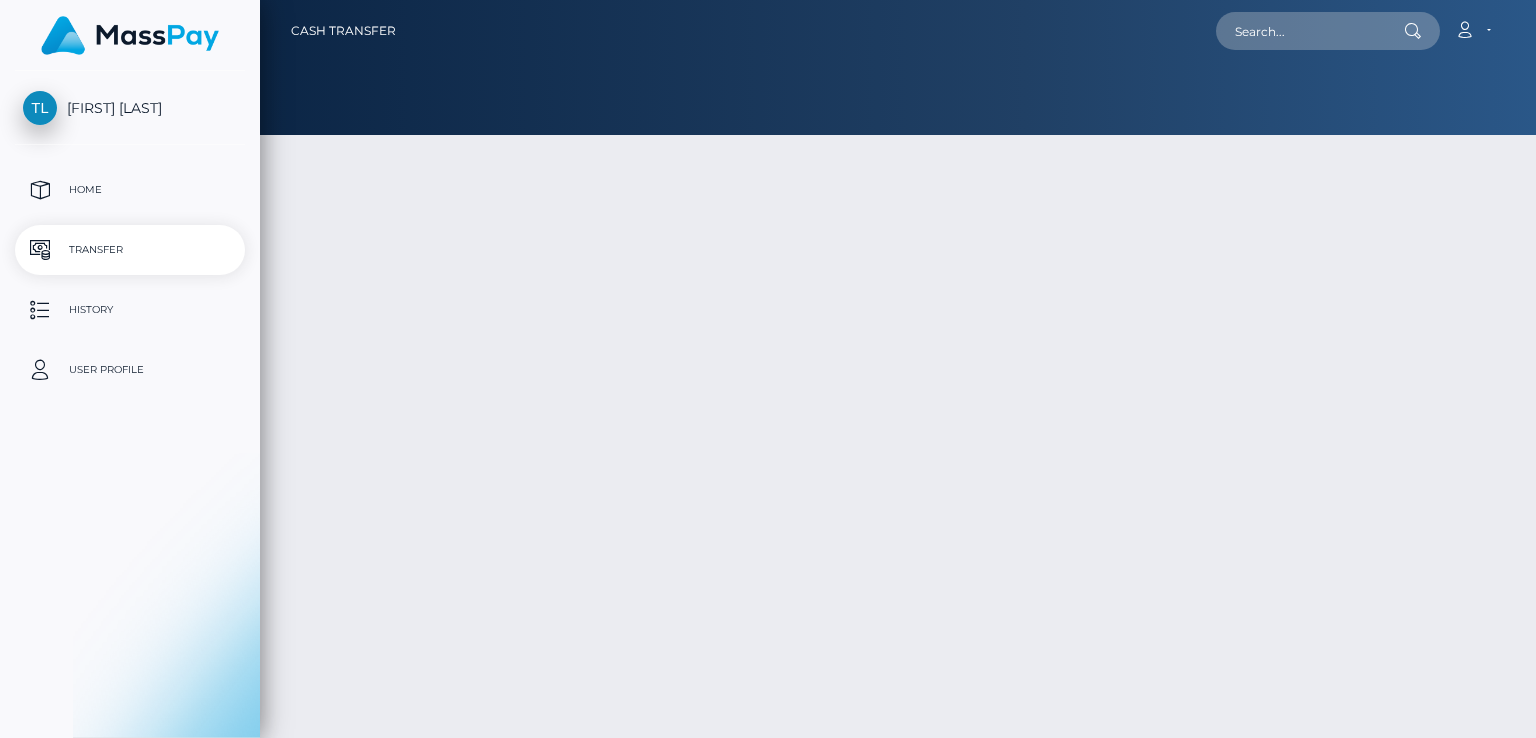 type on "40.85" 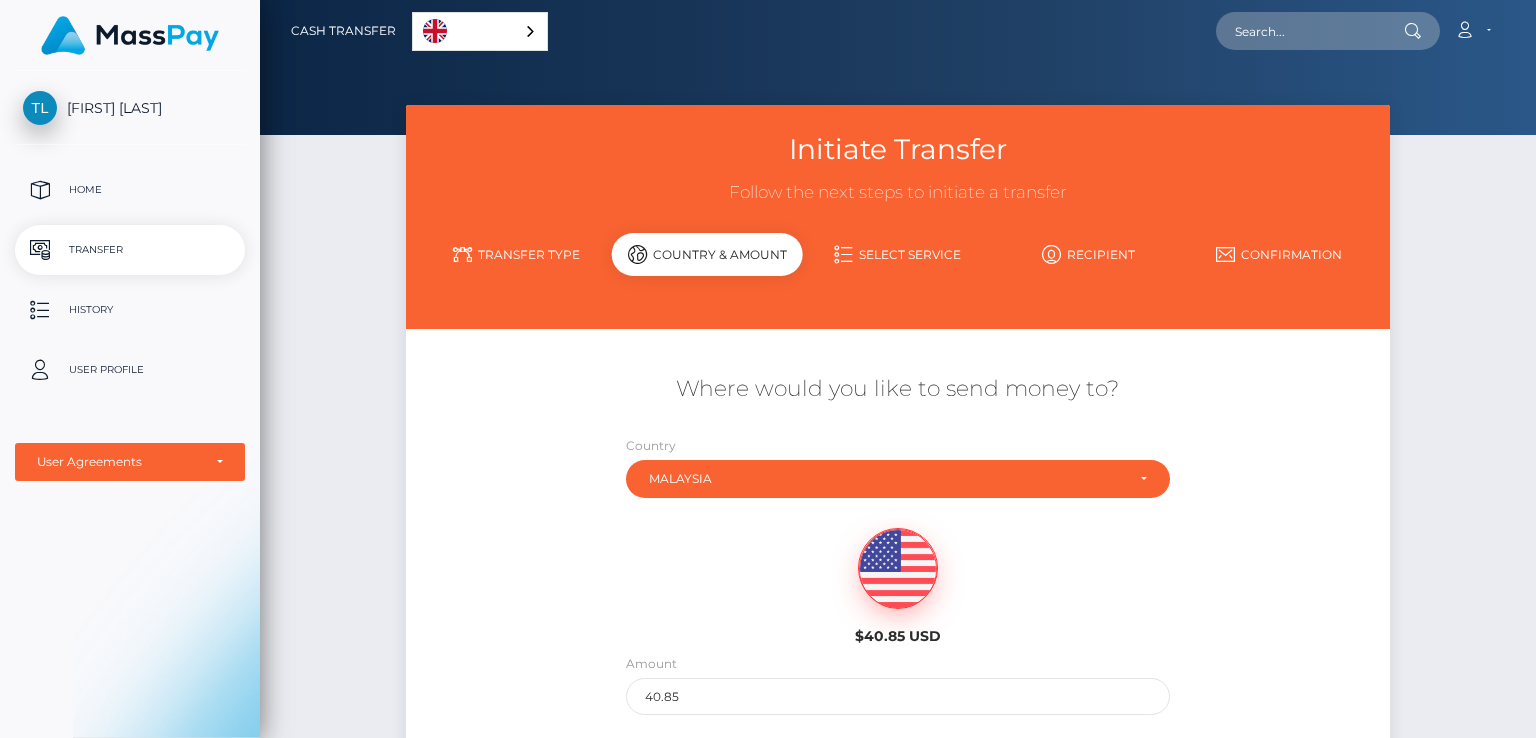 scroll, scrollTop: 226, scrollLeft: 0, axis: vertical 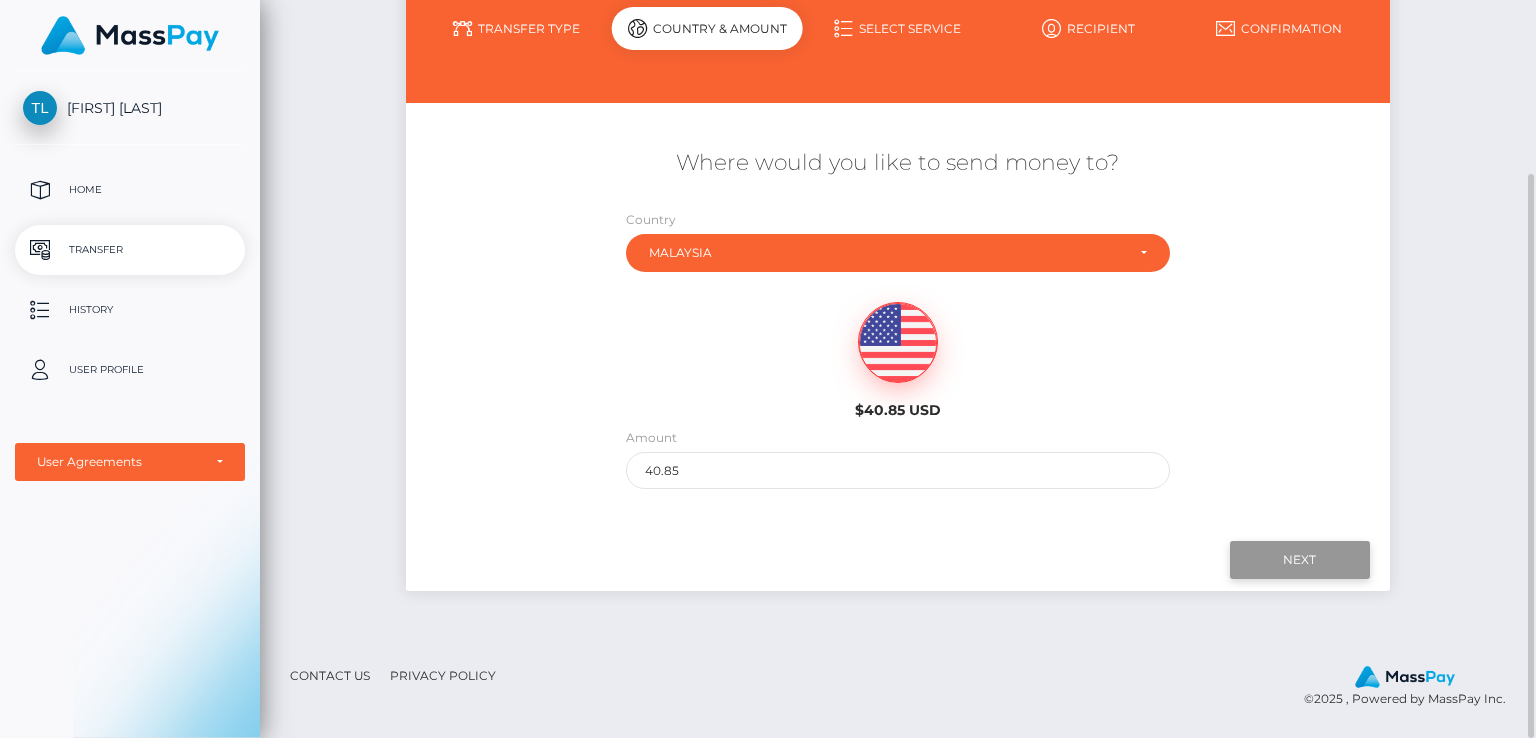 click on "Next" at bounding box center (1300, 560) 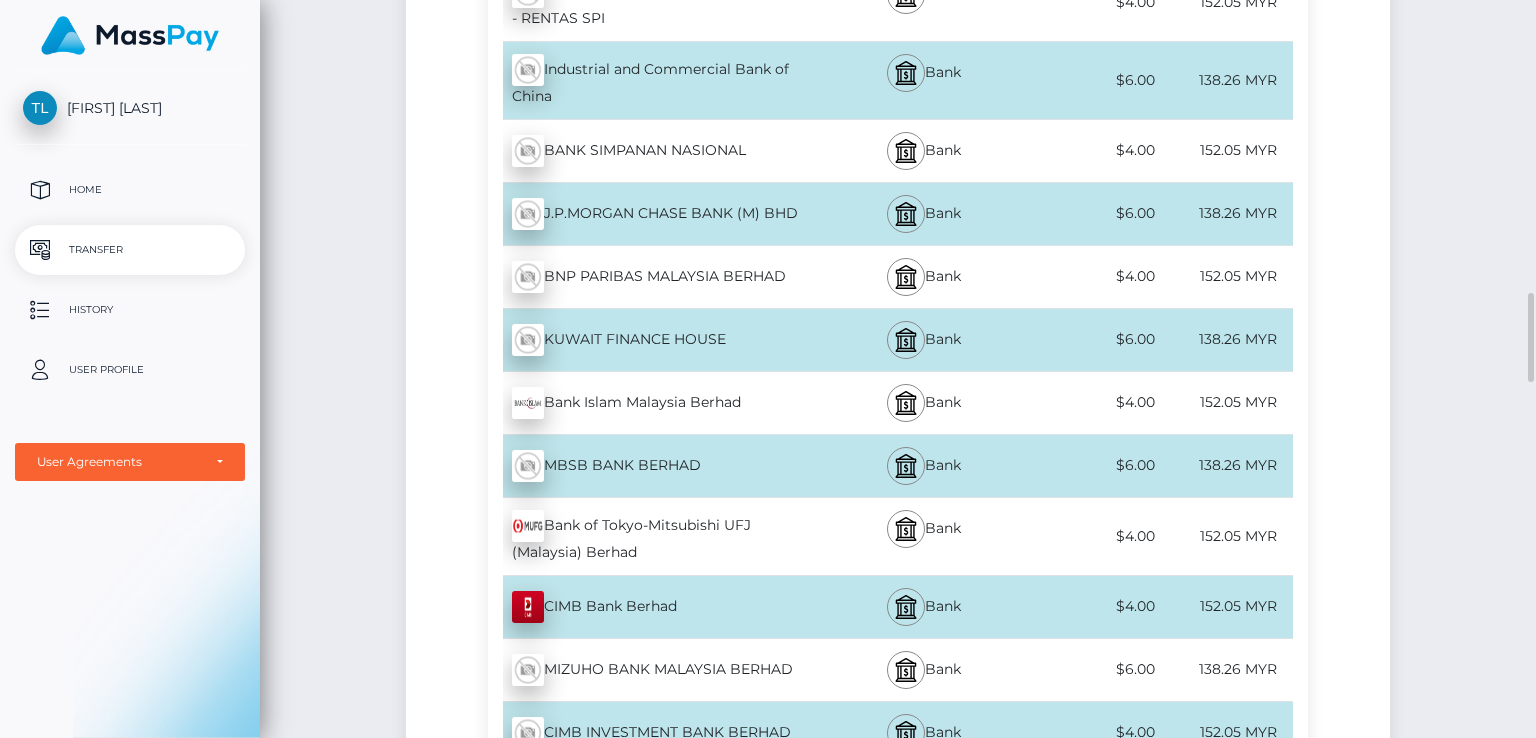 scroll, scrollTop: 2526, scrollLeft: 0, axis: vertical 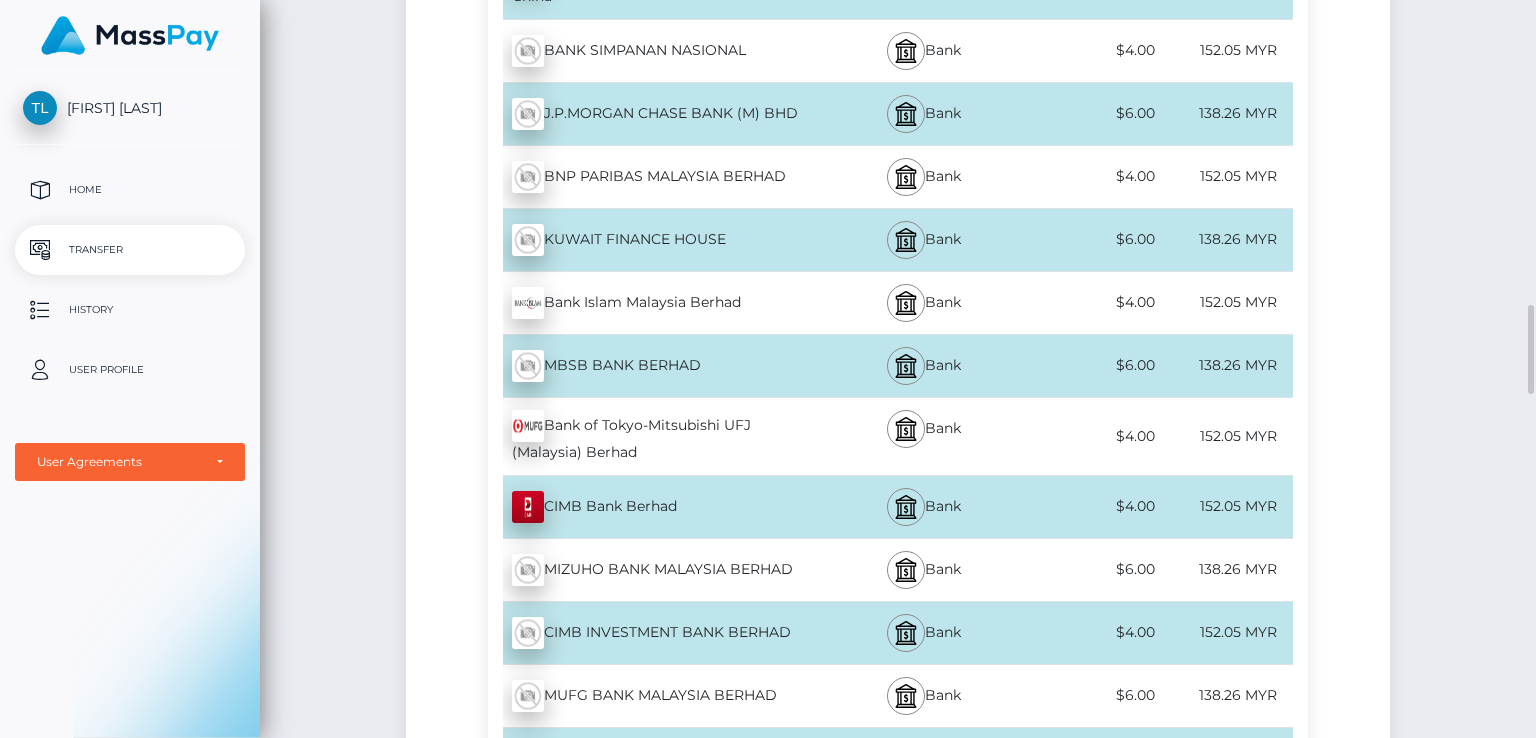 click on "152.05 MYR" at bounding box center (1226, 506) 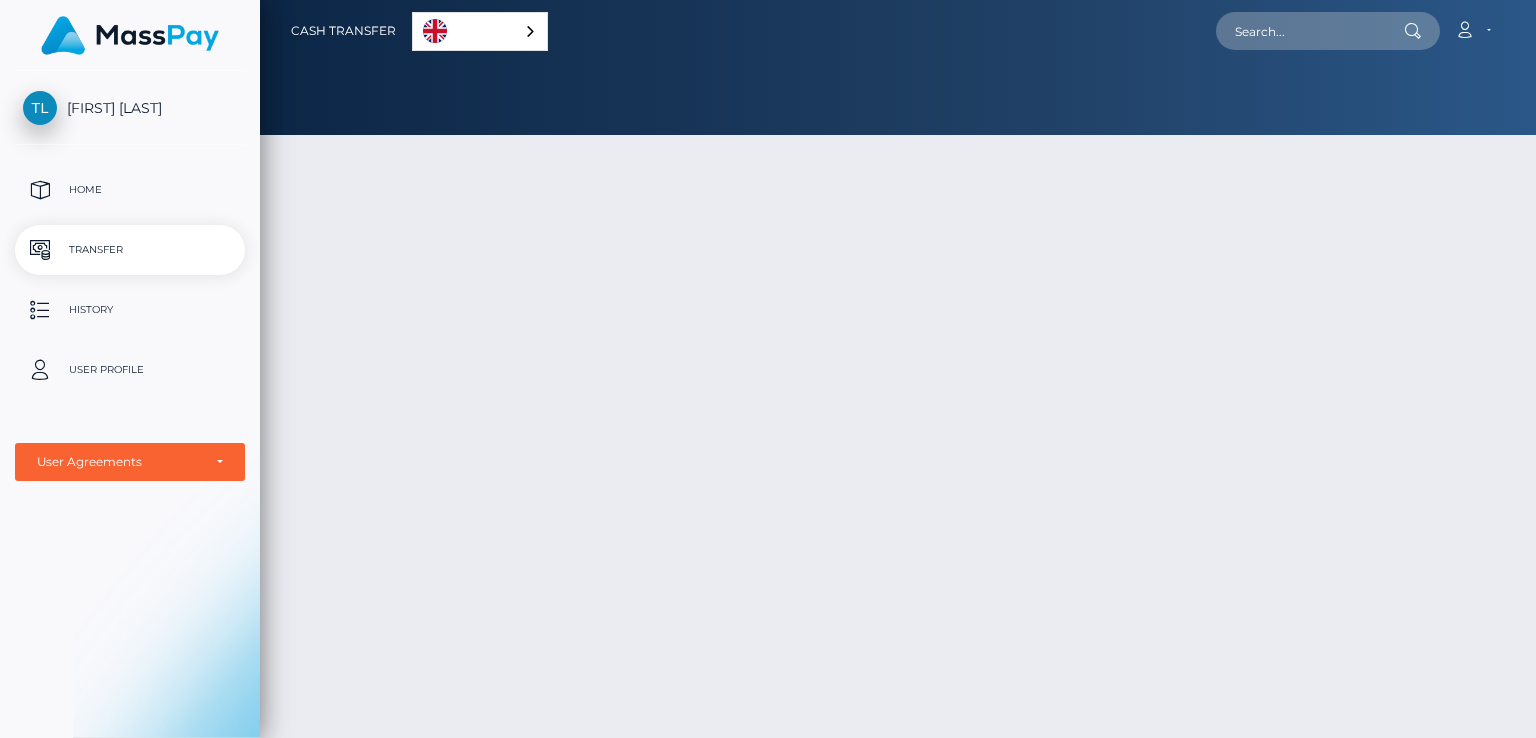 scroll, scrollTop: 0, scrollLeft: 0, axis: both 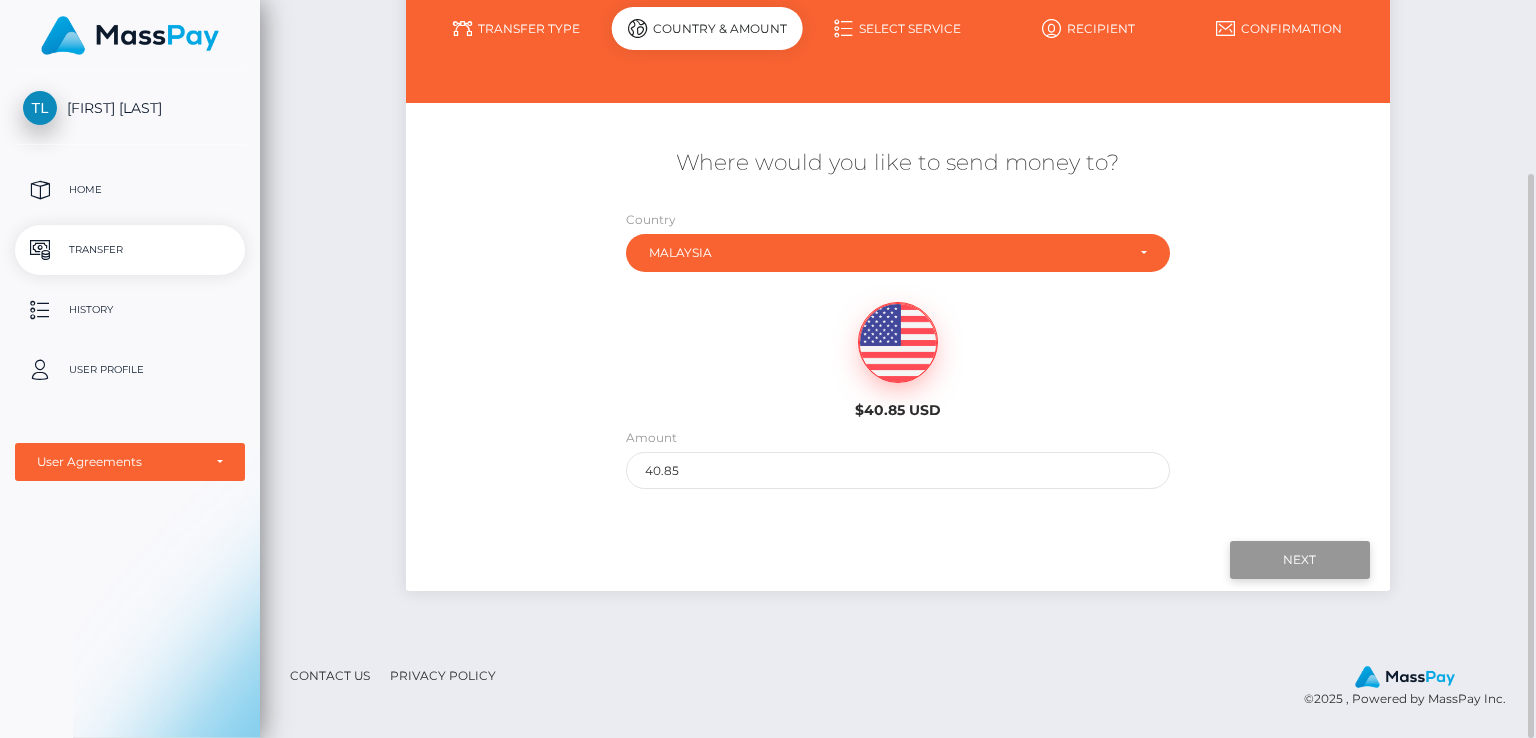 click on "Next" at bounding box center (1300, 560) 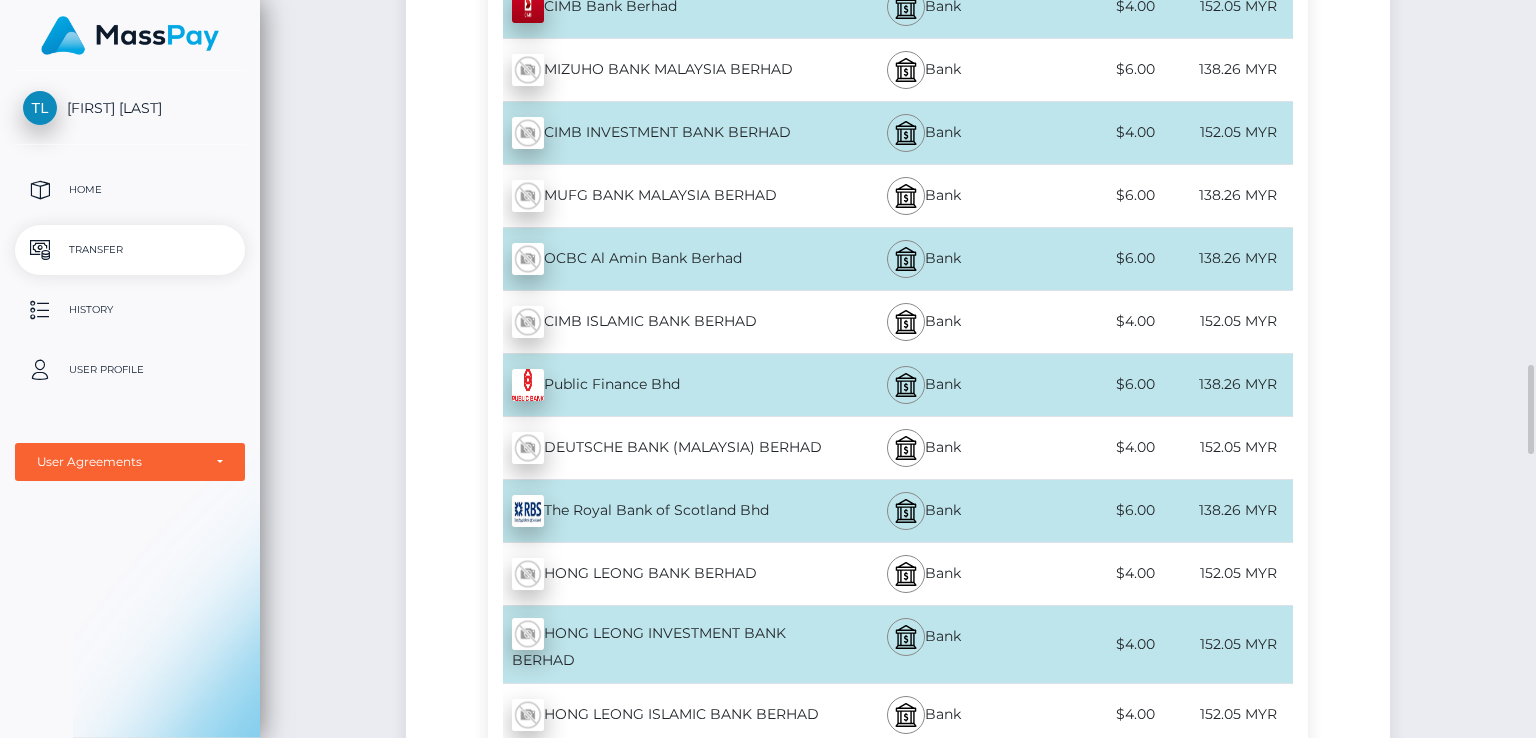 scroll, scrollTop: 2926, scrollLeft: 0, axis: vertical 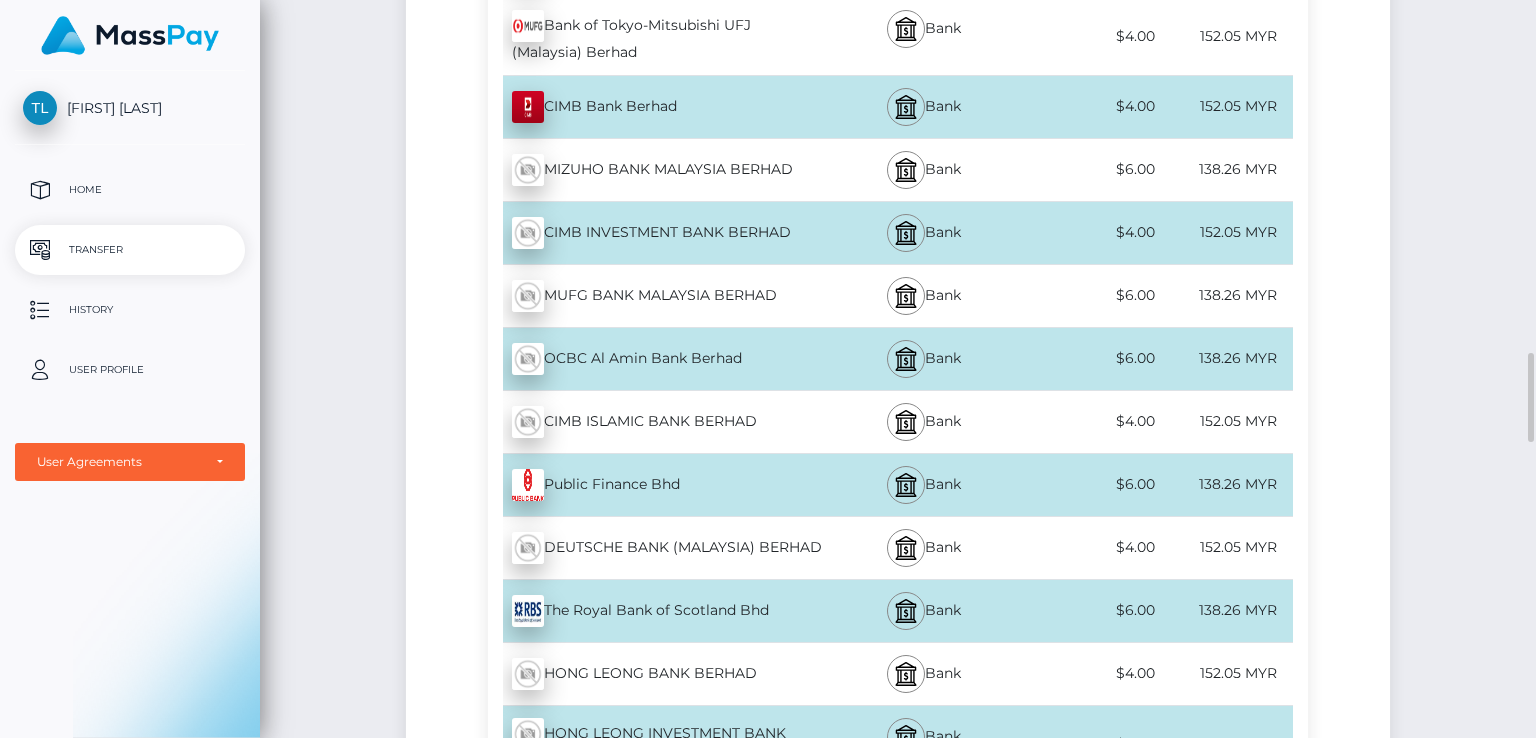click on "$4.00" at bounding box center [1092, 106] 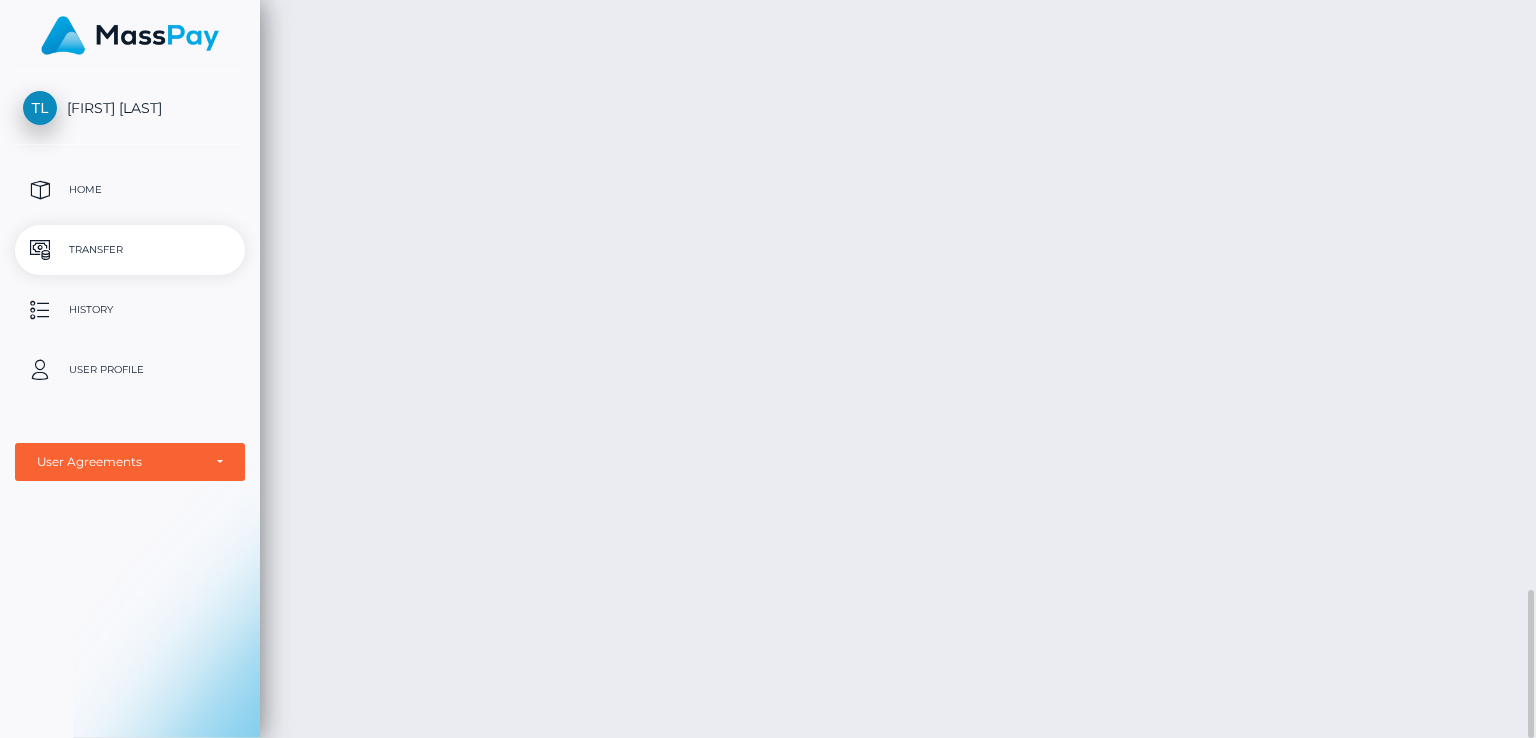 scroll, scrollTop: 2526, scrollLeft: 0, axis: vertical 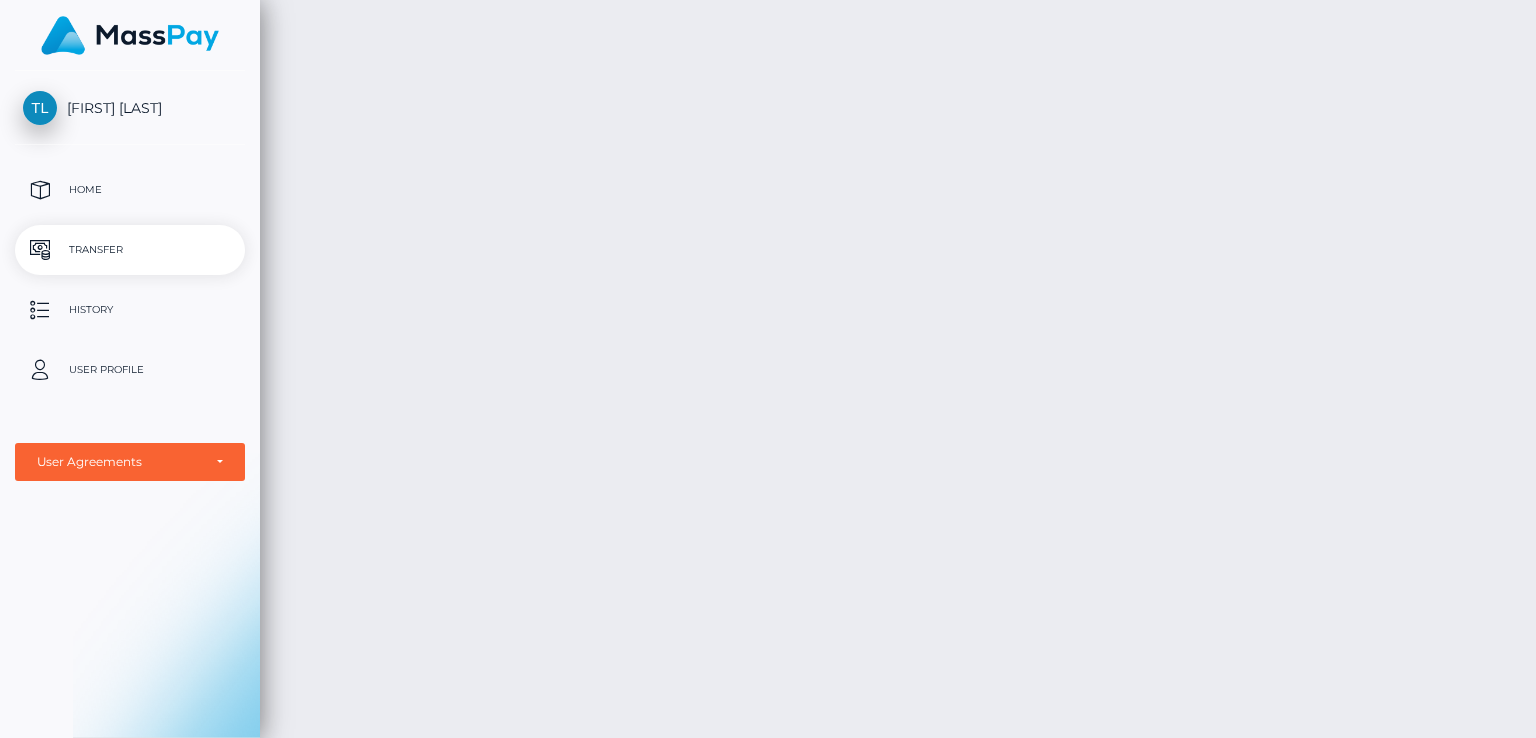 click on "Transfer" at bounding box center (130, 250) 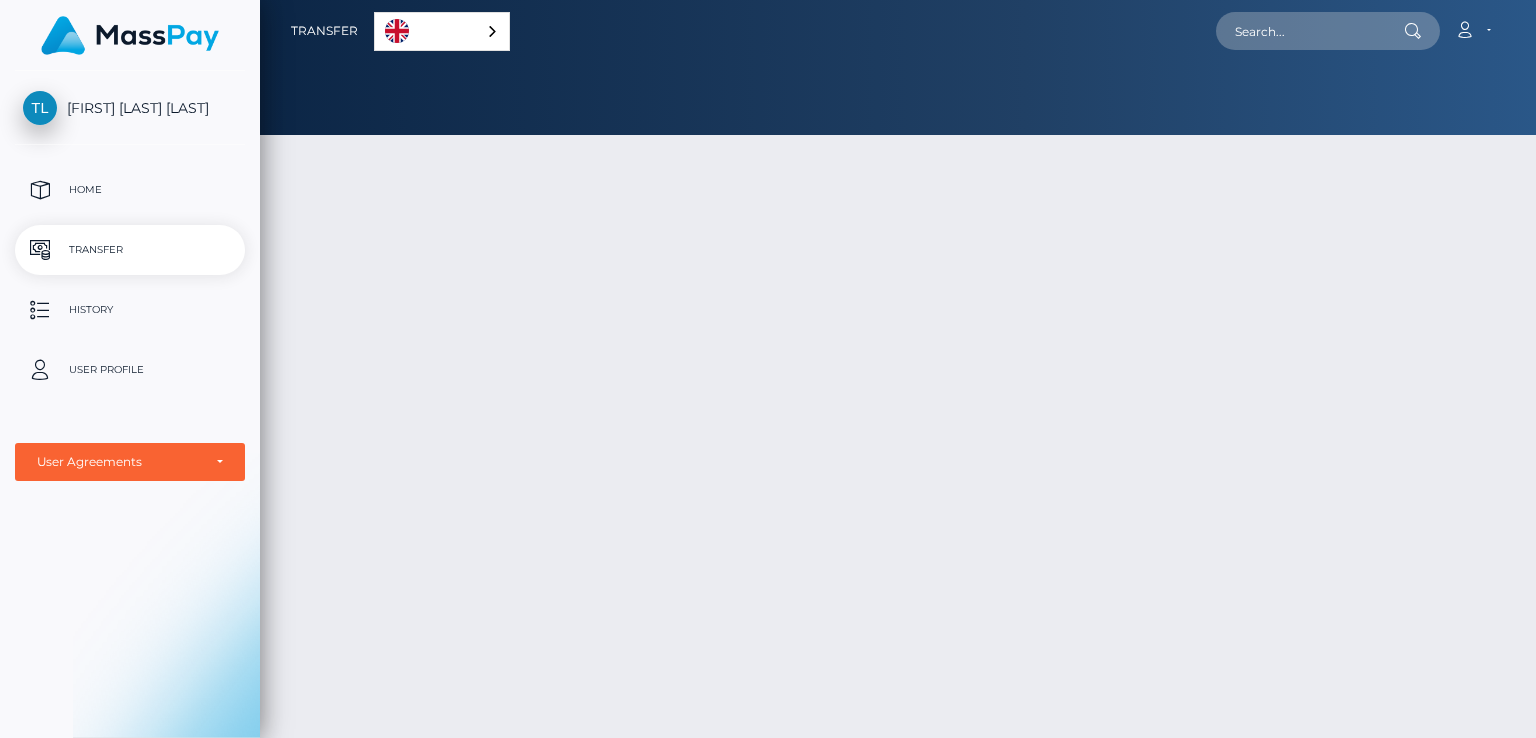 scroll, scrollTop: 0, scrollLeft: 0, axis: both 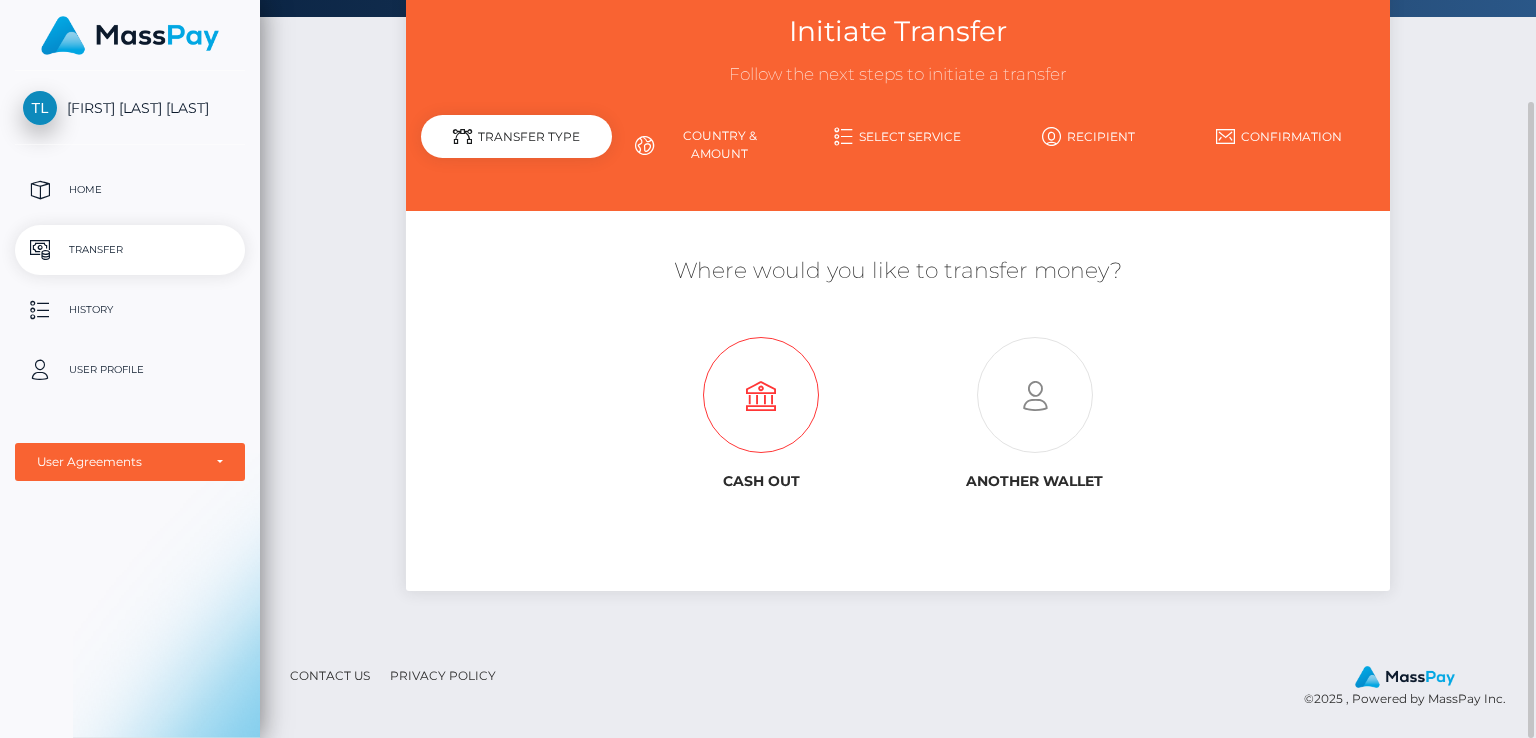 click at bounding box center (761, 396) 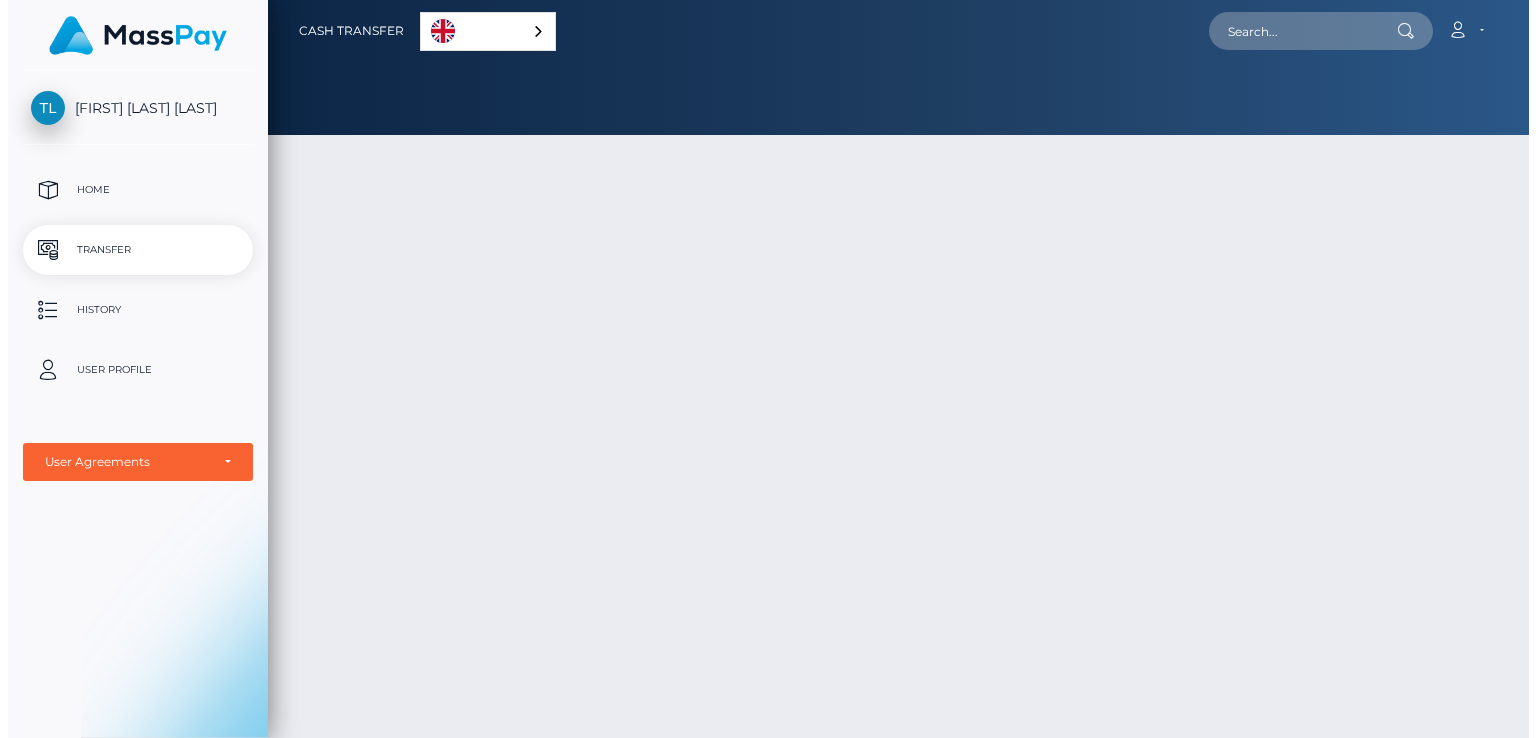 scroll, scrollTop: 0, scrollLeft: 0, axis: both 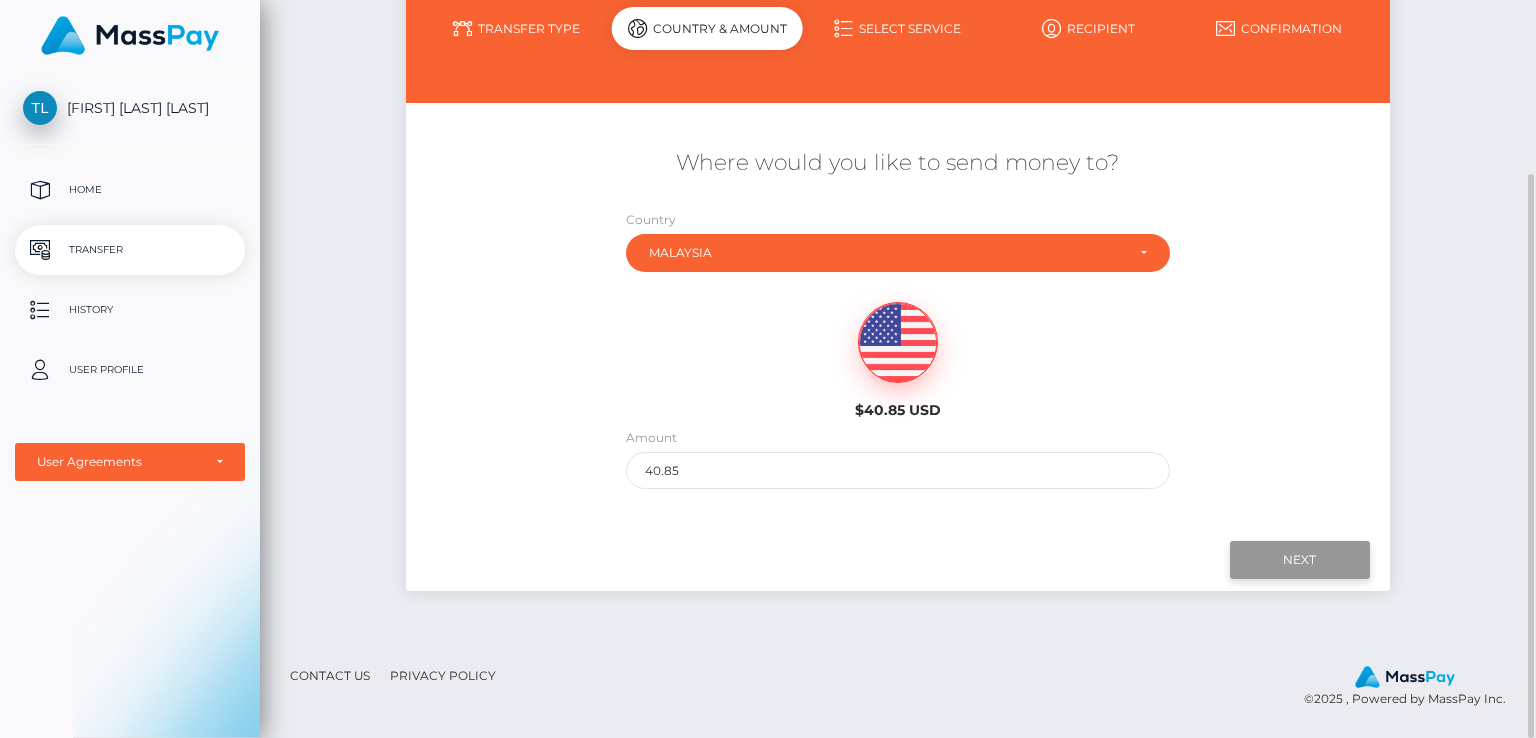 click on "Next" at bounding box center (1300, 560) 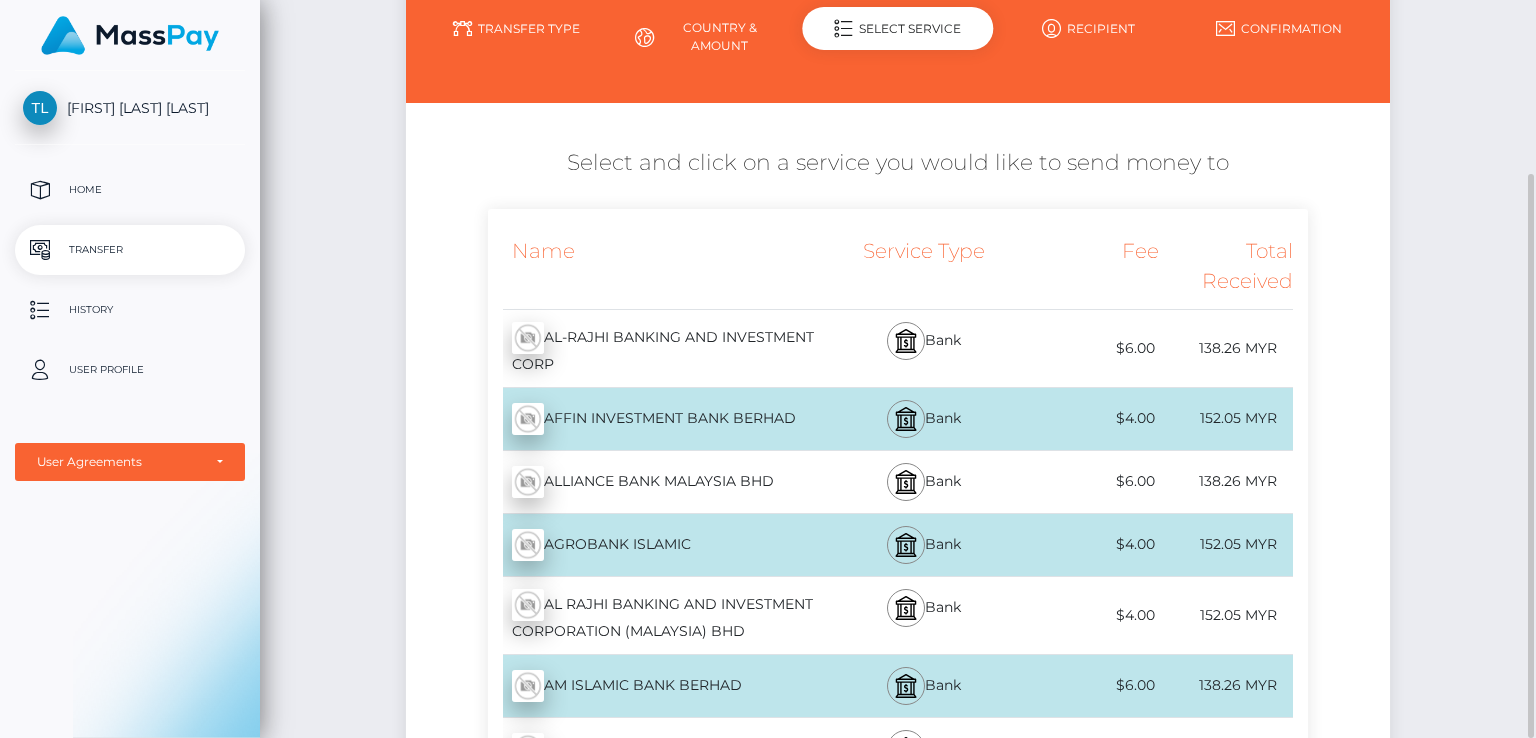click on "Fee" at bounding box center [1092, 266] 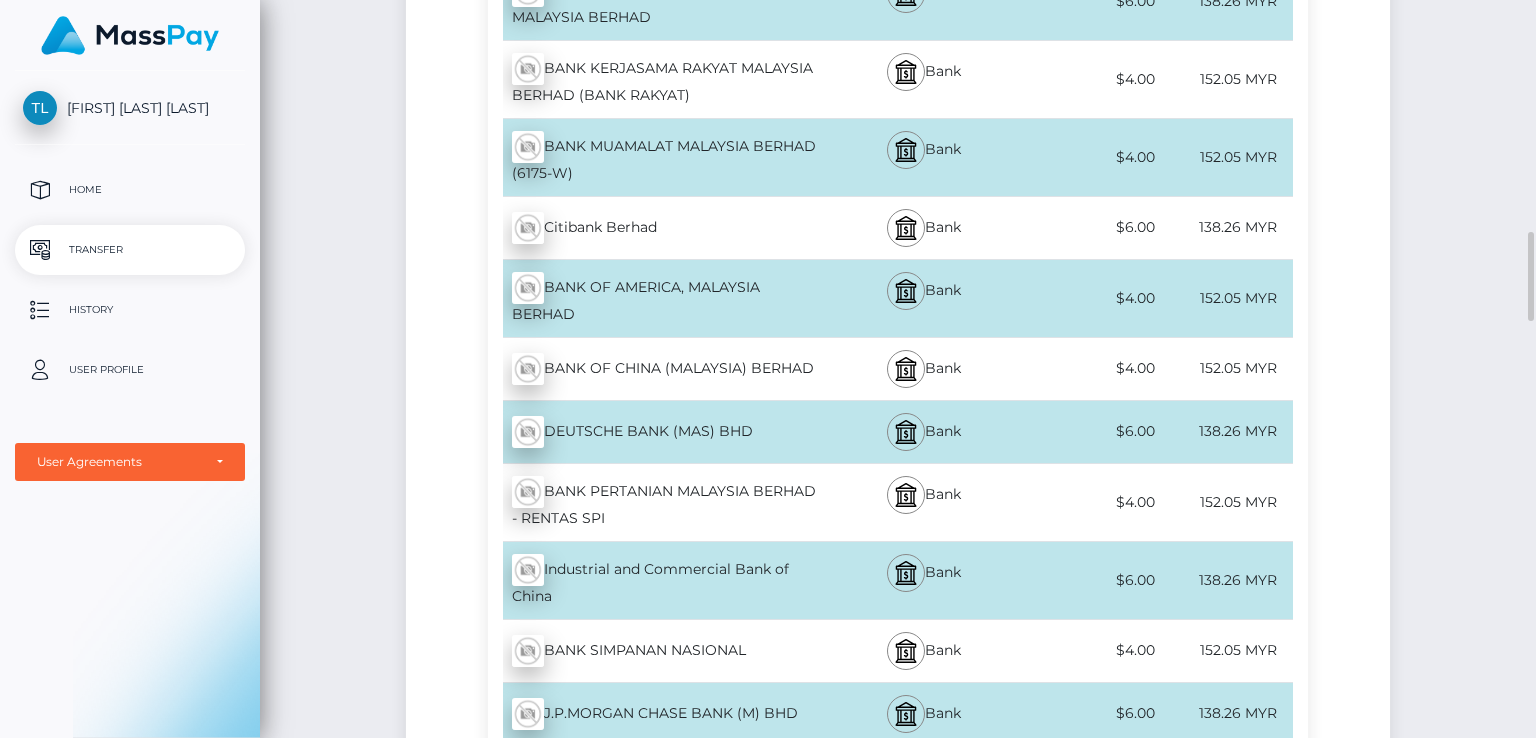 scroll, scrollTop: 2326, scrollLeft: 0, axis: vertical 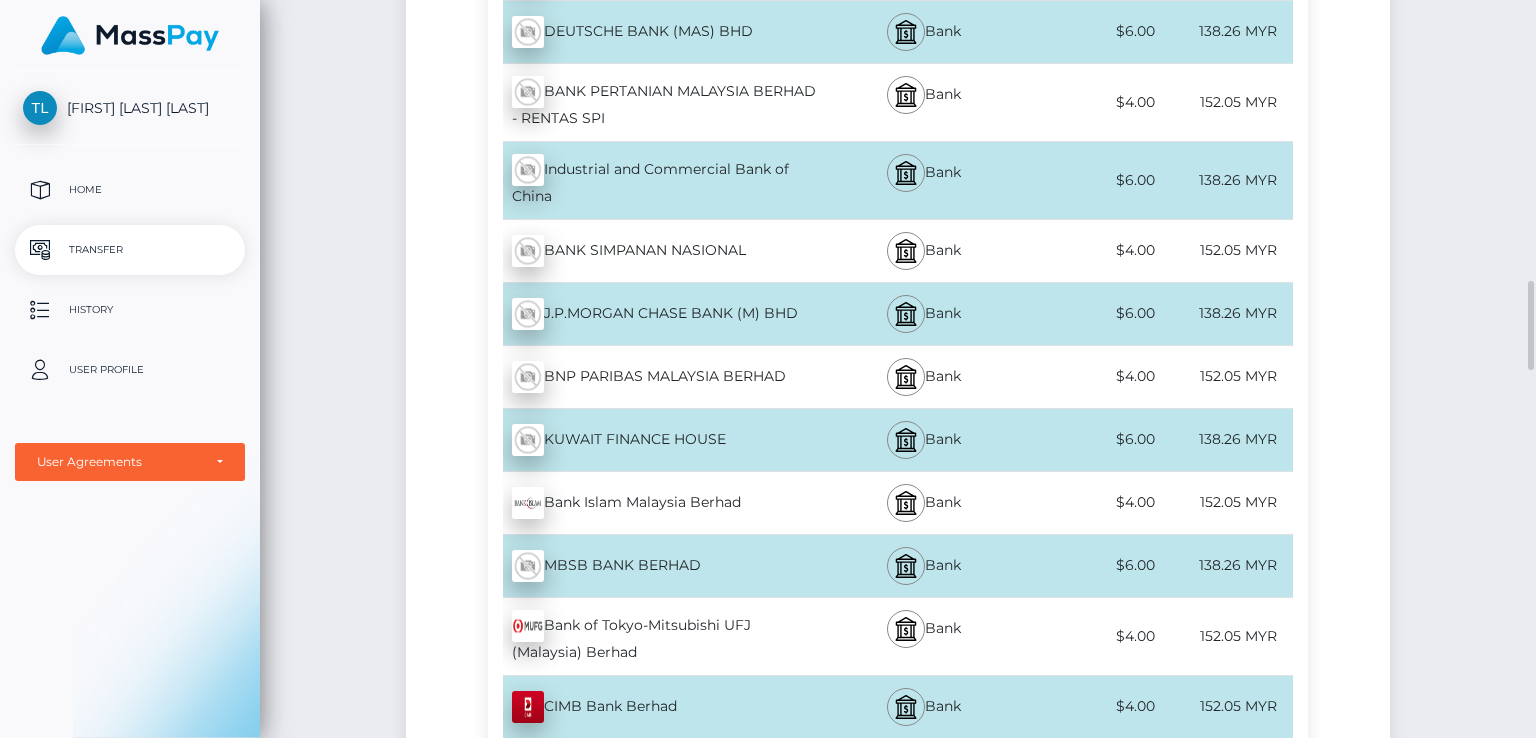 click on "Bank" at bounding box center (923, 707) 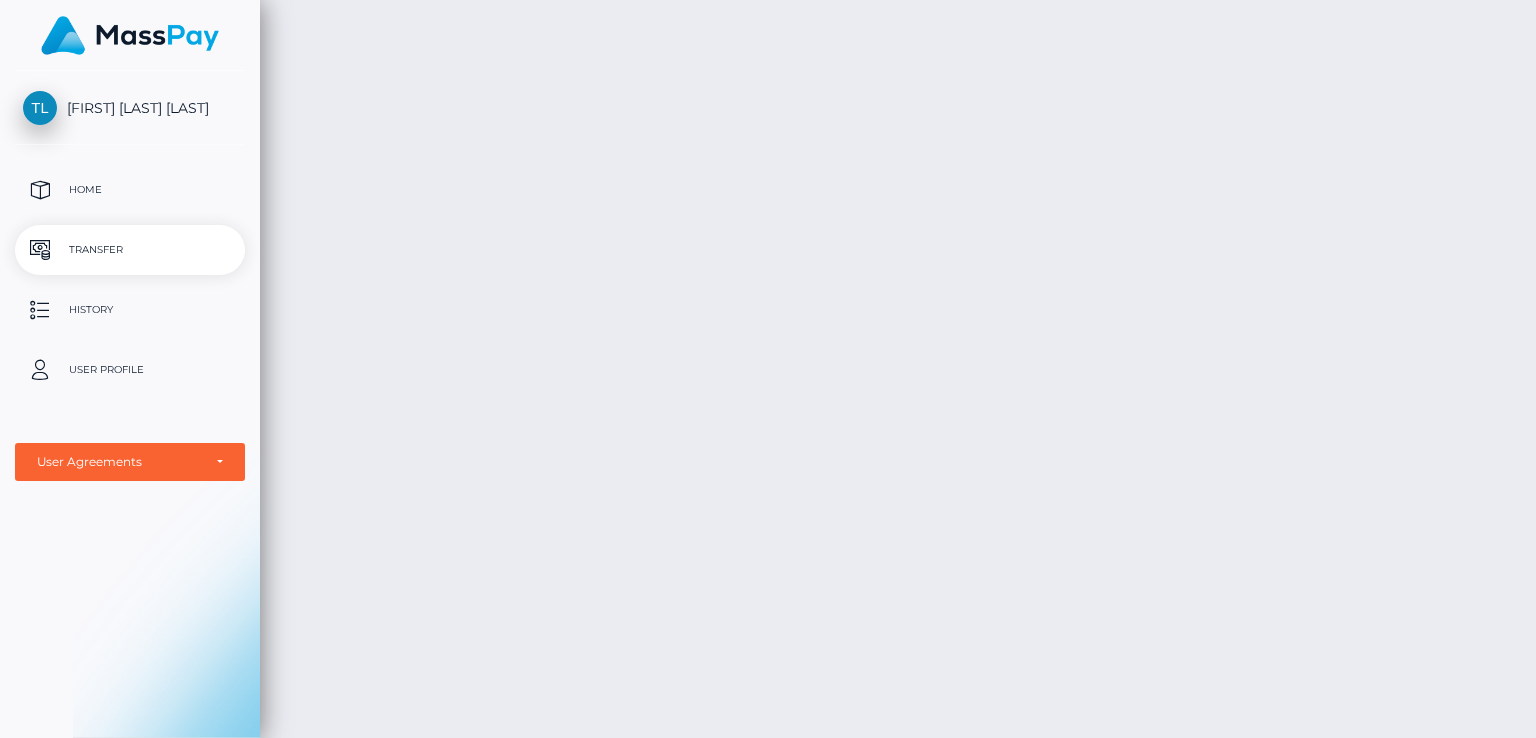 drag, startPoint x: 201, startPoint y: 59, endPoint x: 236, endPoint y: 63, distance: 35.22783 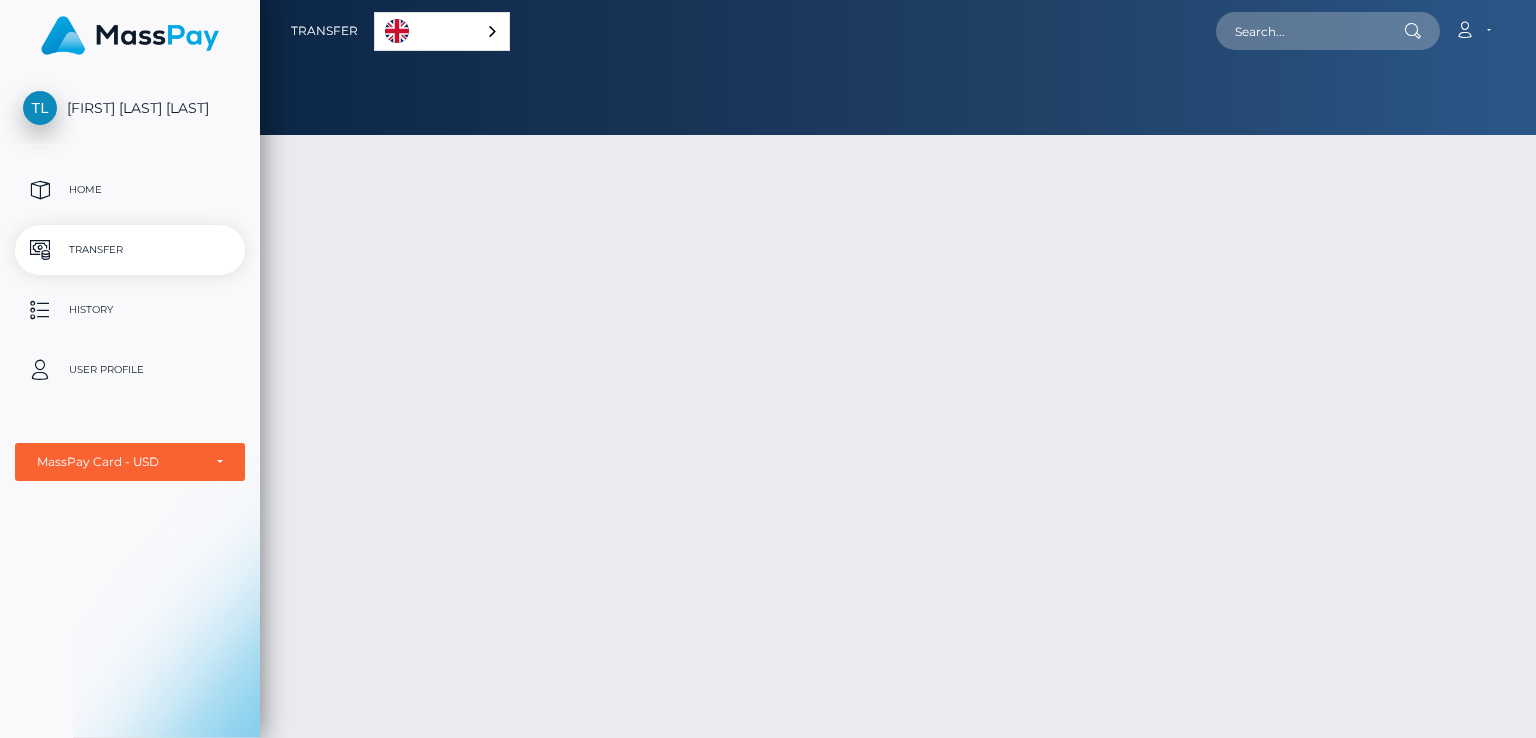 scroll, scrollTop: 0, scrollLeft: 0, axis: both 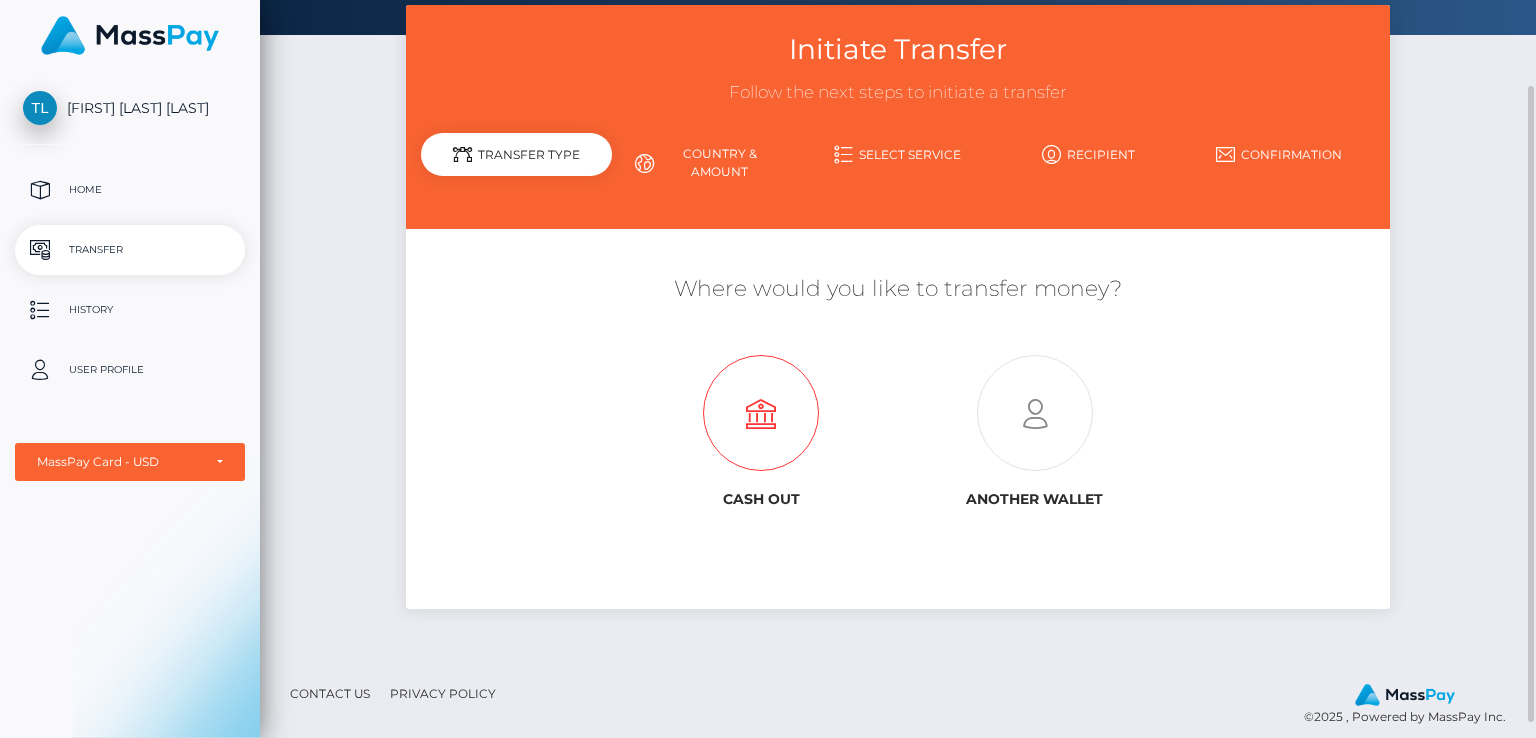 click at bounding box center [761, 414] 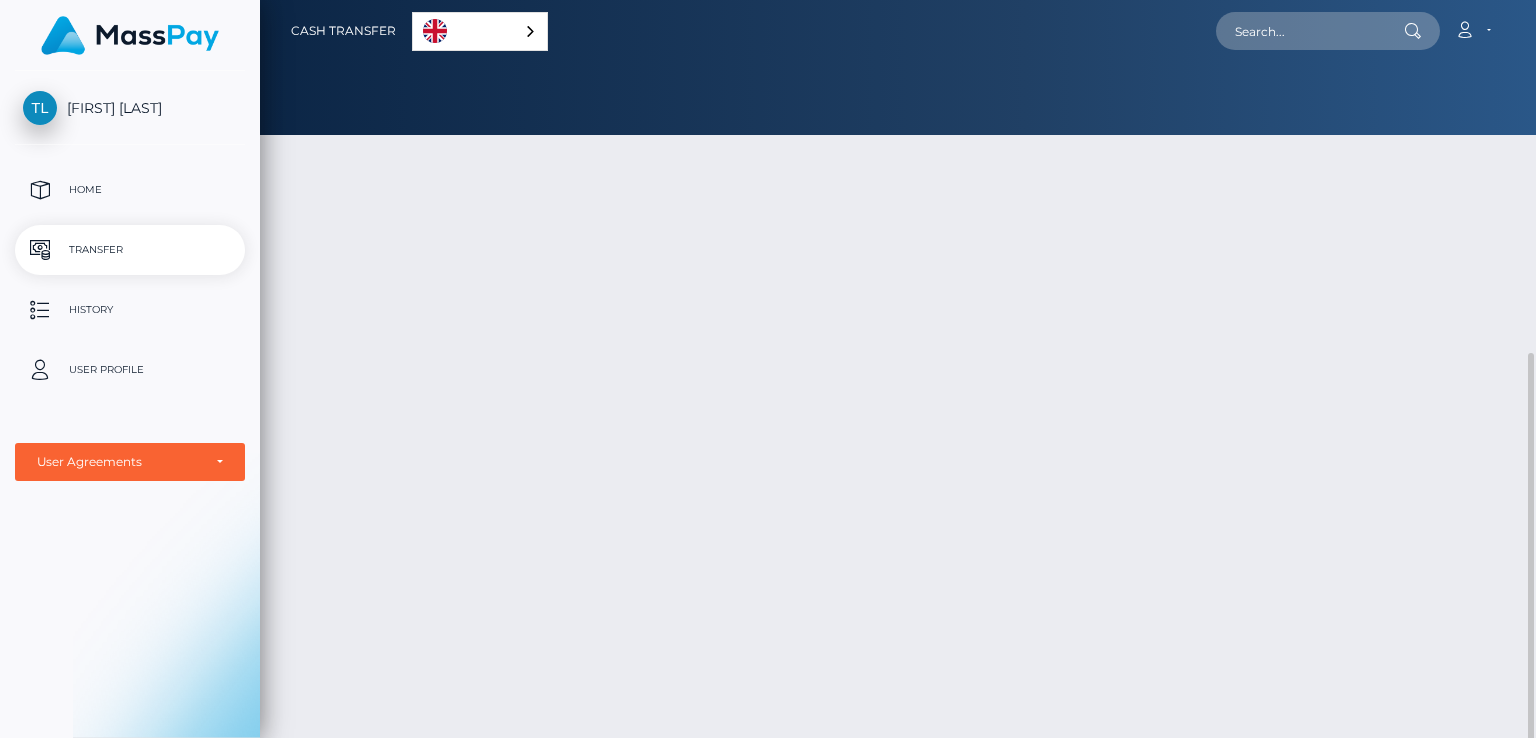 scroll, scrollTop: 0, scrollLeft: 0, axis: both 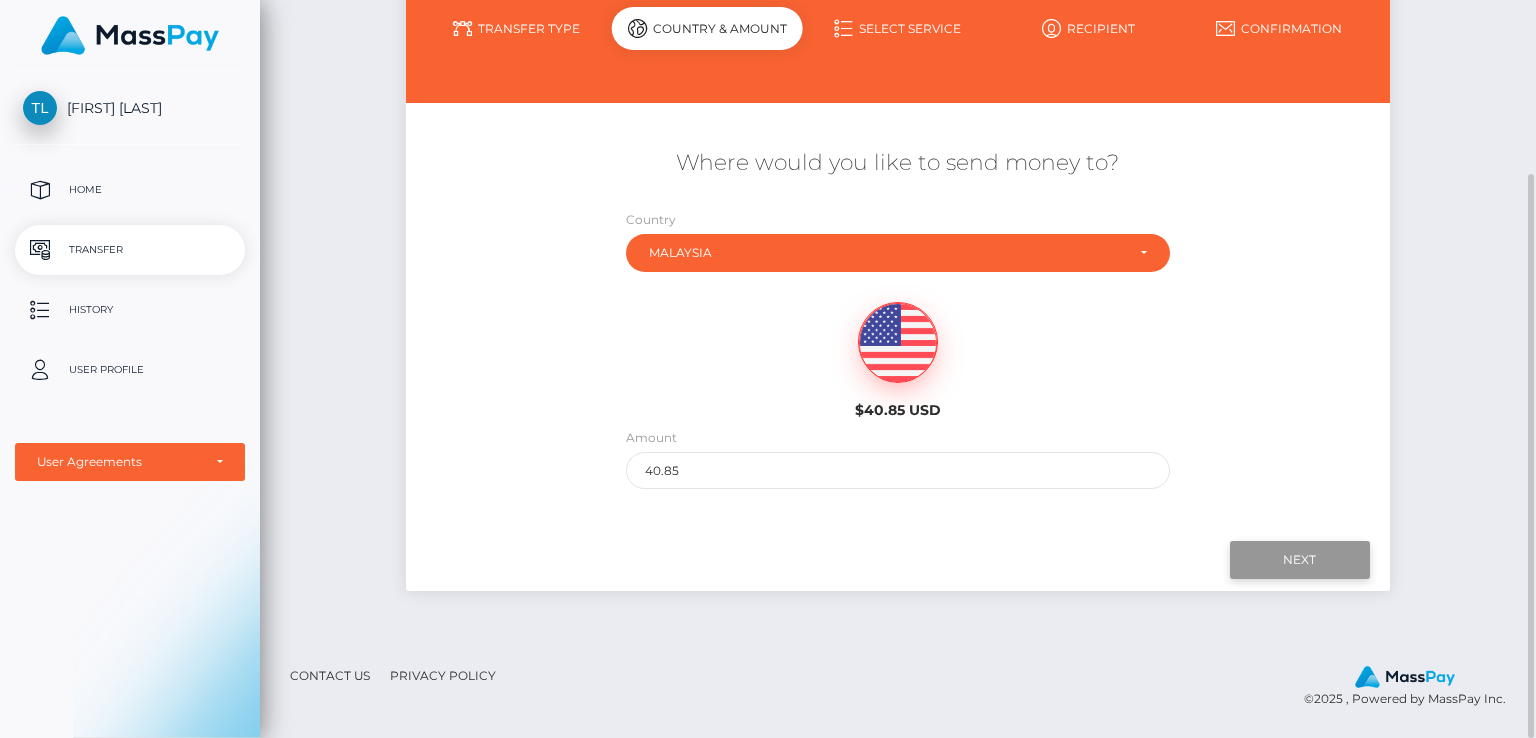 click on "Next" at bounding box center (1300, 560) 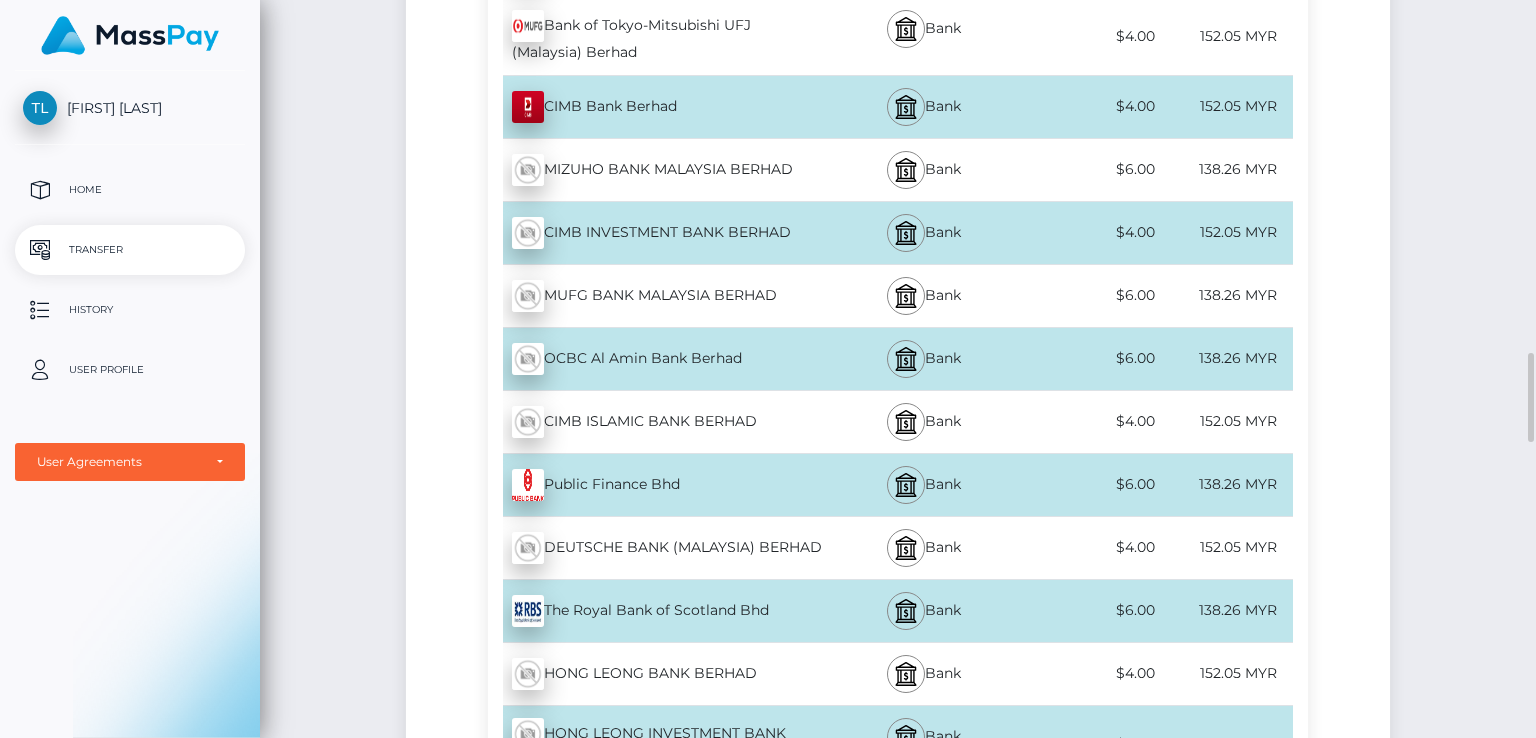 scroll, scrollTop: 3226, scrollLeft: 0, axis: vertical 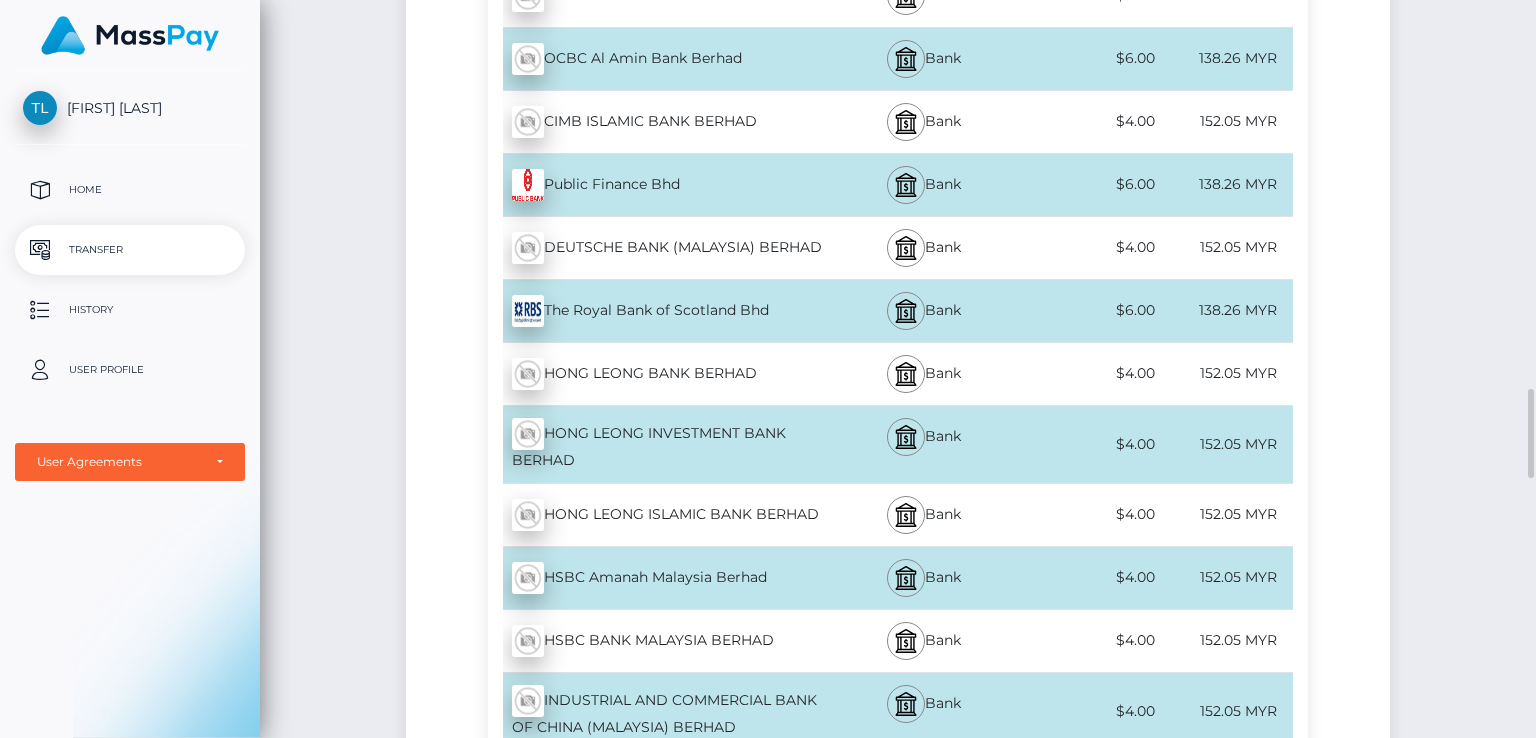 click on "HONG LEONG BANK BERHAD  - MYR" at bounding box center (655, 374) 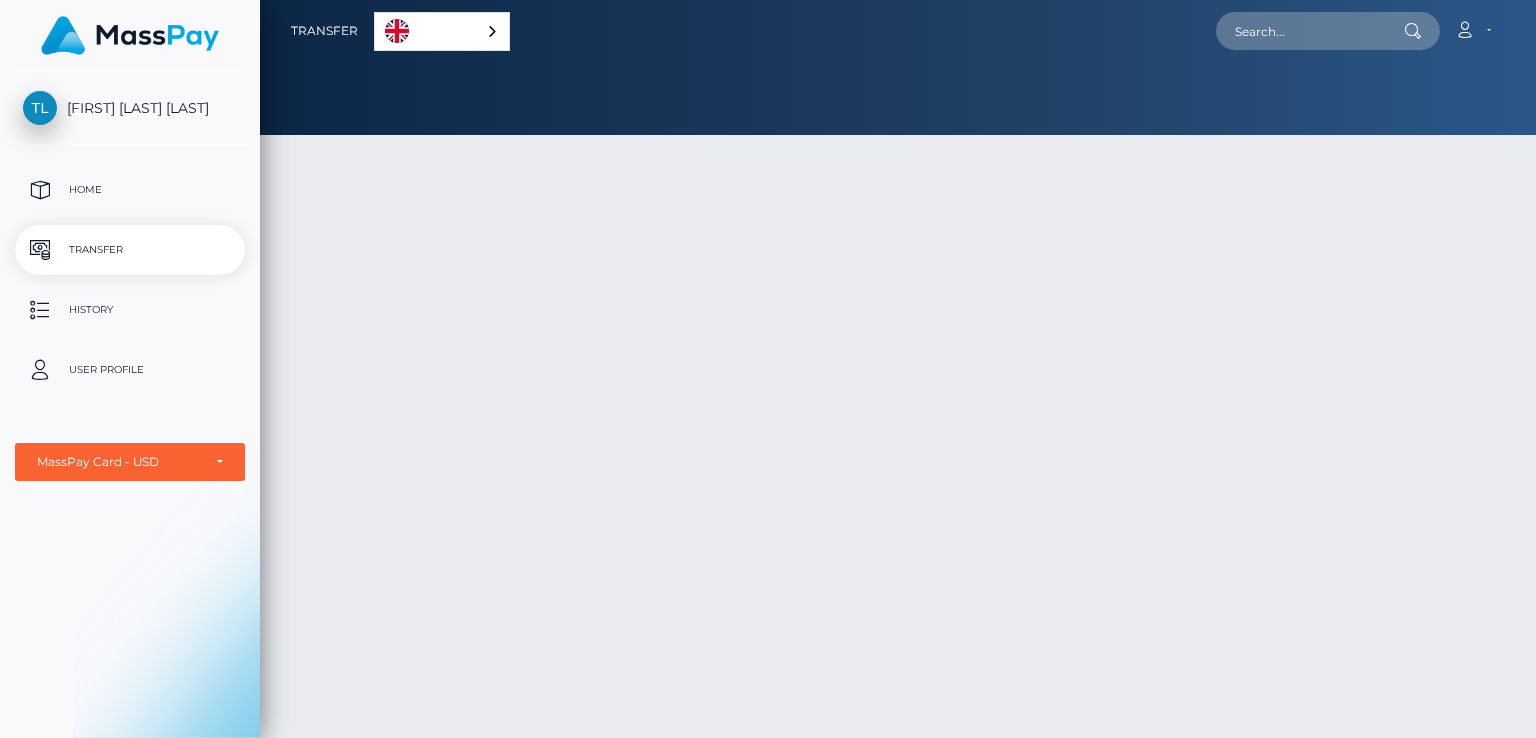 scroll, scrollTop: 0, scrollLeft: 0, axis: both 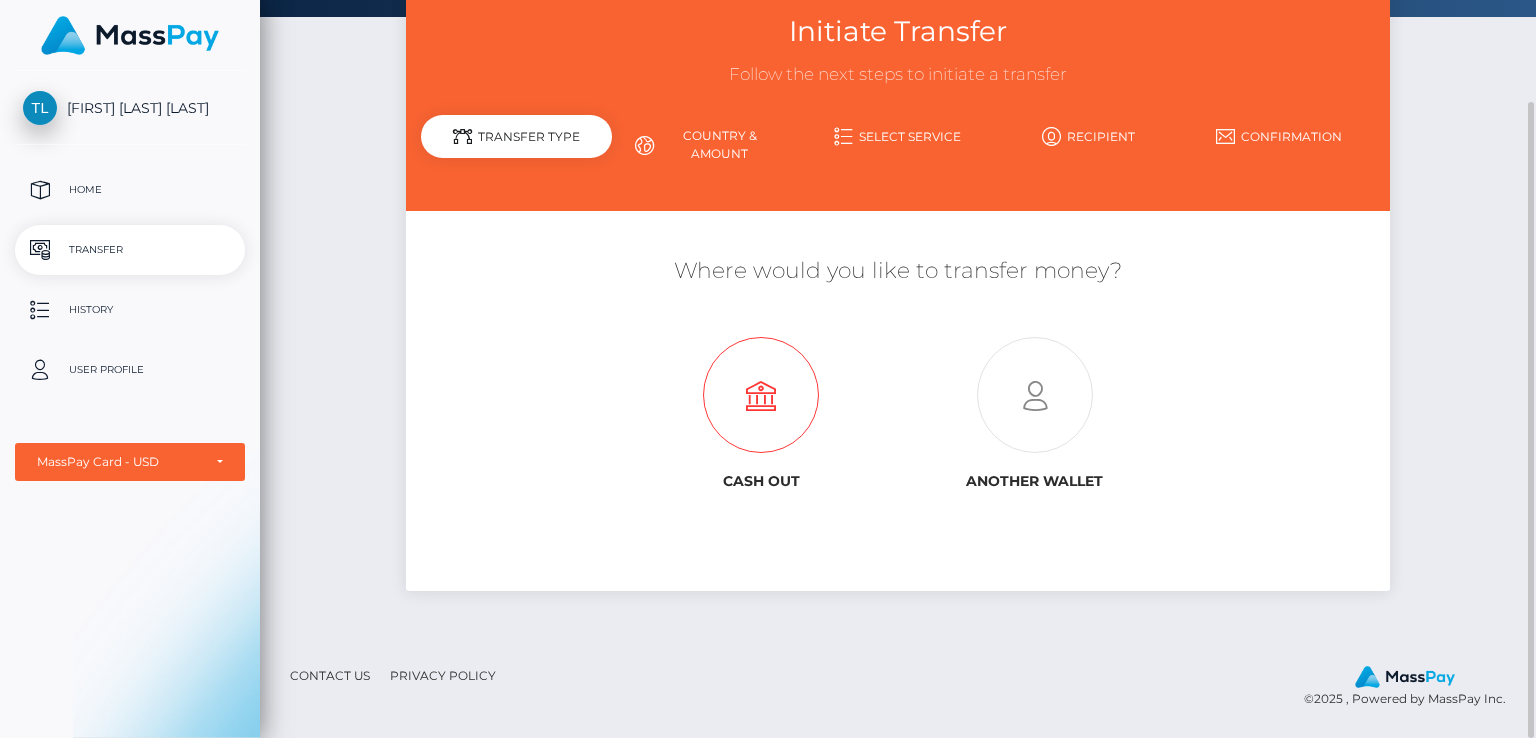 click at bounding box center [761, 396] 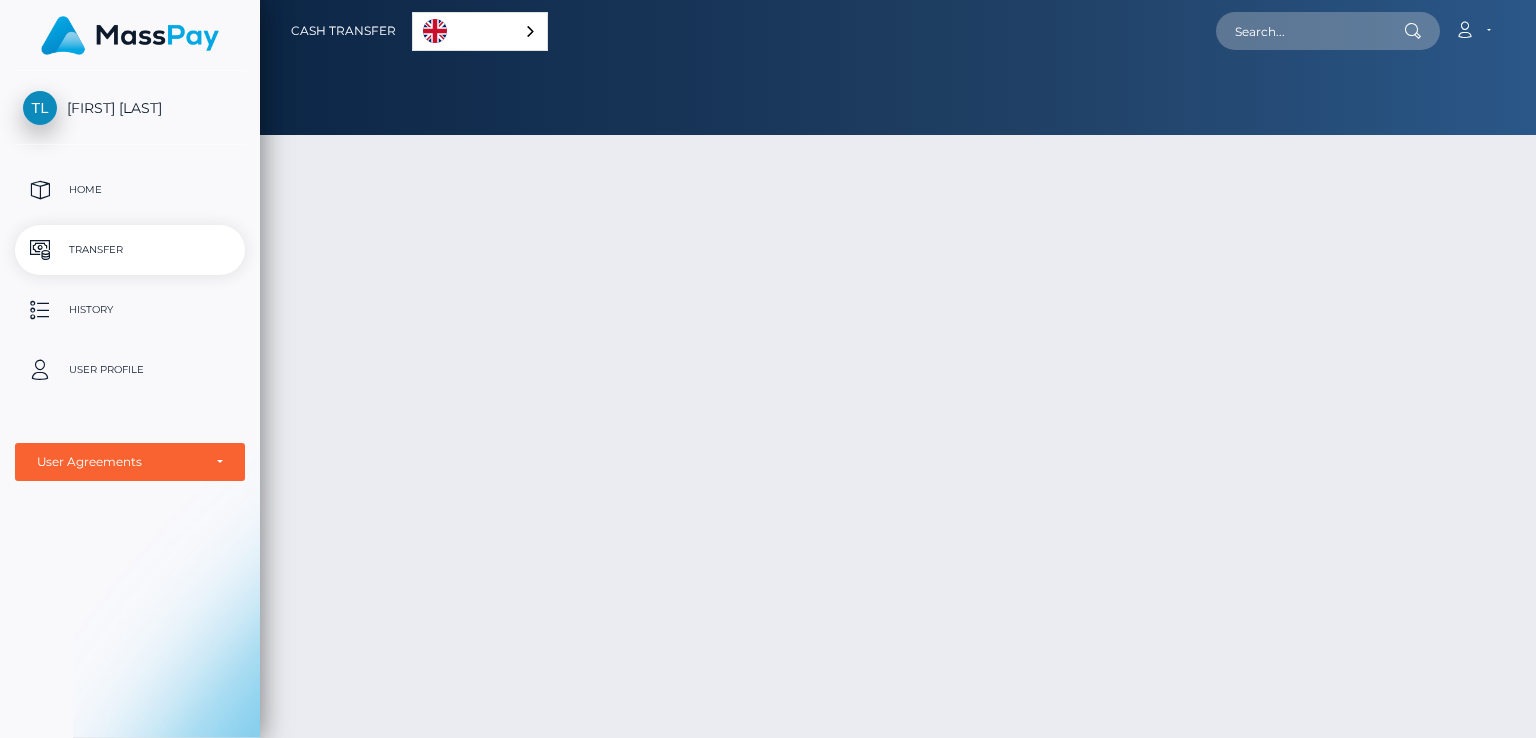 scroll, scrollTop: 0, scrollLeft: 0, axis: both 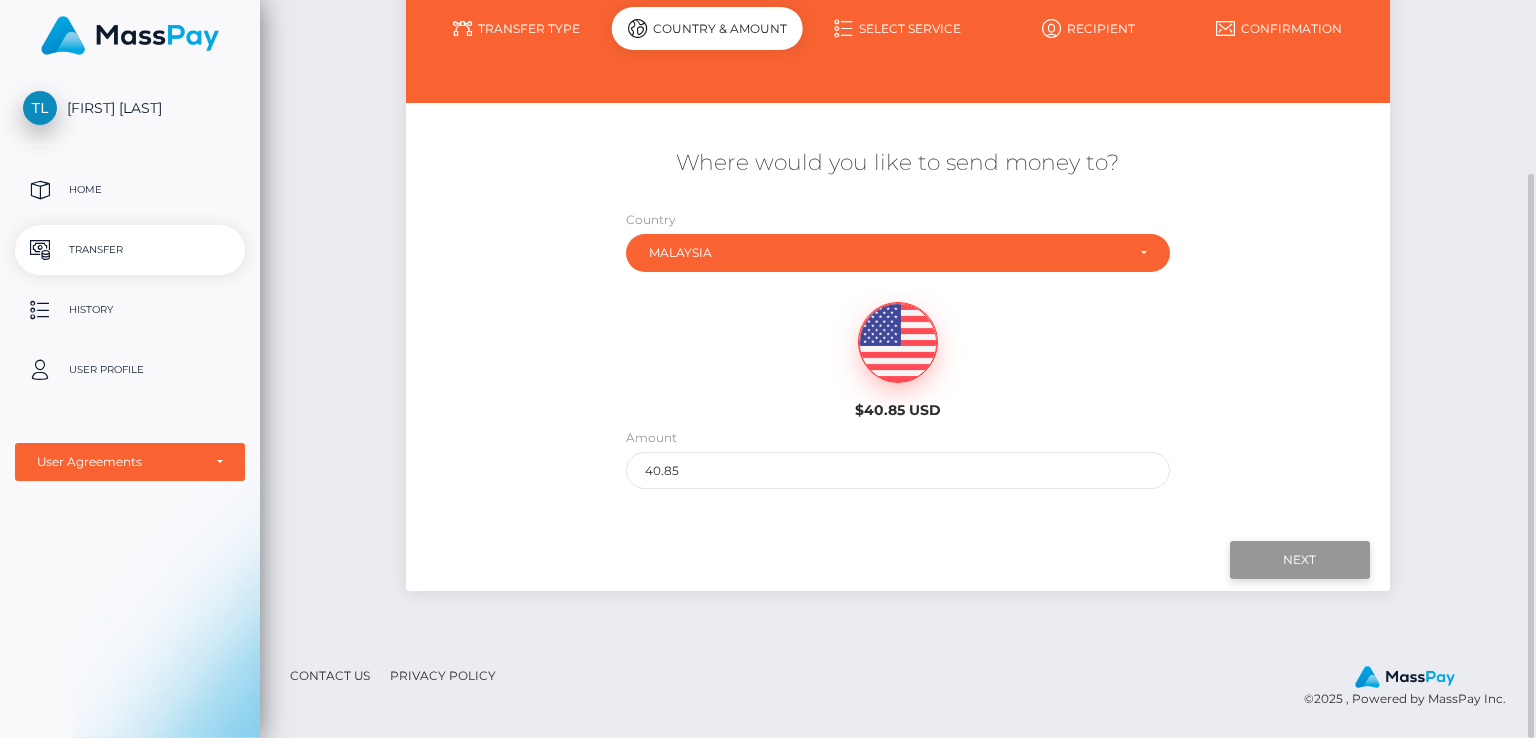 click on "Next" at bounding box center [1300, 560] 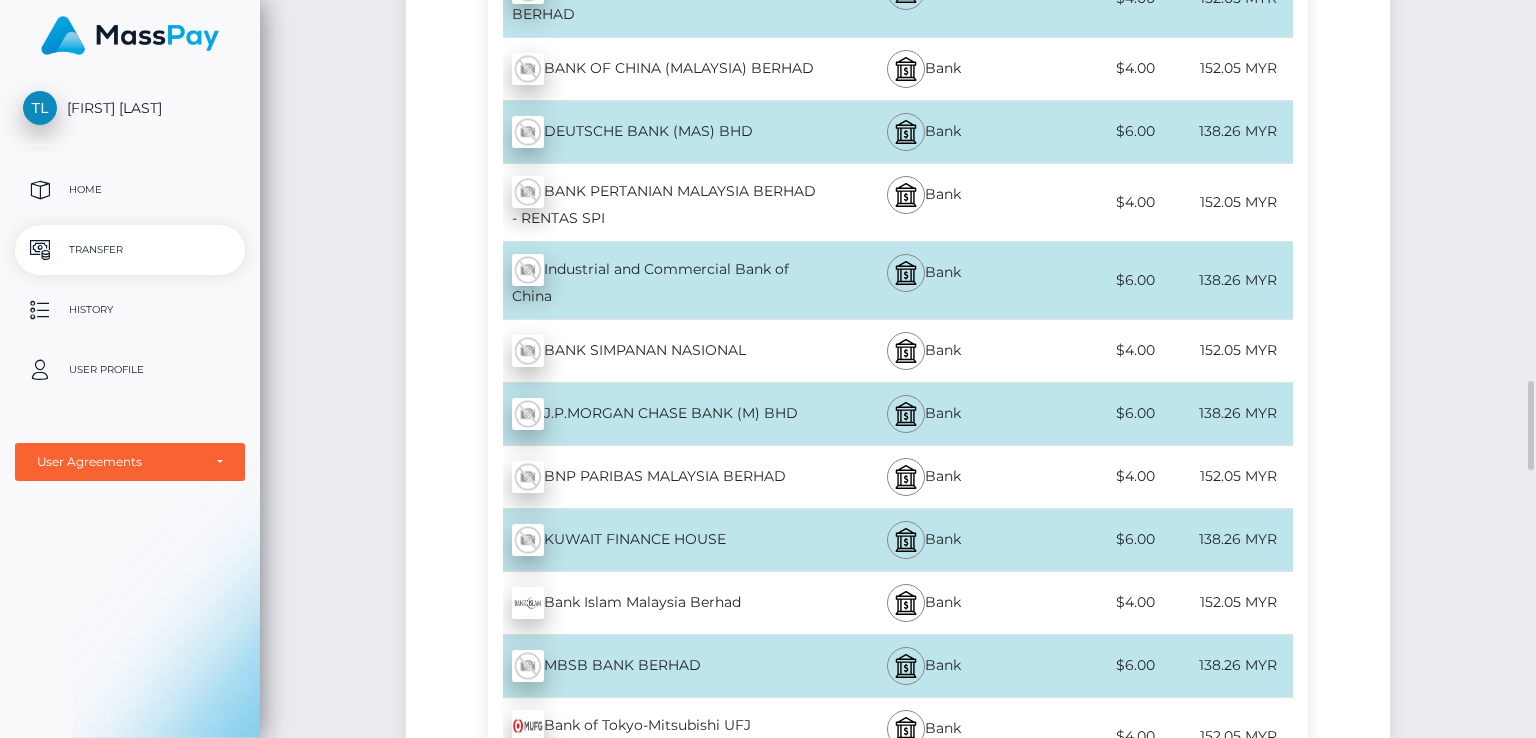 scroll, scrollTop: 2626, scrollLeft: 0, axis: vertical 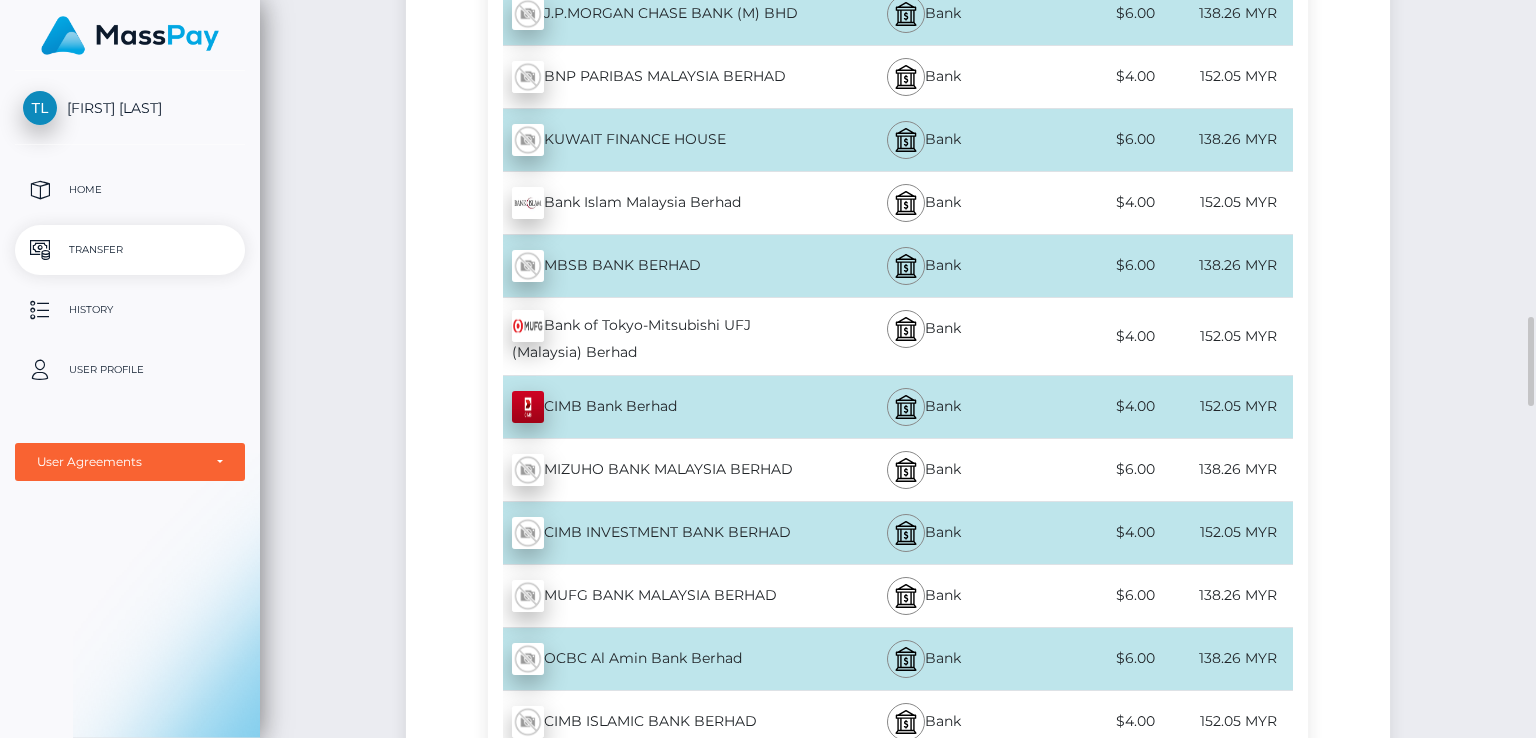 click on "CIMB Bank Berhad  - MYR" at bounding box center (655, 407) 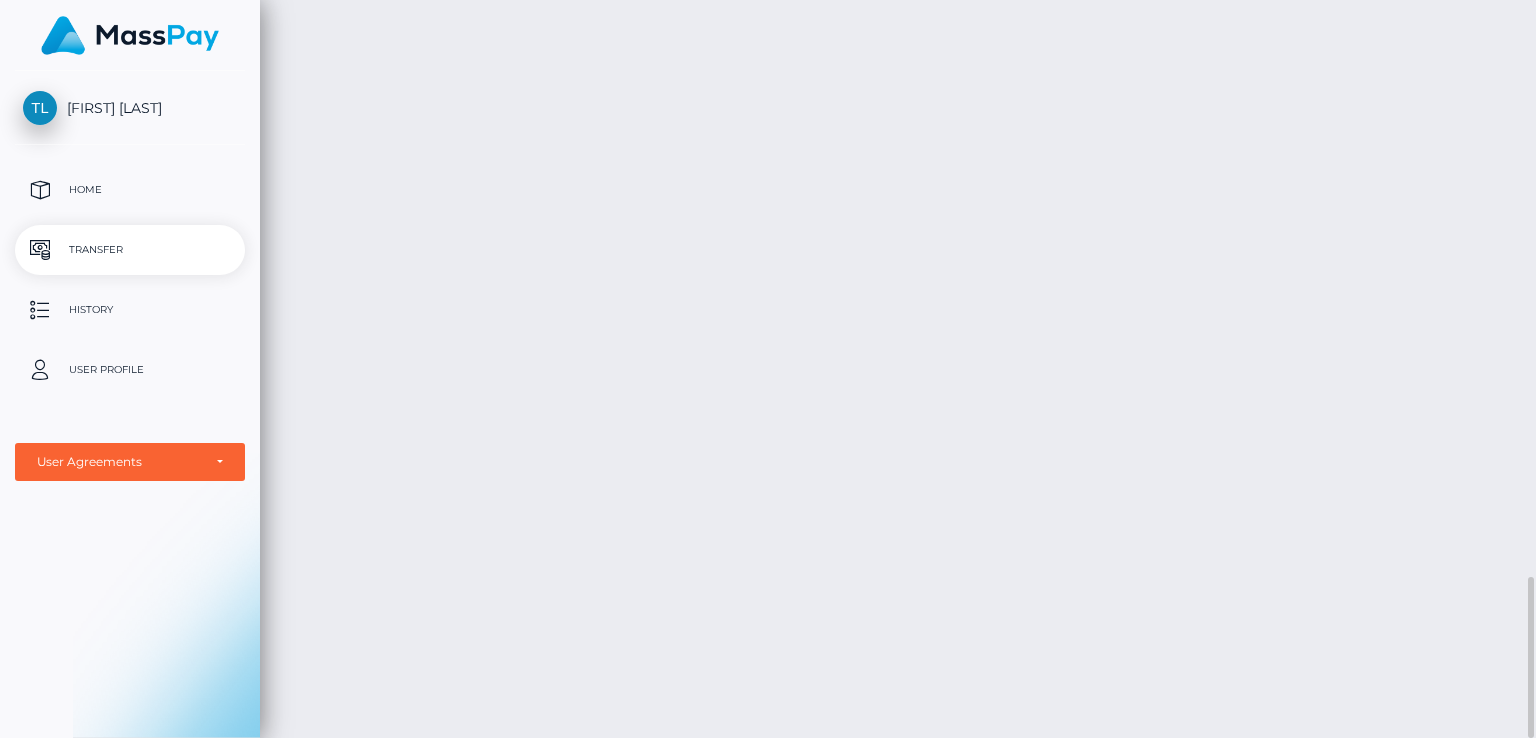 drag, startPoint x: 1530, startPoint y: 685, endPoint x: 1519, endPoint y: 670, distance: 18.601076 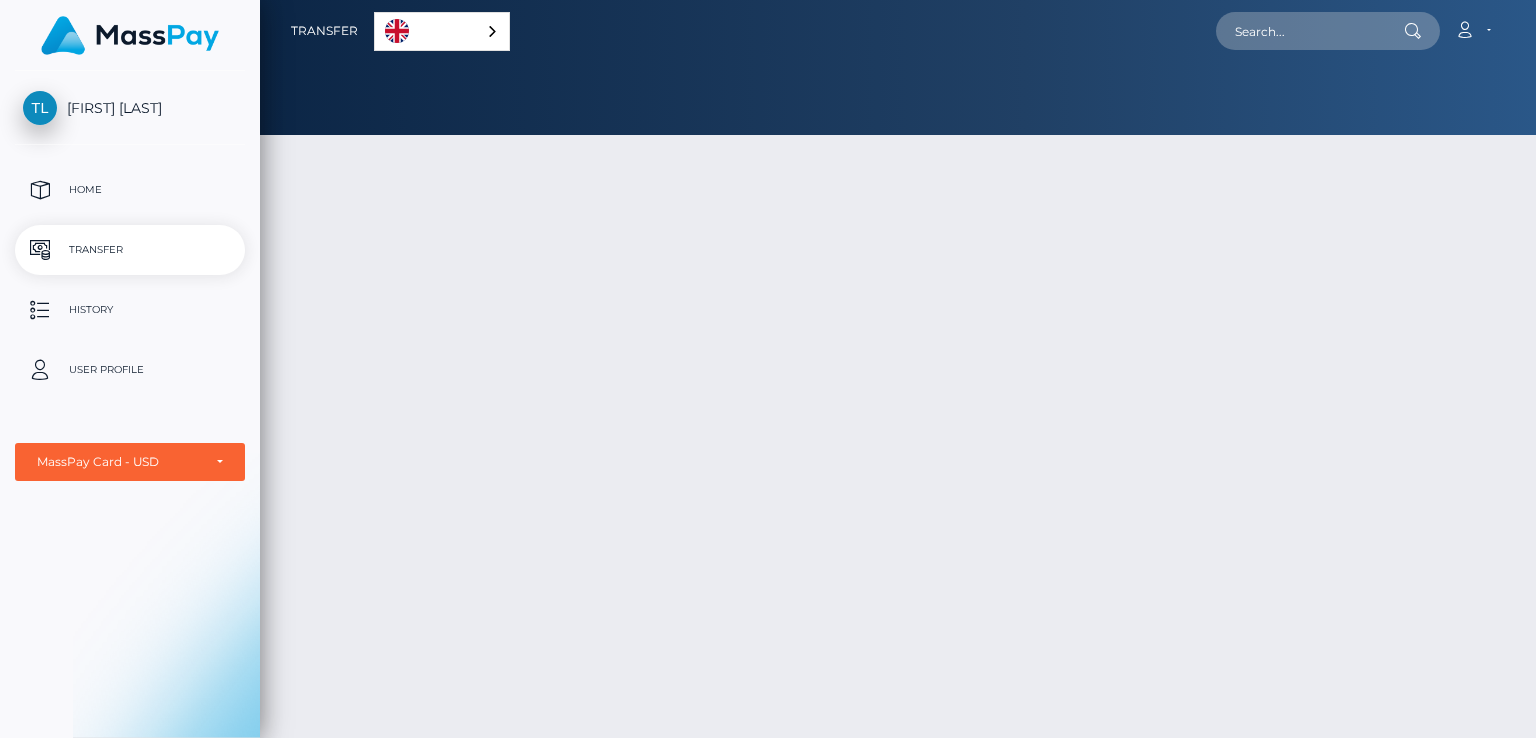 scroll, scrollTop: 0, scrollLeft: 0, axis: both 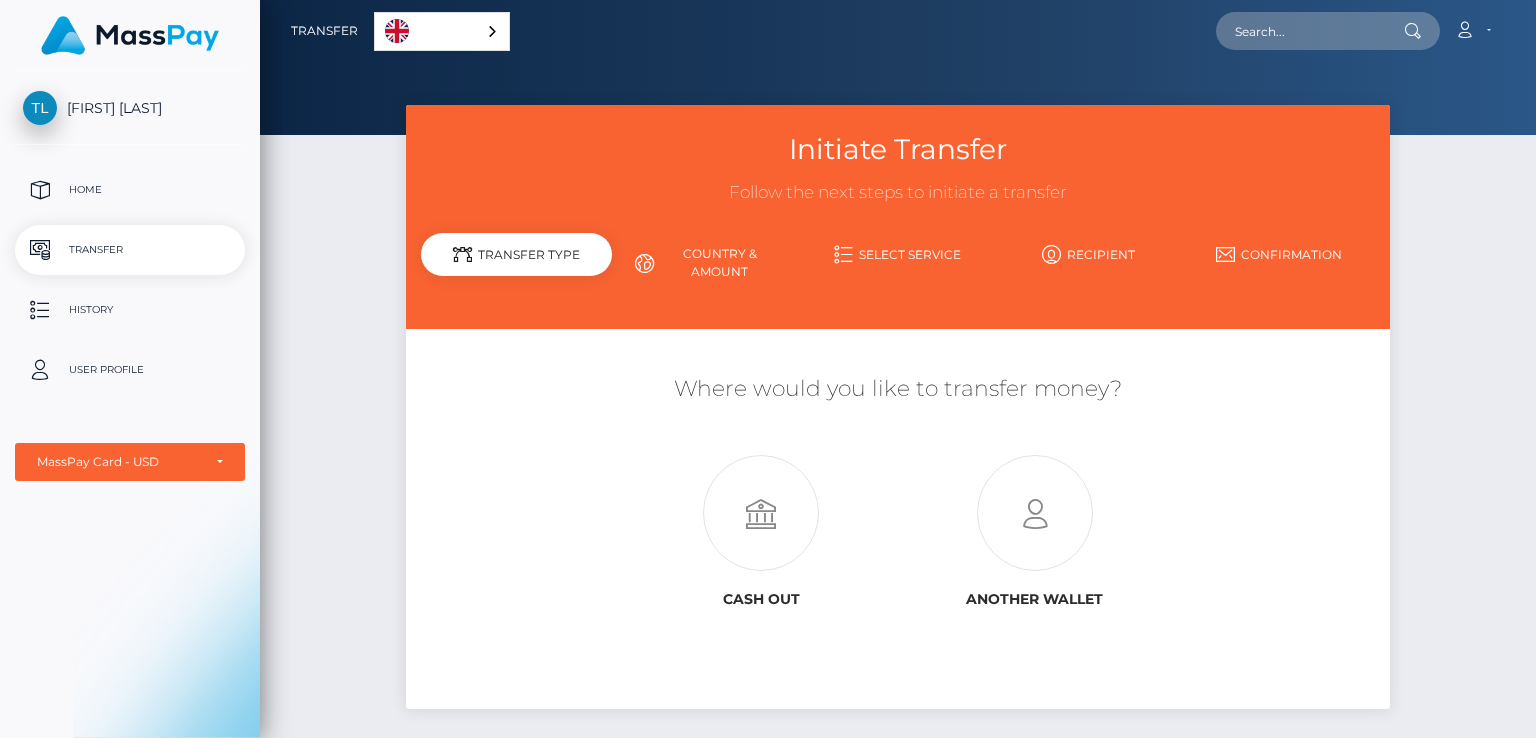 click on "English" at bounding box center (442, 31) 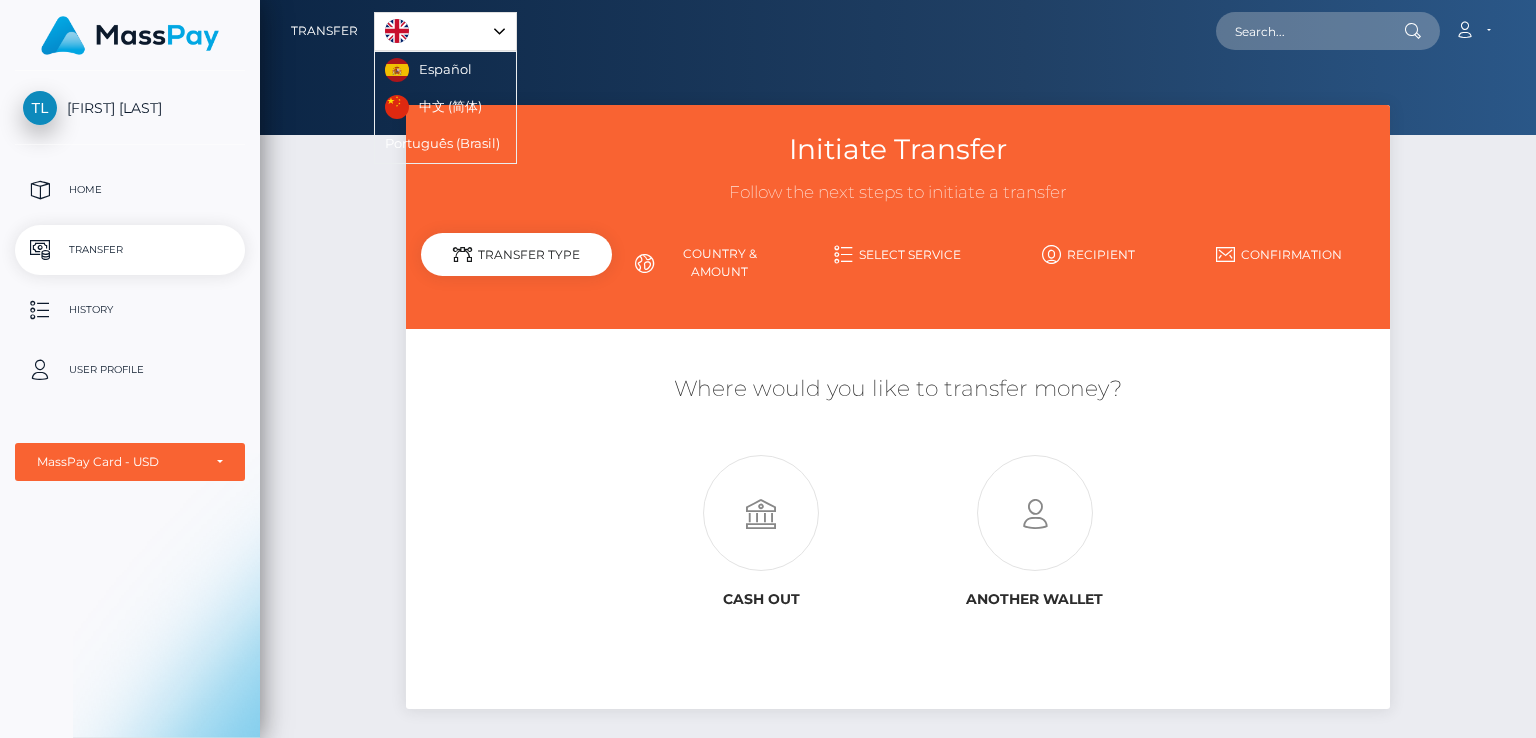 click on "中文 (简体)" at bounding box center [436, 107] 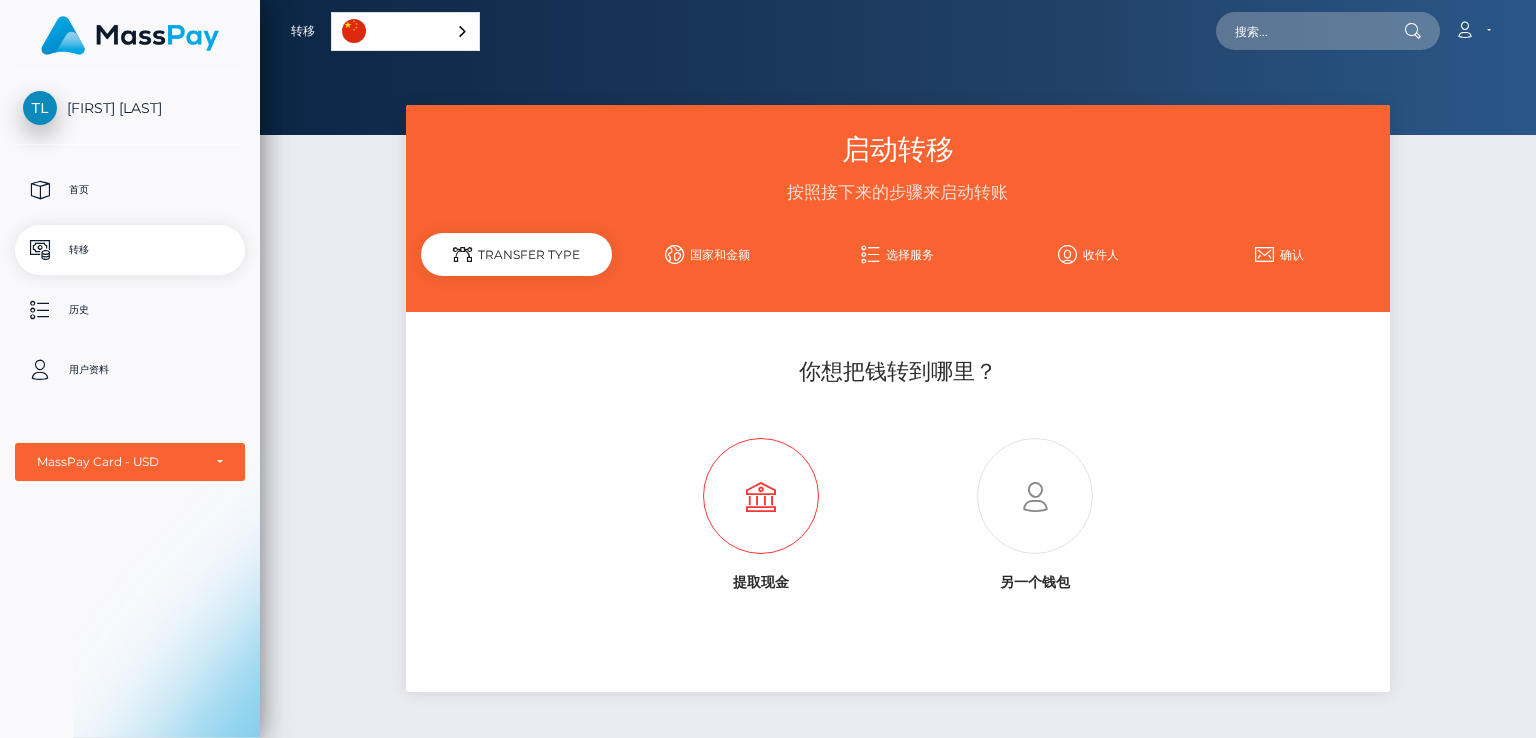 click at bounding box center [761, 497] 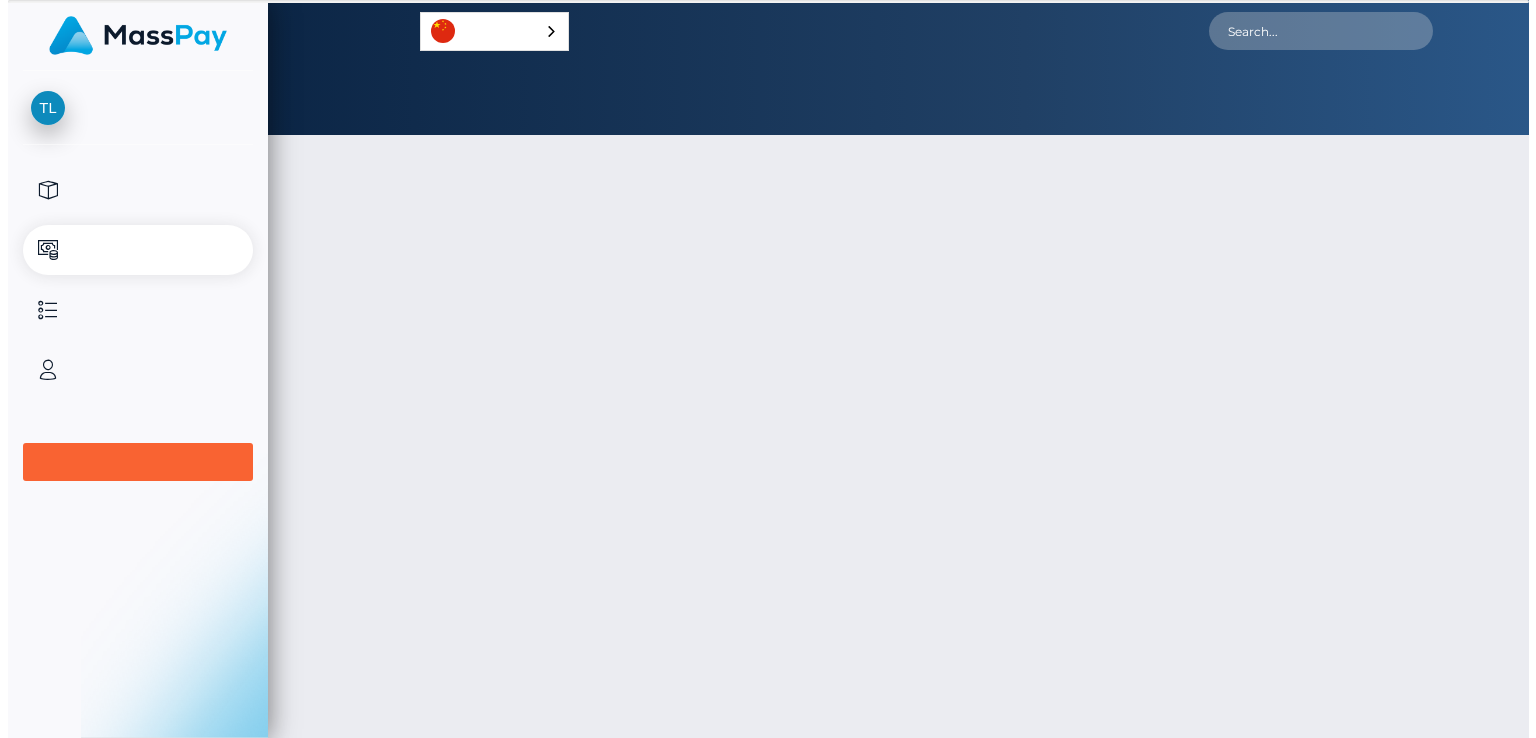 scroll, scrollTop: 0, scrollLeft: 0, axis: both 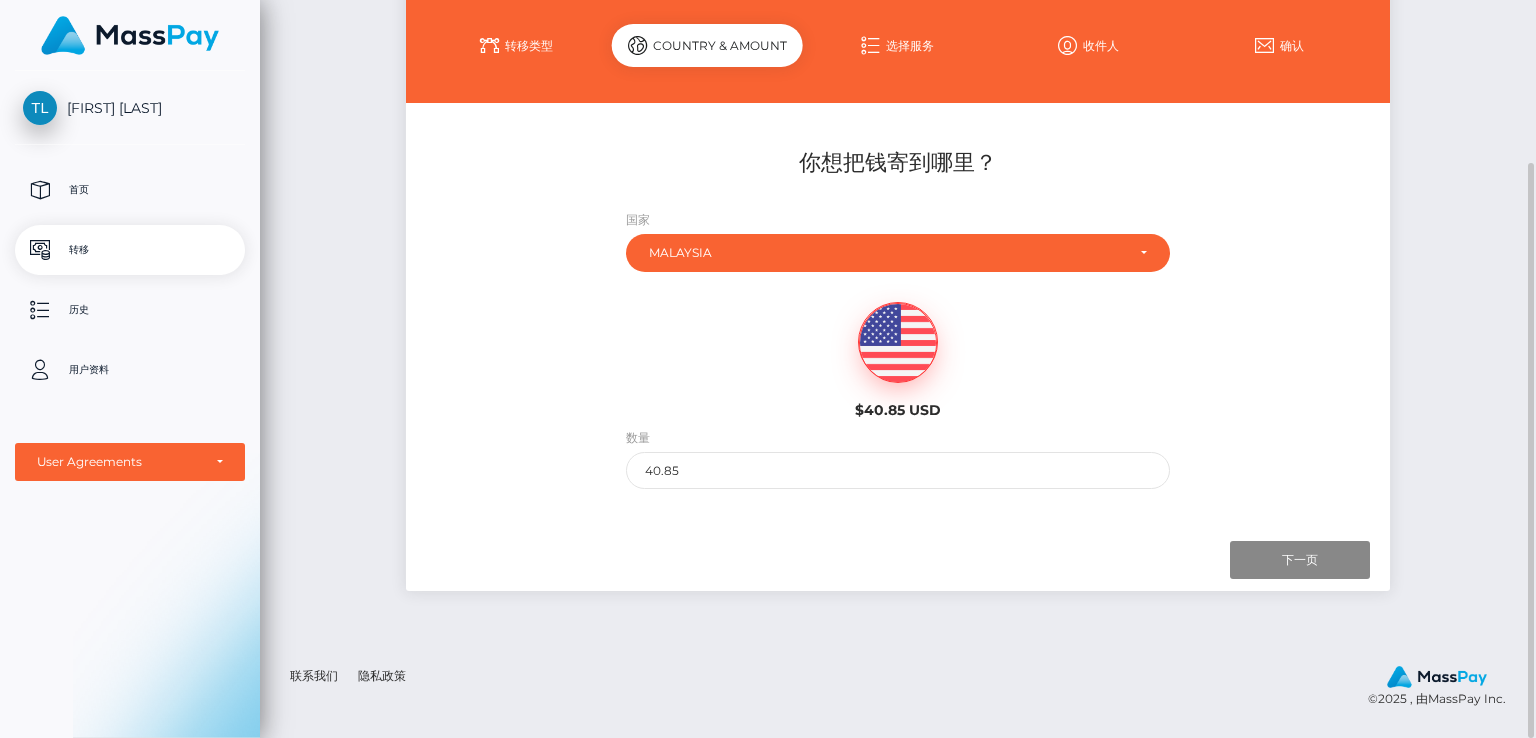 click on "数量
40.85" at bounding box center (898, 458) 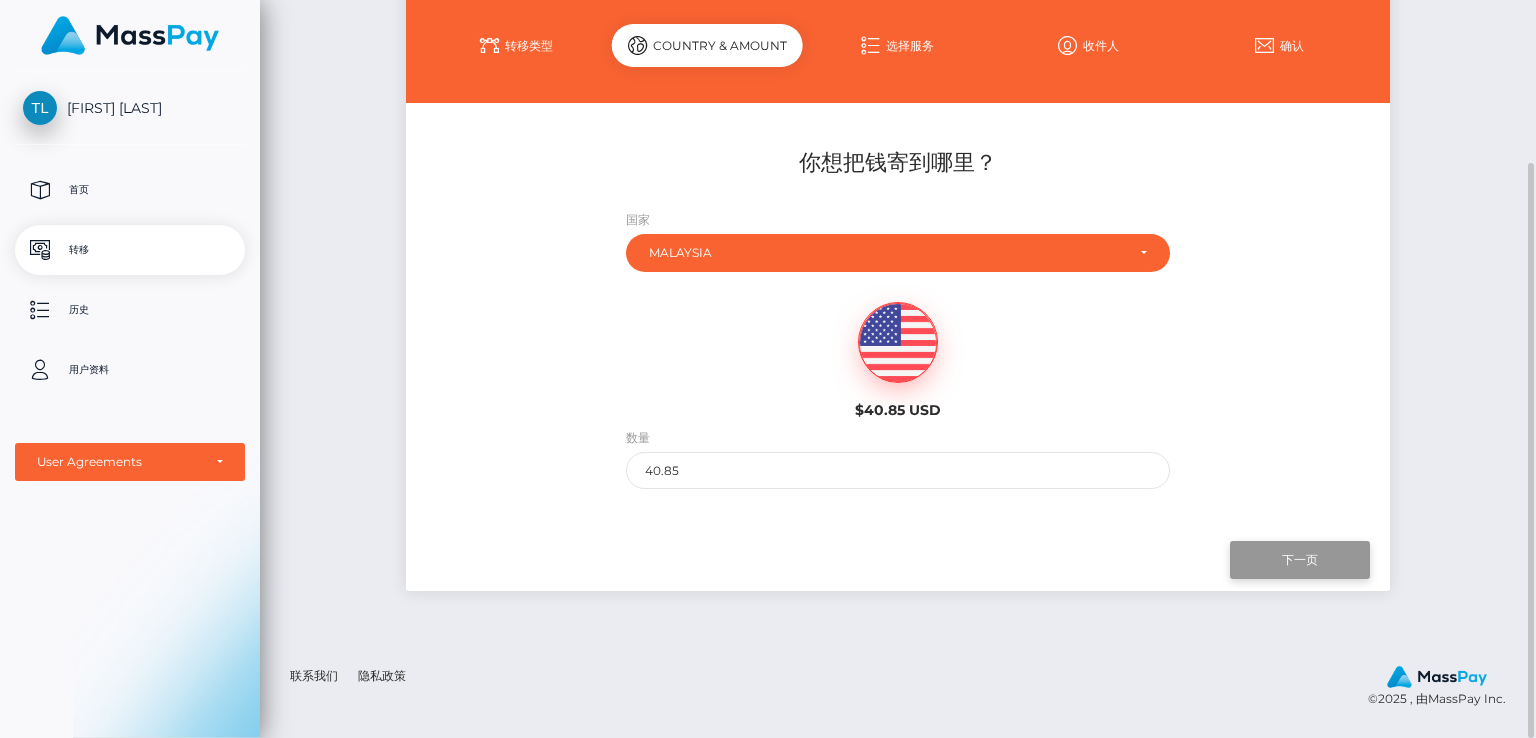 click on "Next" at bounding box center (1300, 560) 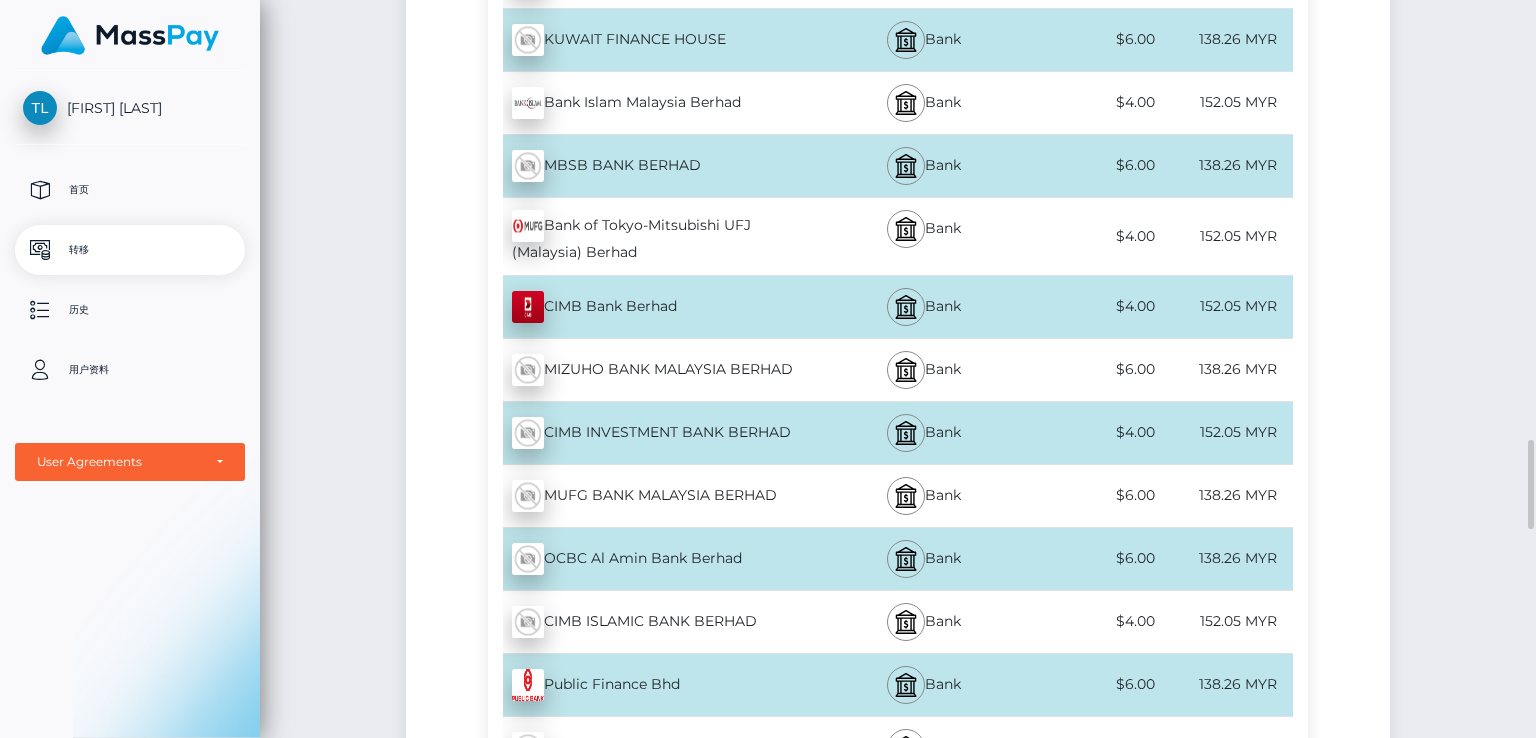 scroll, scrollTop: 2909, scrollLeft: 0, axis: vertical 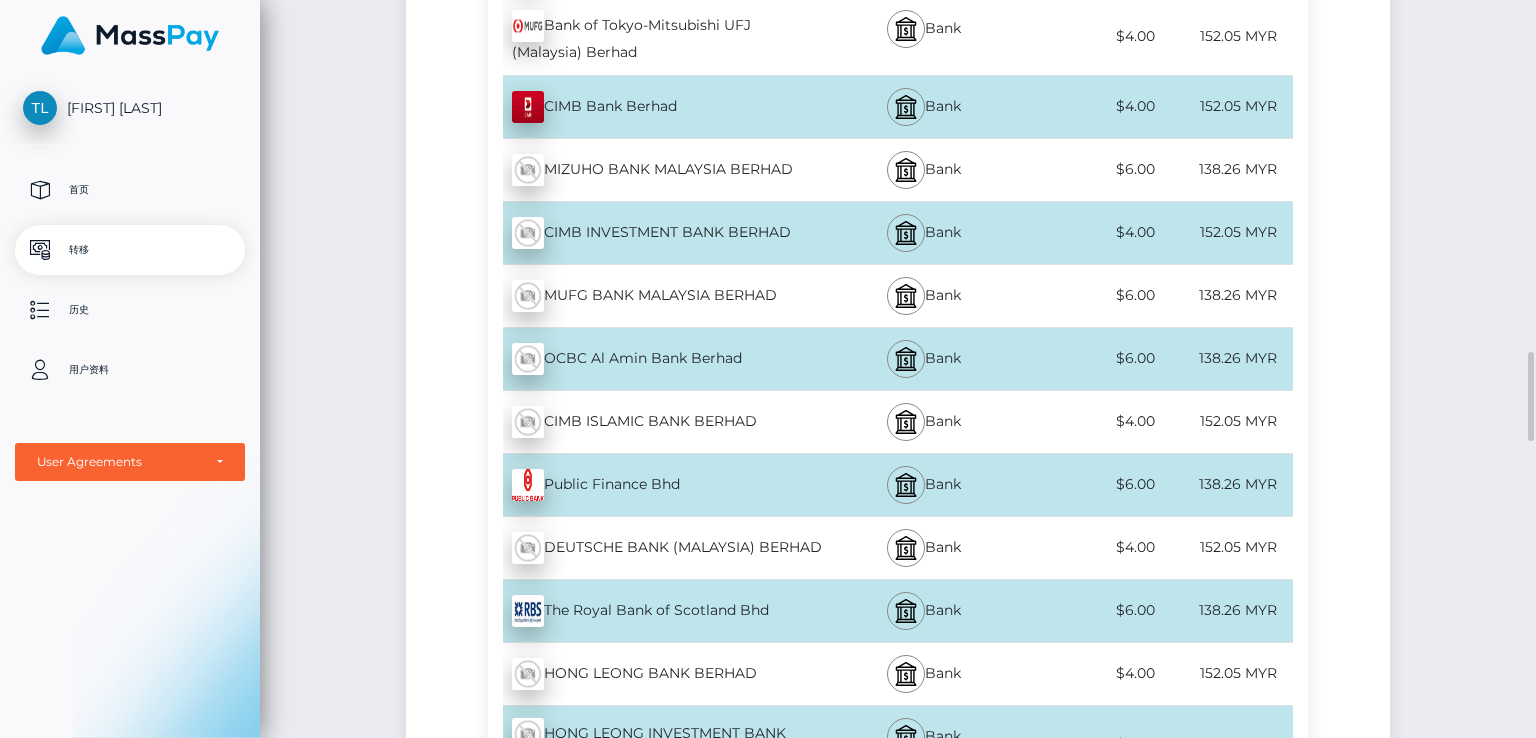 click on "138.26 MYR" at bounding box center [1226, 484] 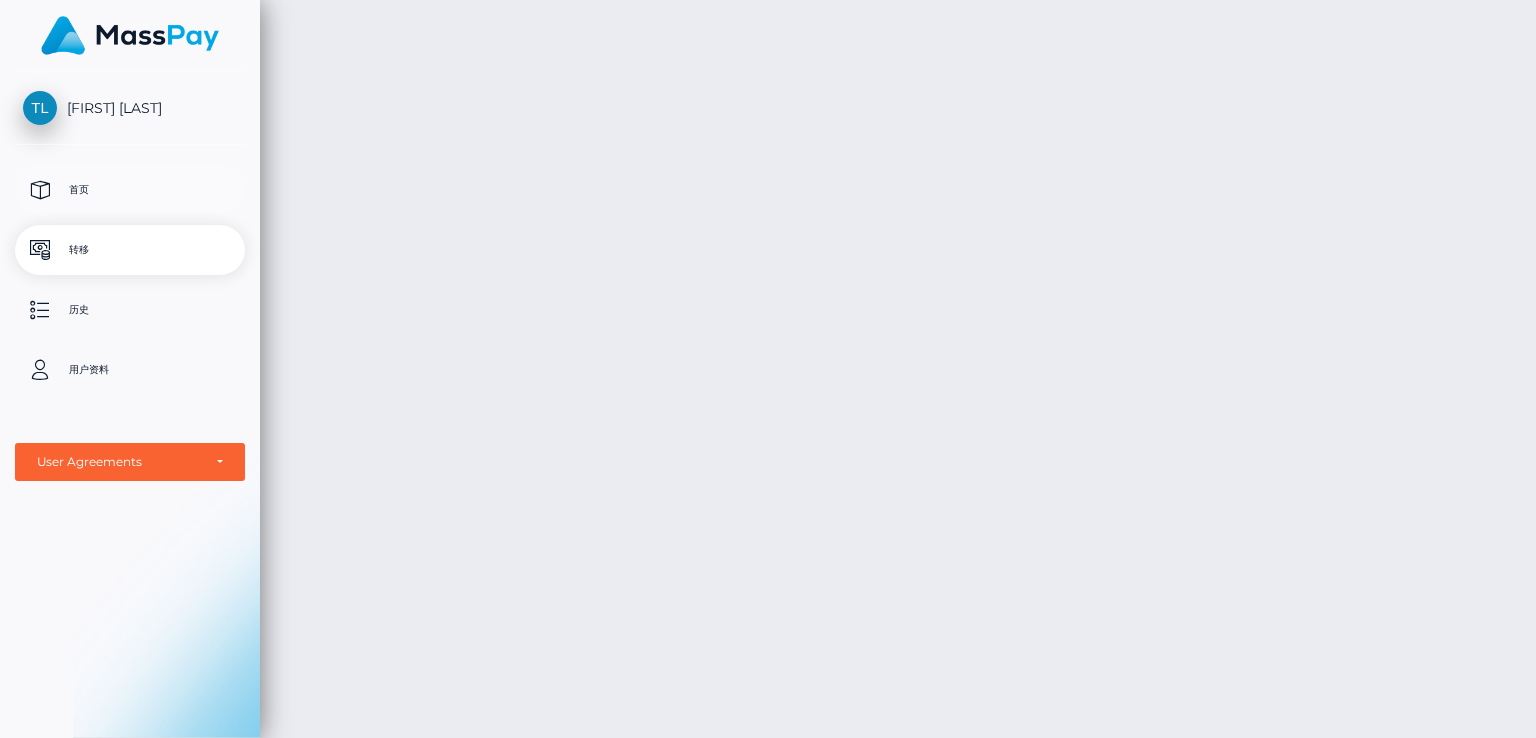 click on "首页" at bounding box center [130, 190] 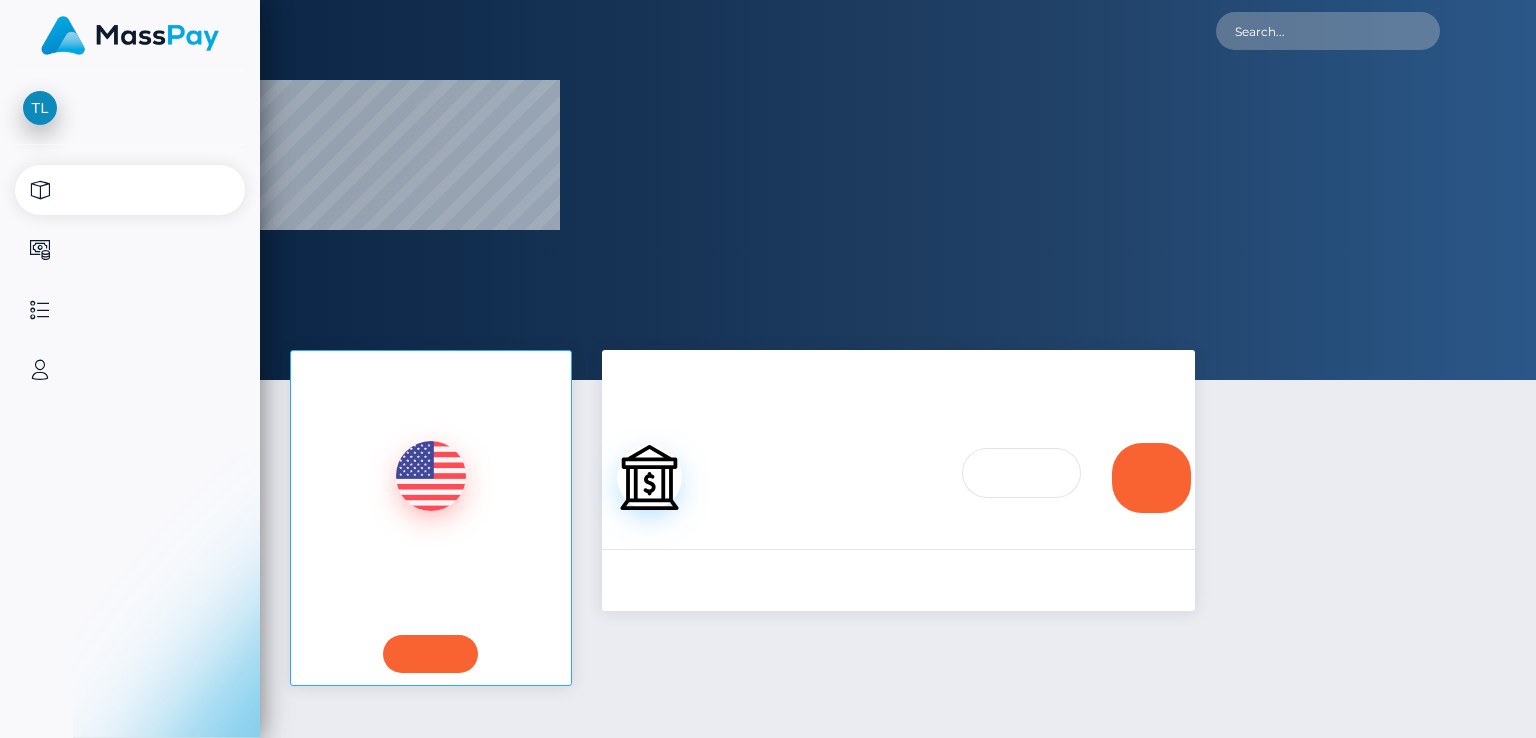 scroll, scrollTop: 0, scrollLeft: 0, axis: both 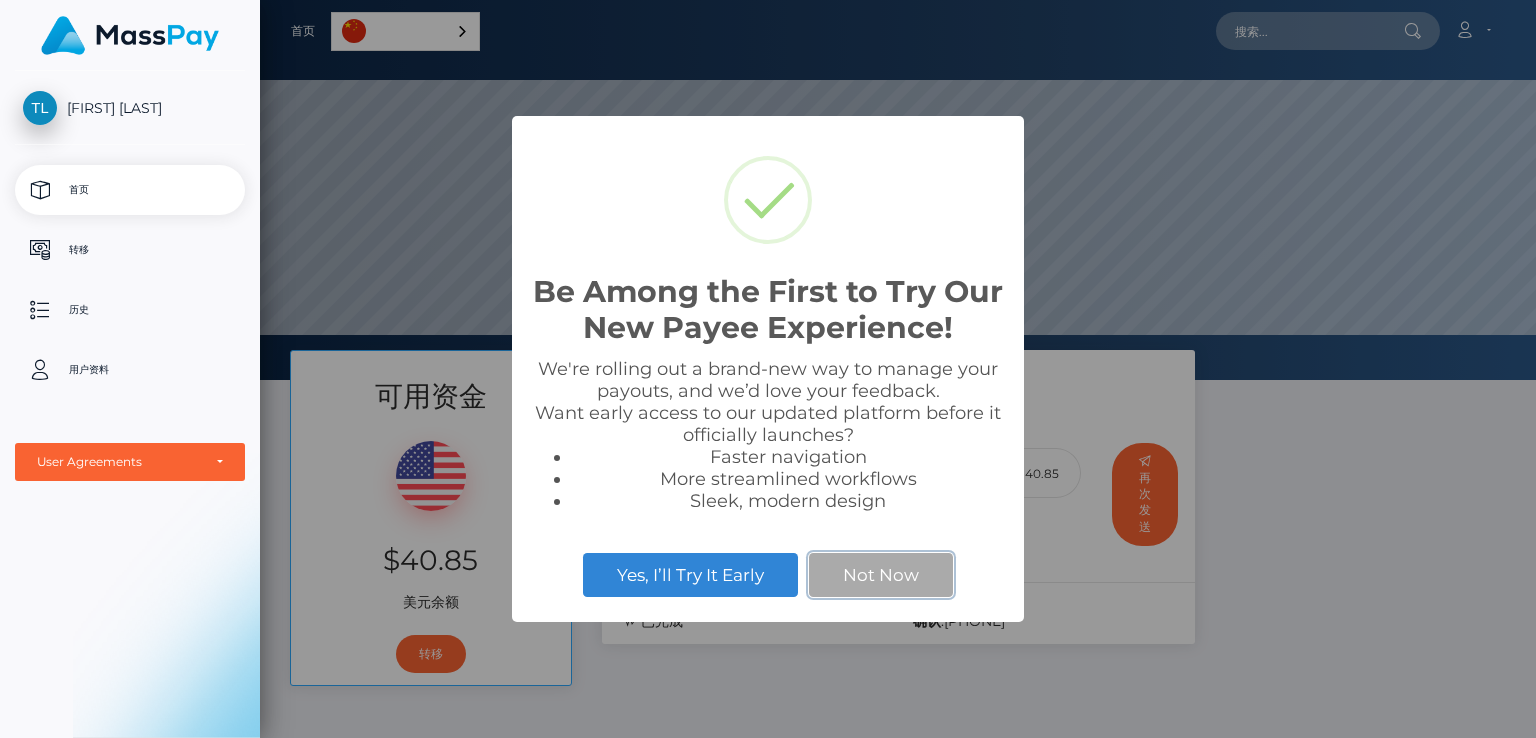 click on "Not Now" at bounding box center (881, 575) 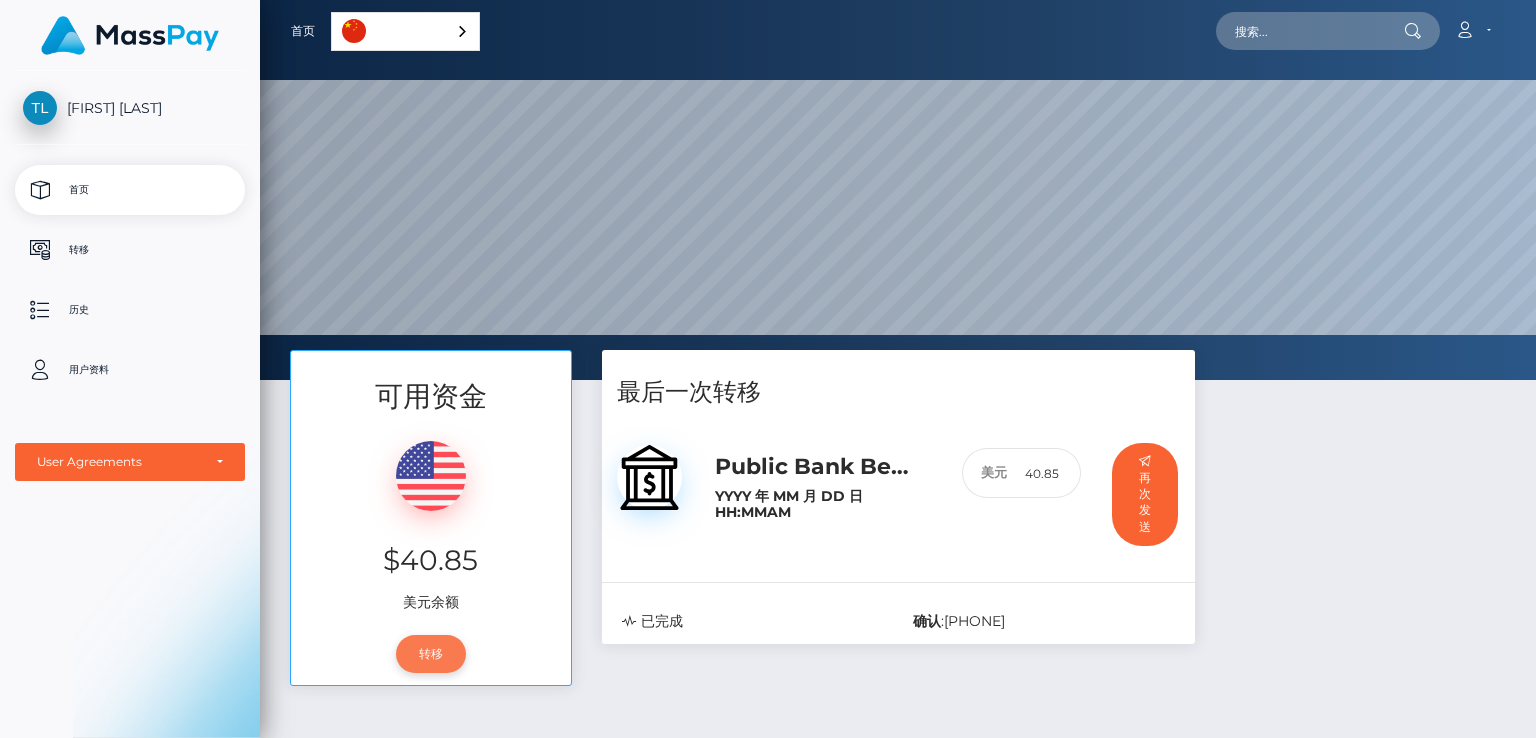 click on "转移" at bounding box center (431, 654) 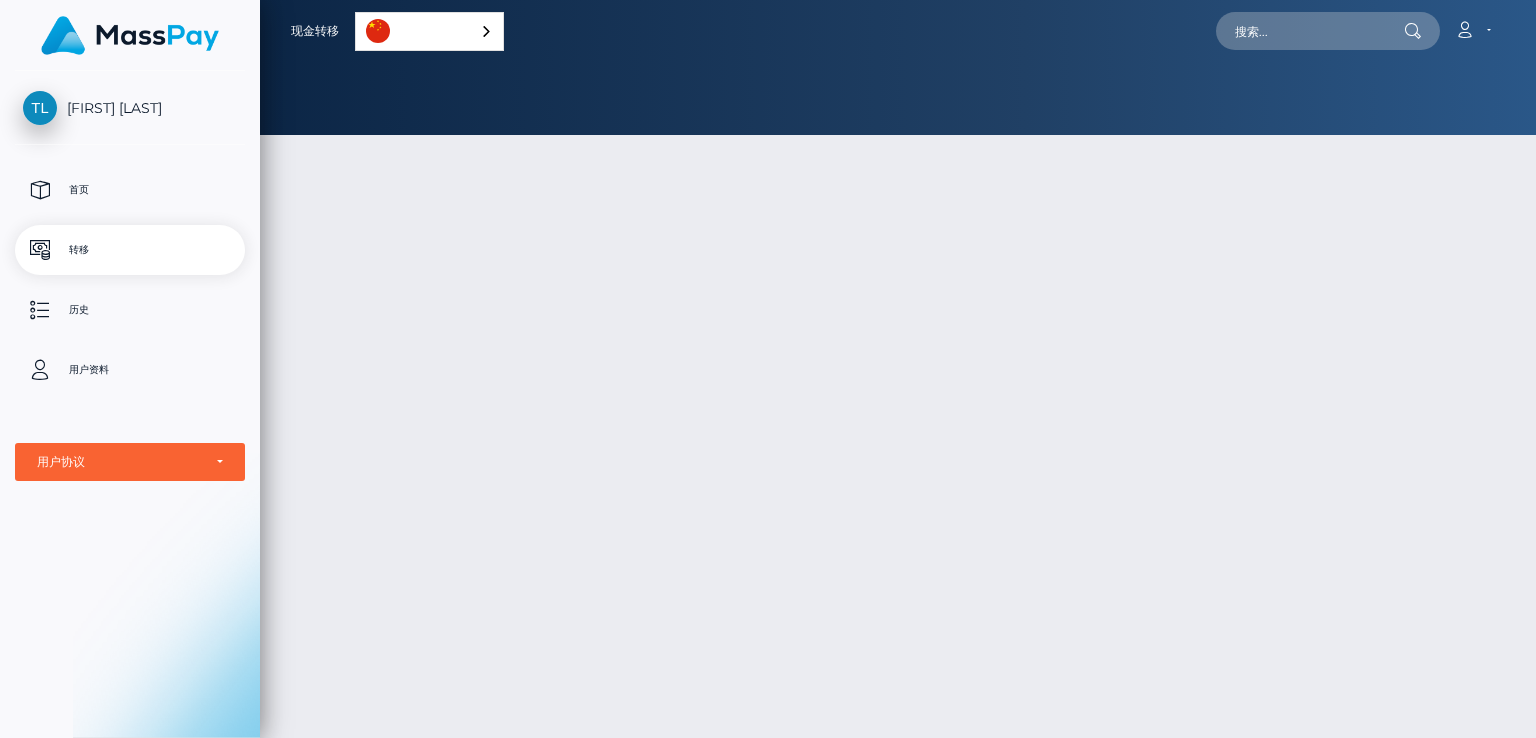 scroll, scrollTop: 0, scrollLeft: 0, axis: both 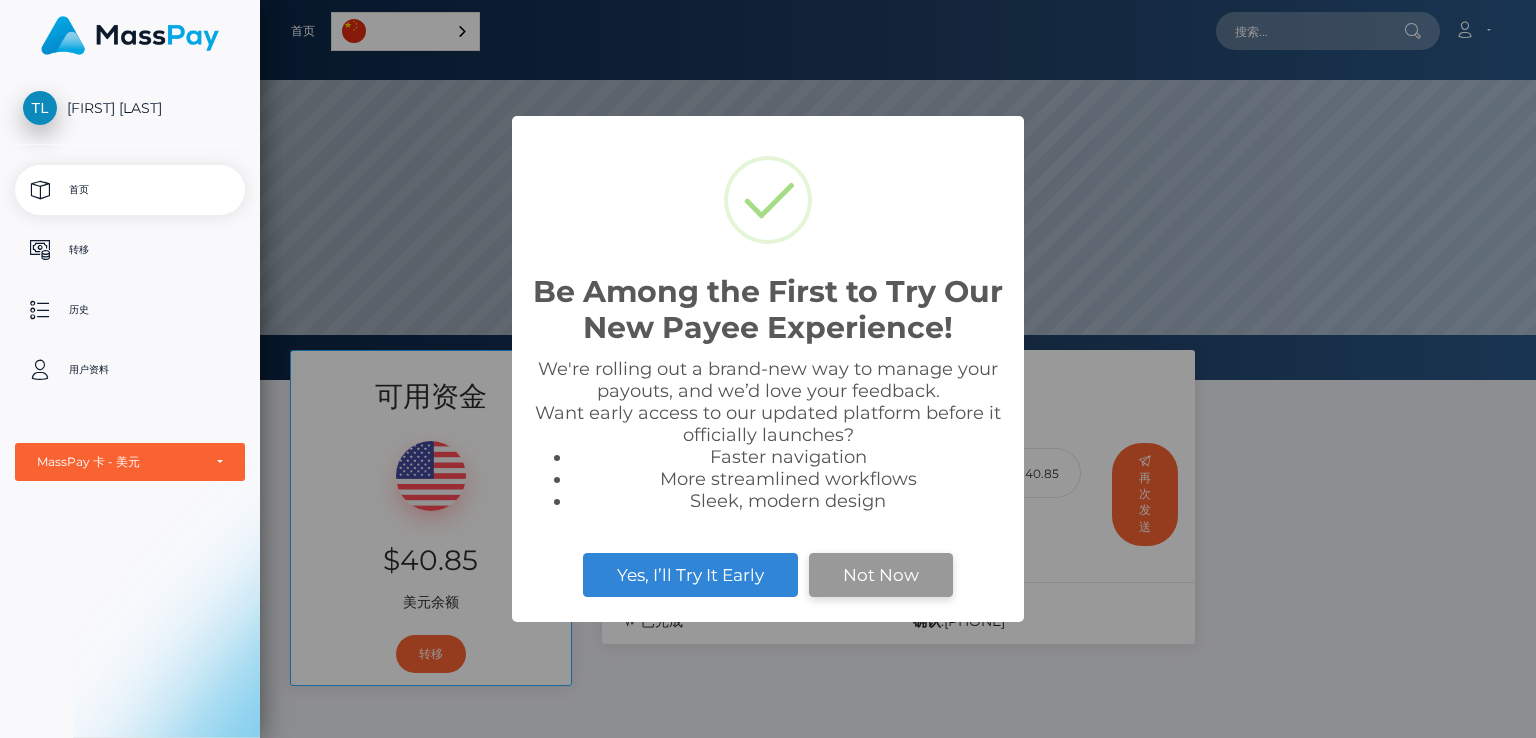 click on "Not Now" at bounding box center (881, 575) 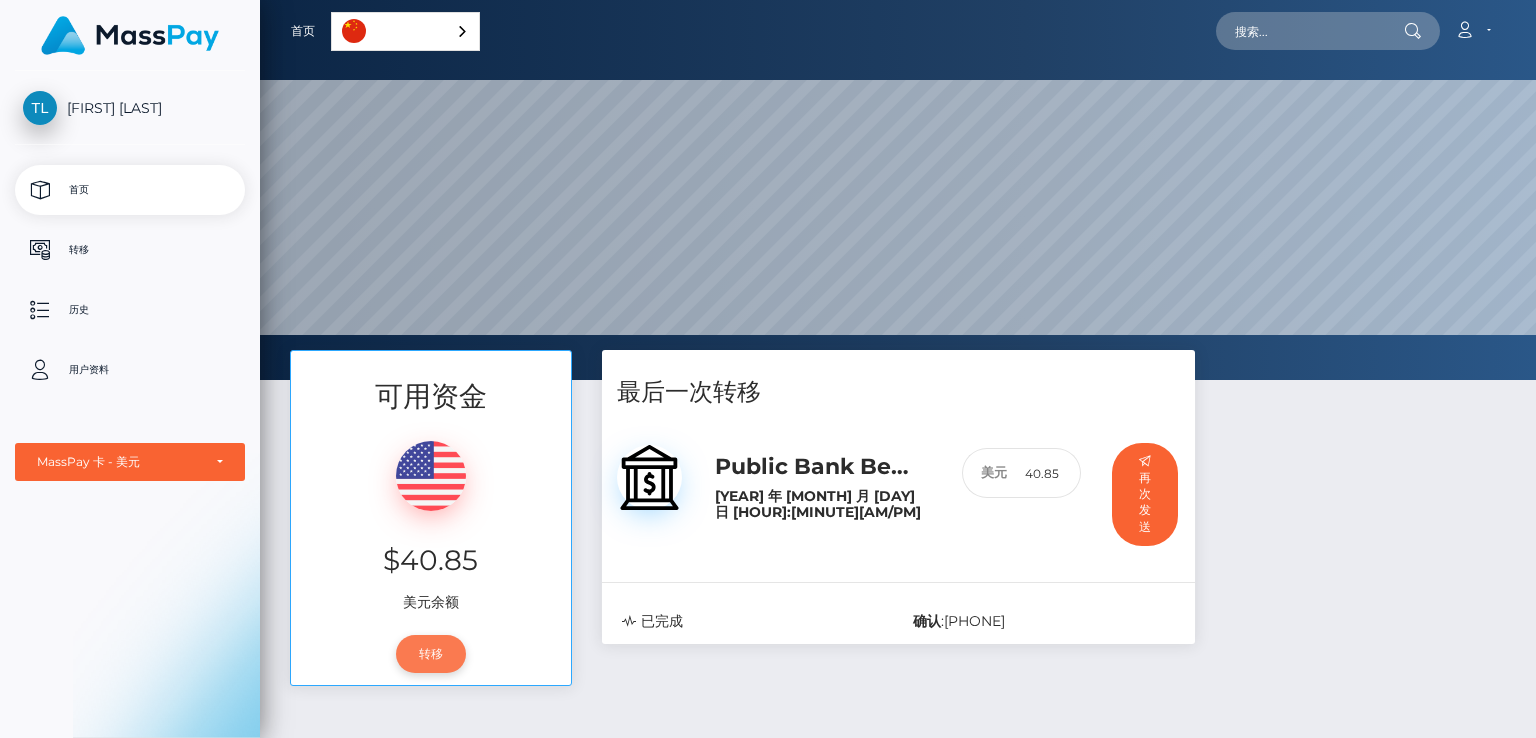 click on "转移" at bounding box center [431, 654] 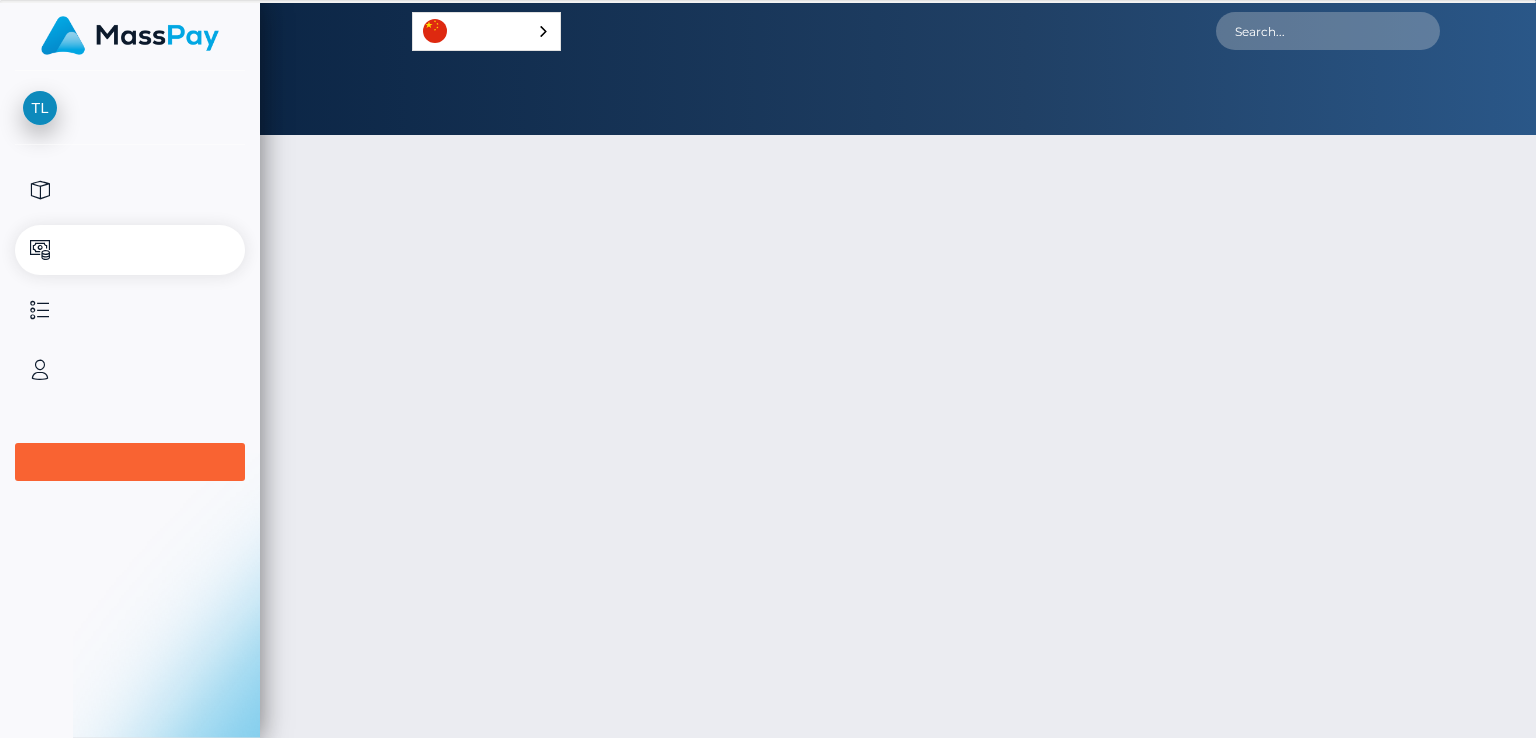 scroll, scrollTop: 0, scrollLeft: 0, axis: both 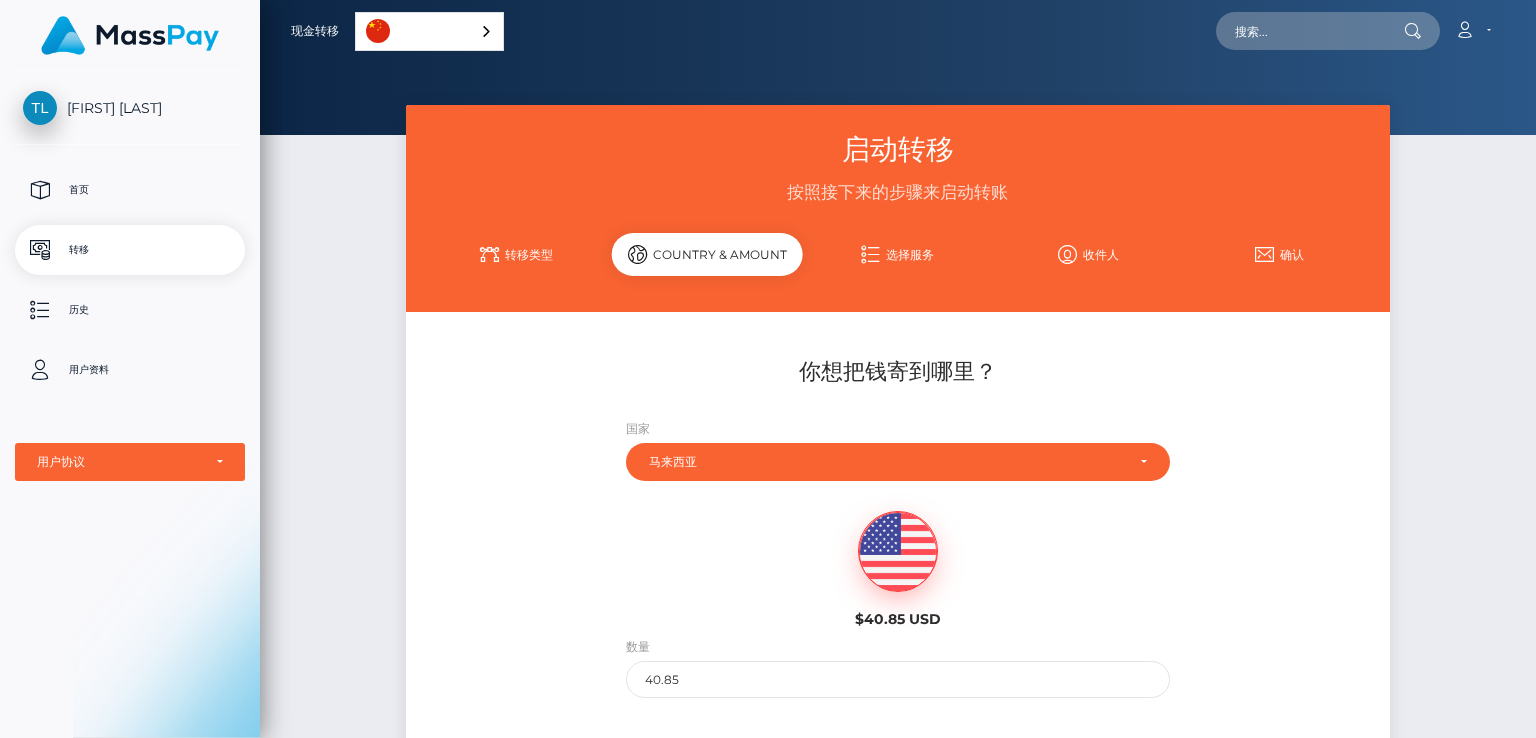 click on "转移类型" at bounding box center [516, 254] 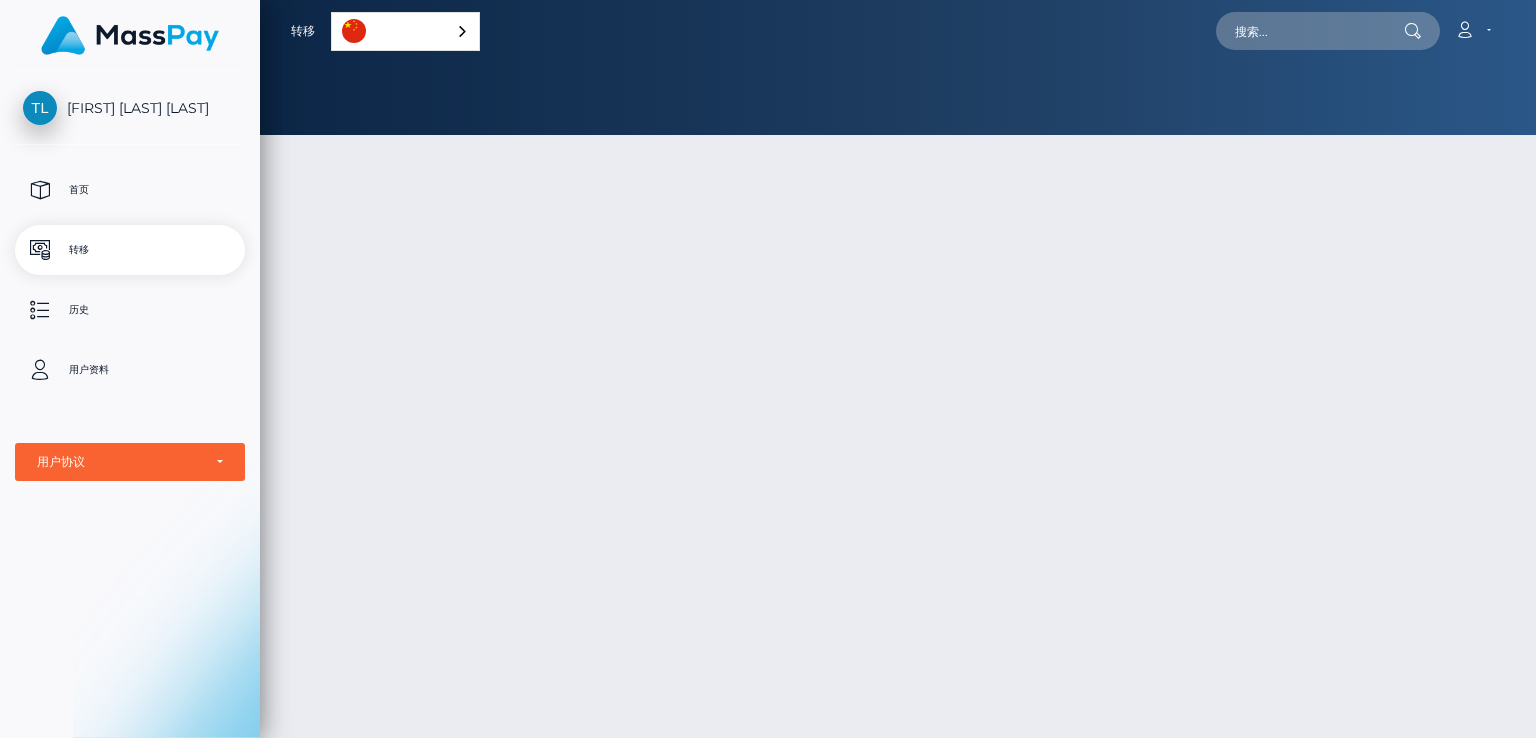 scroll, scrollTop: 0, scrollLeft: 0, axis: both 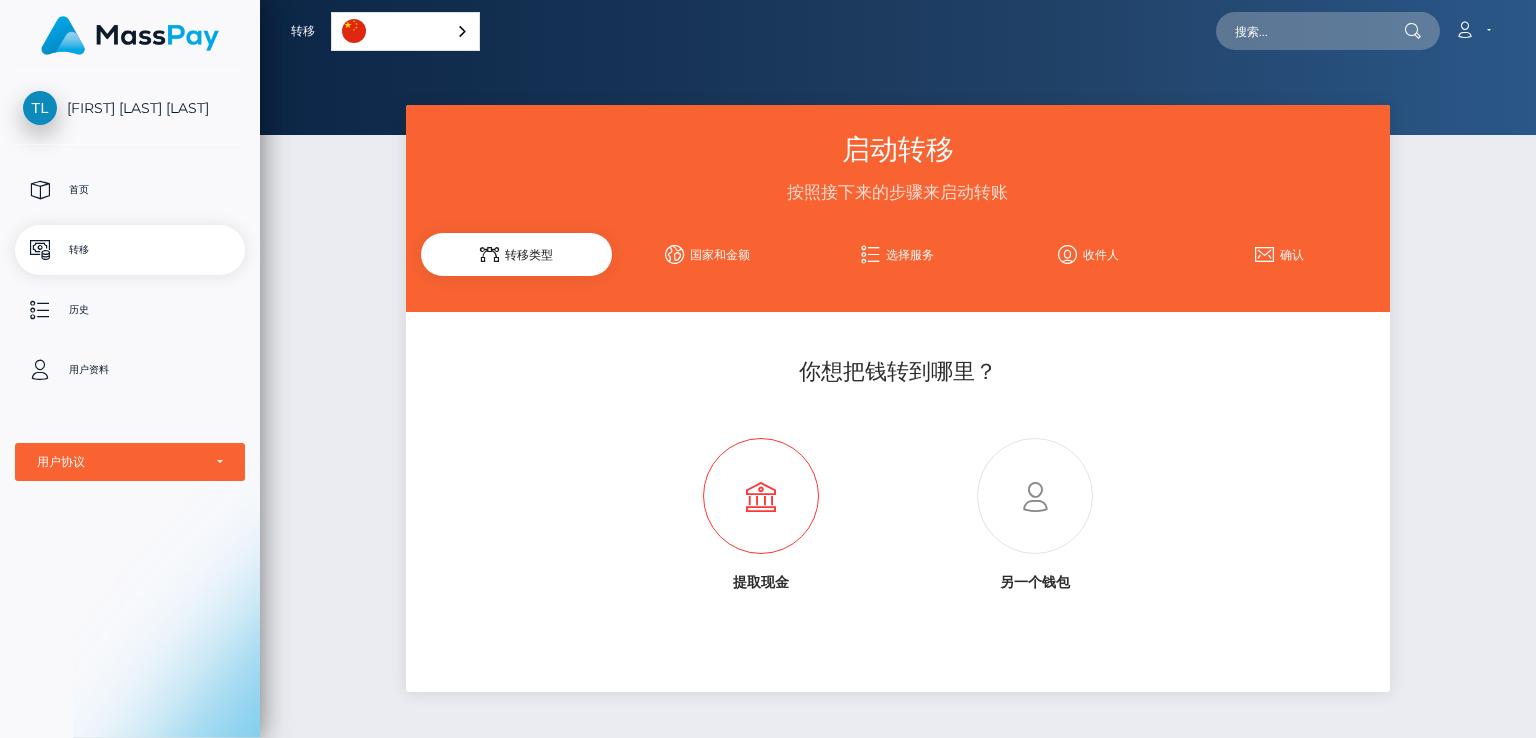 click at bounding box center (761, 497) 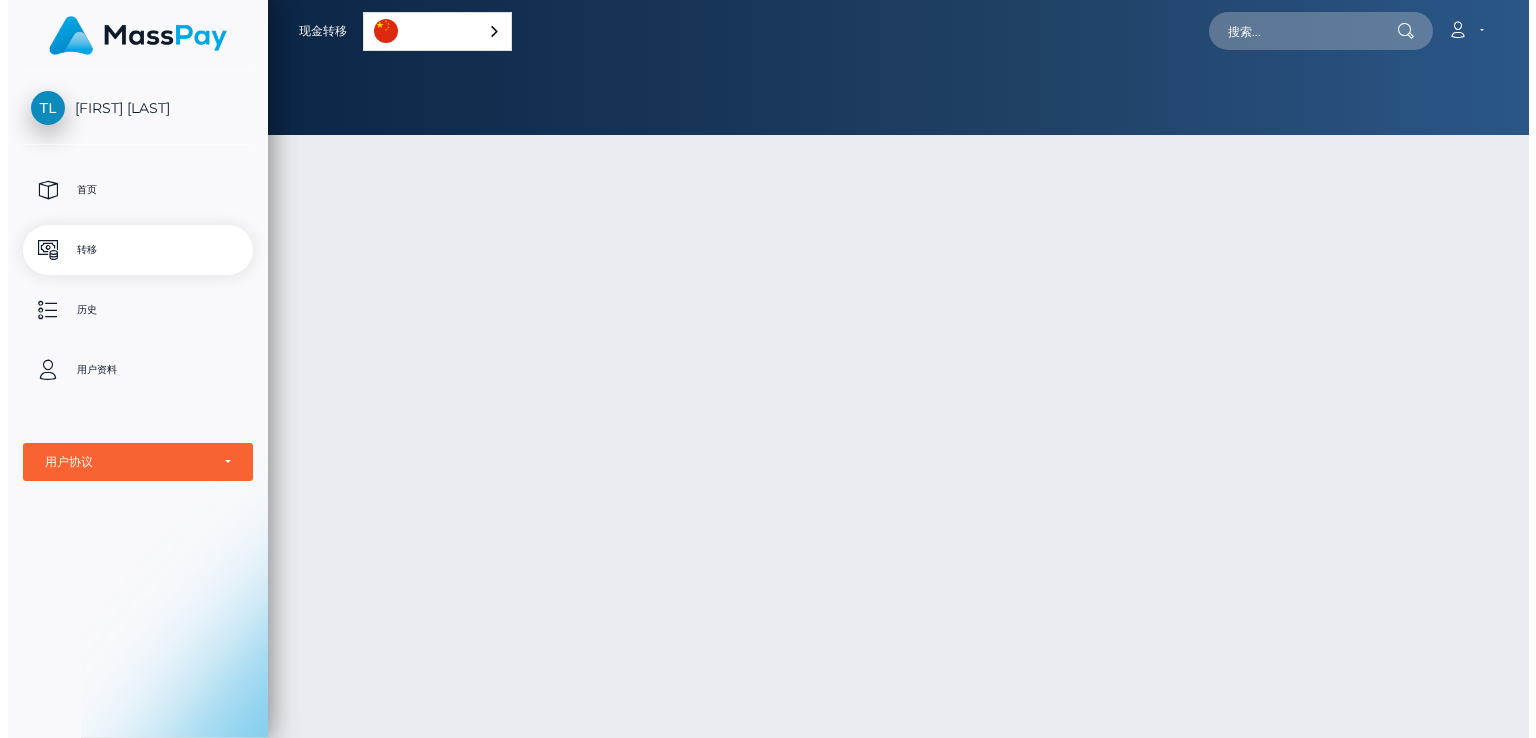 scroll, scrollTop: 0, scrollLeft: 0, axis: both 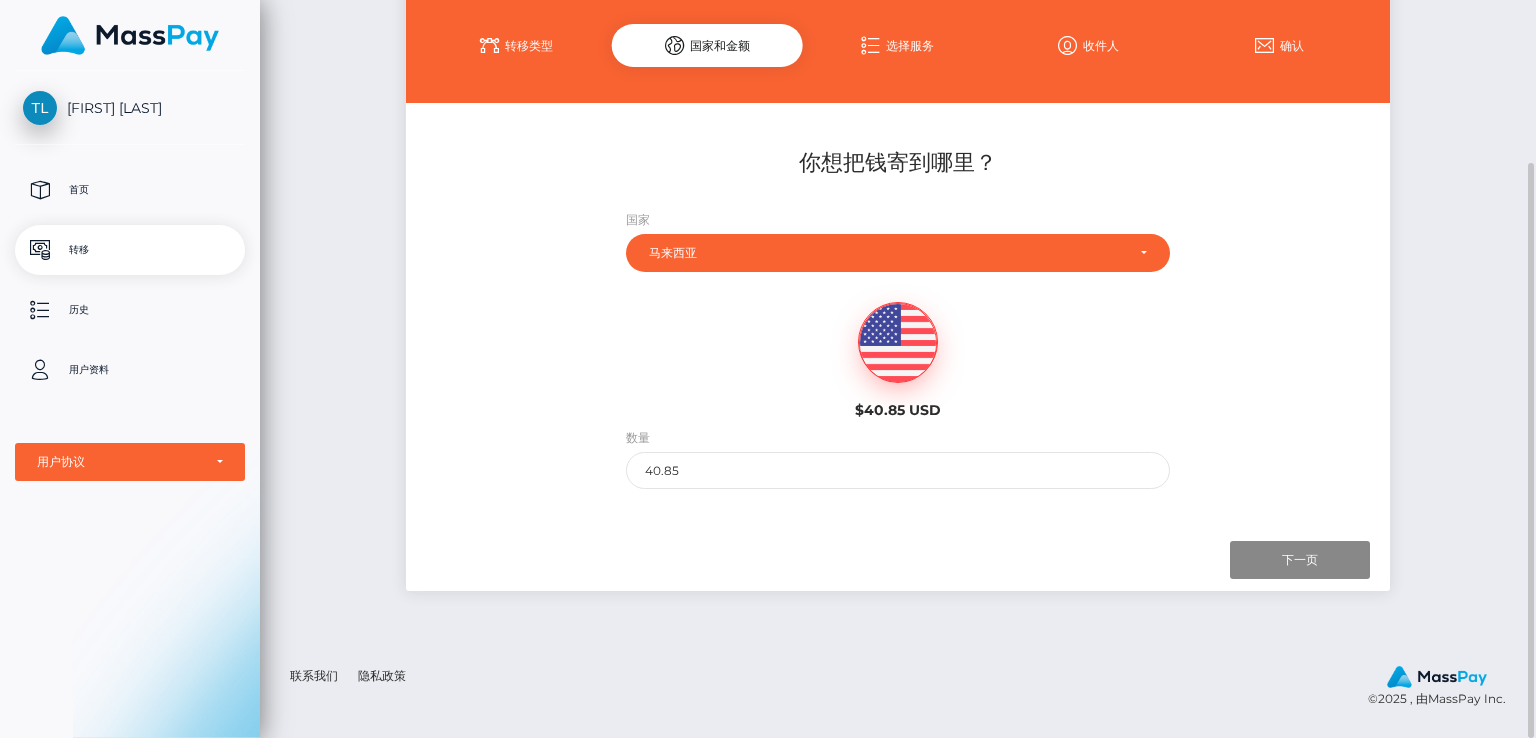 click on "启动转移
按照接下来的步骤来启动转账
转移类型
国家和金额
选择服务" at bounding box center (897, -1) 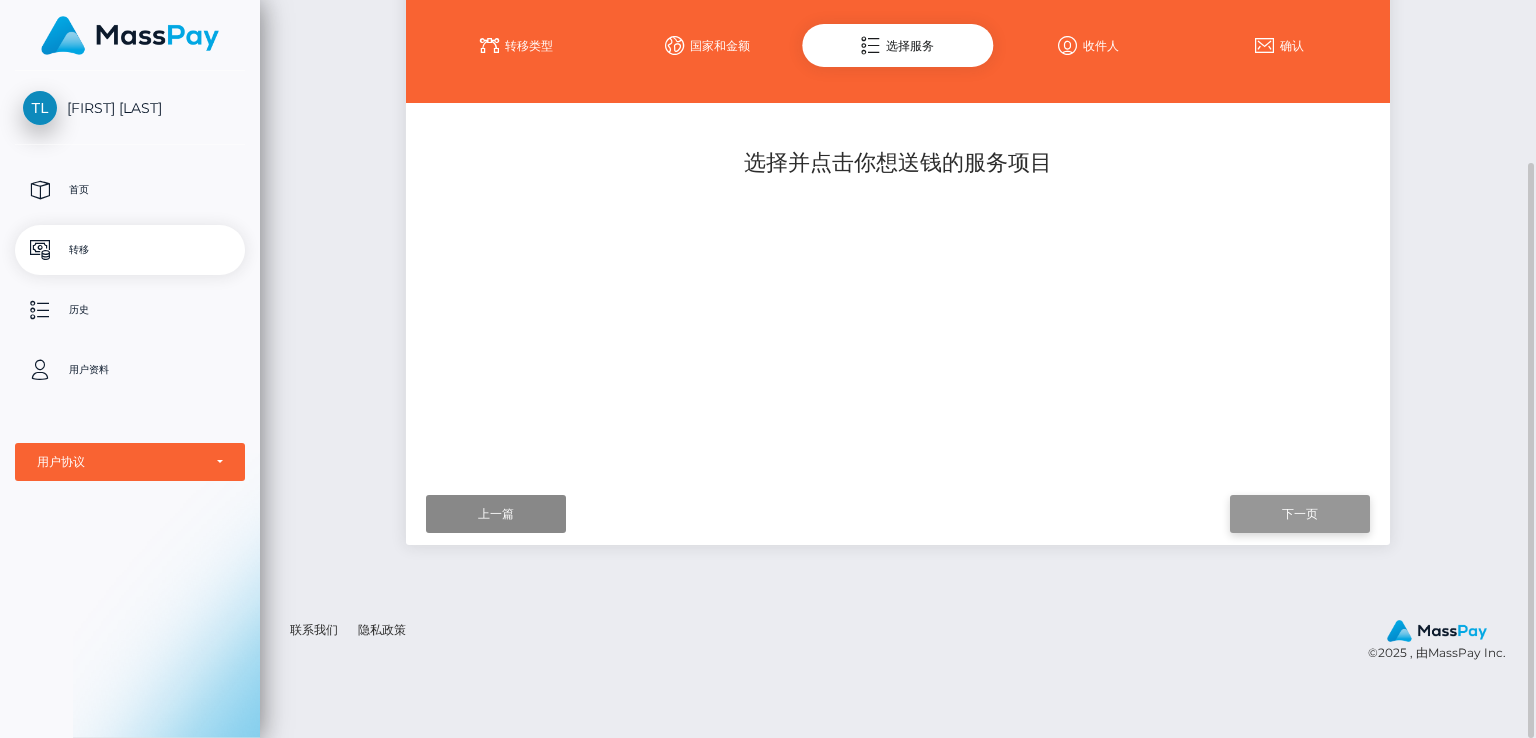 click on "下一页" at bounding box center [1300, 514] 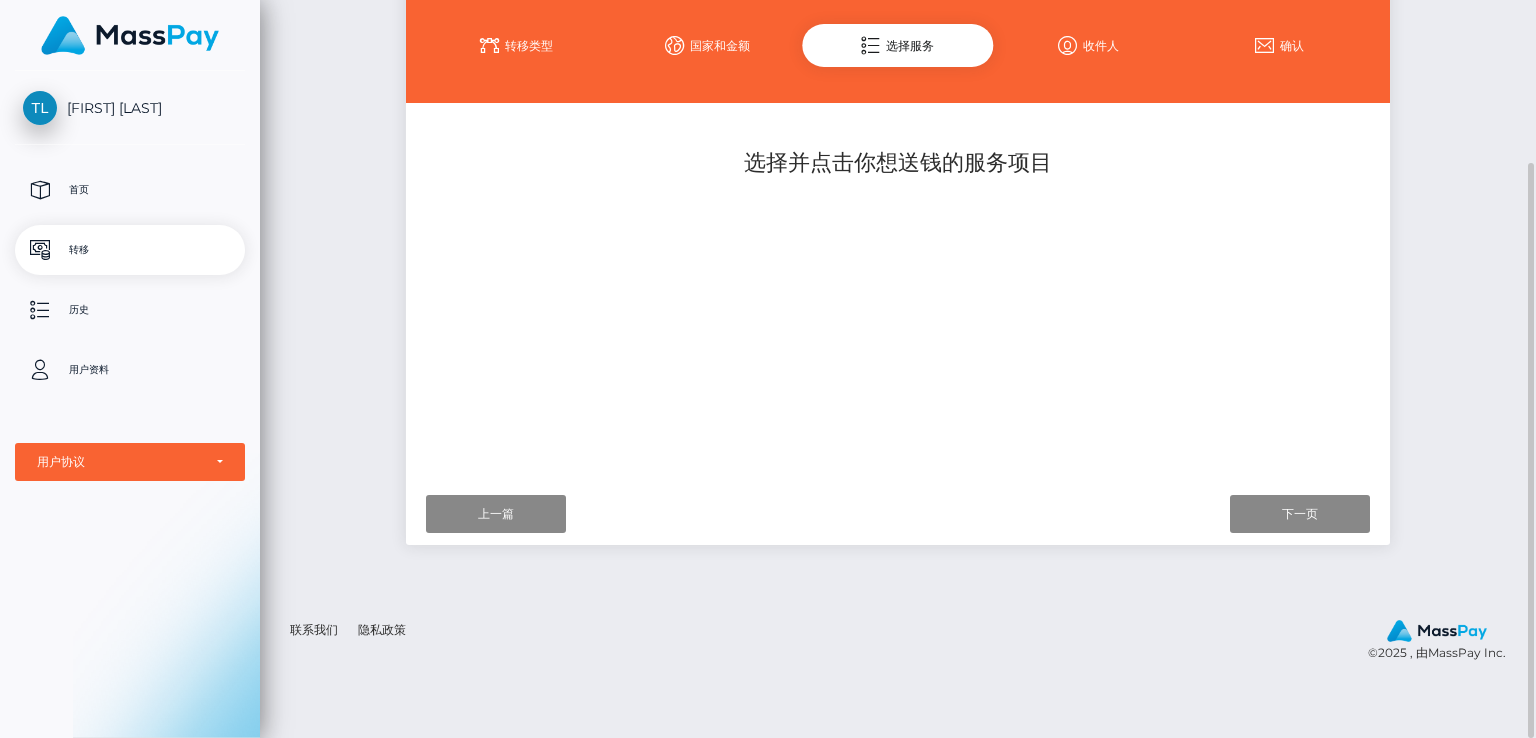 click on "国家和金额" at bounding box center (707, 45) 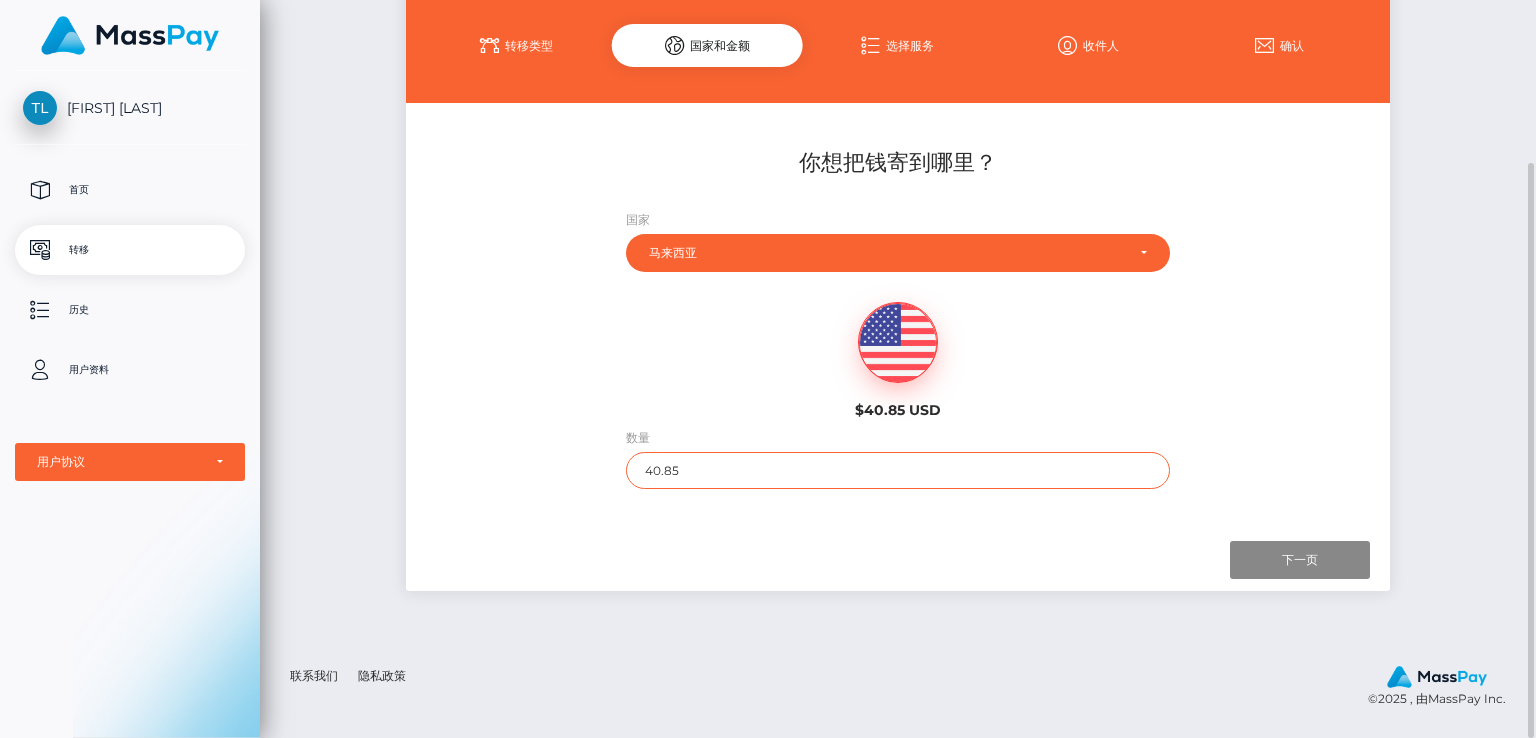 click on "40.85" at bounding box center (898, 470) 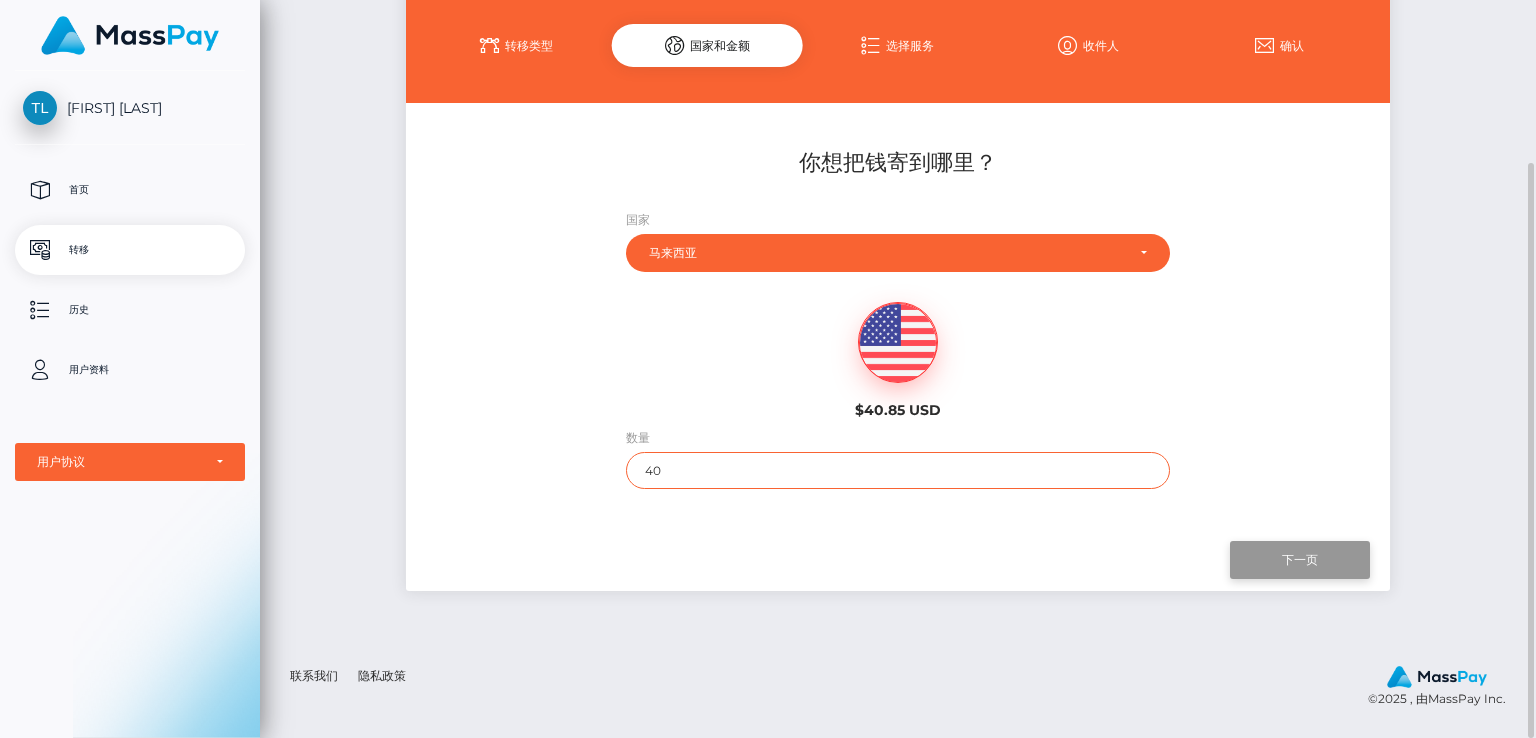 type on "40" 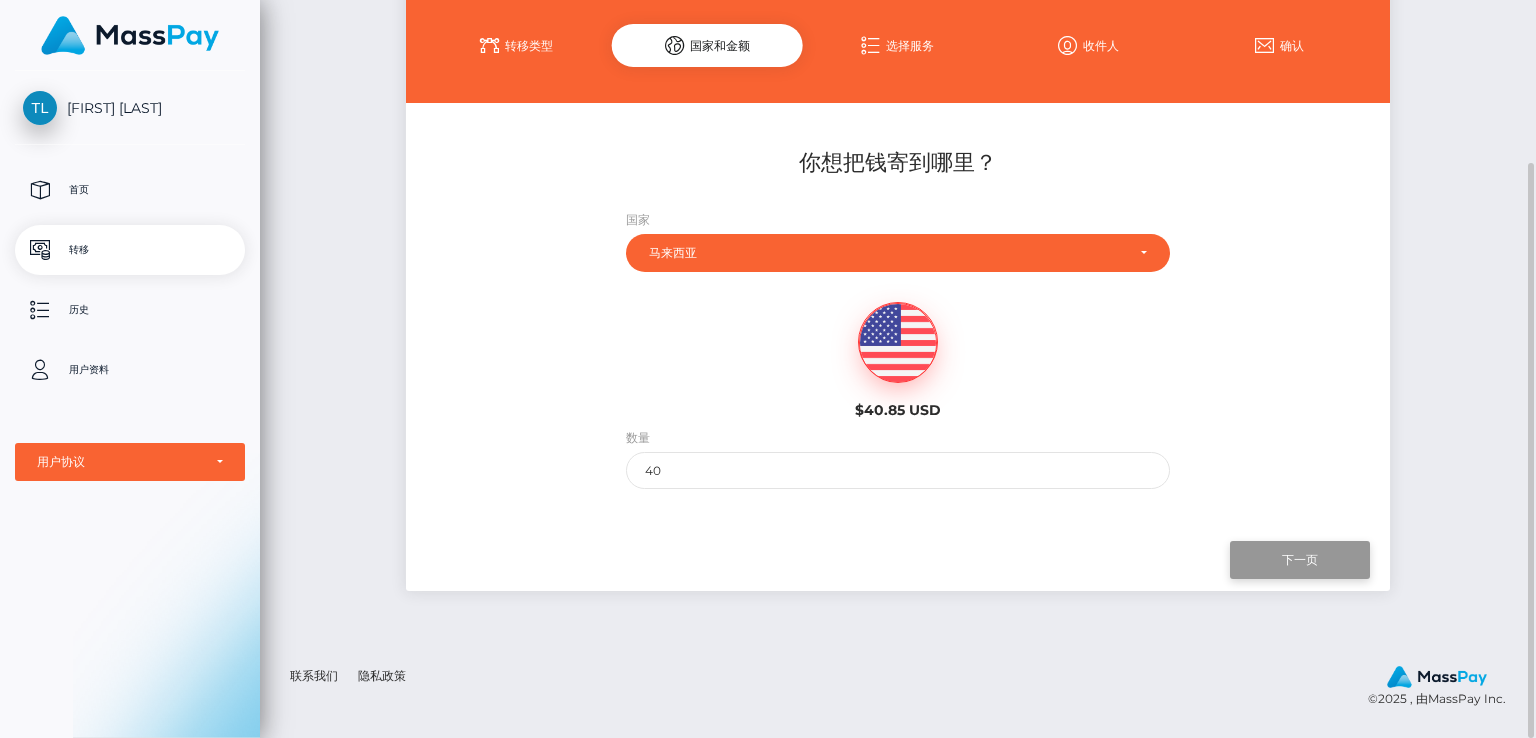 click on "下一页" at bounding box center [1300, 560] 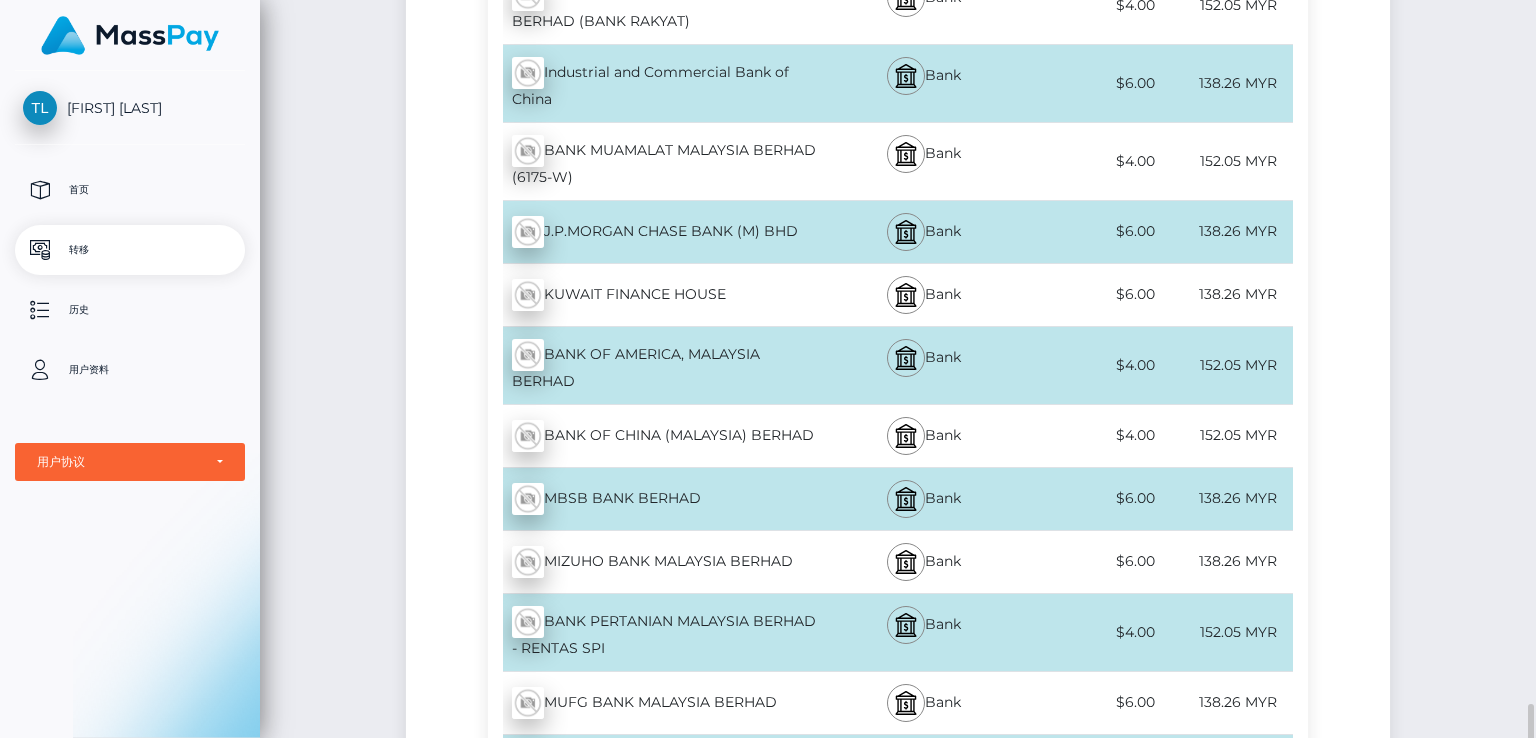 scroll, scrollTop: 2609, scrollLeft: 0, axis: vertical 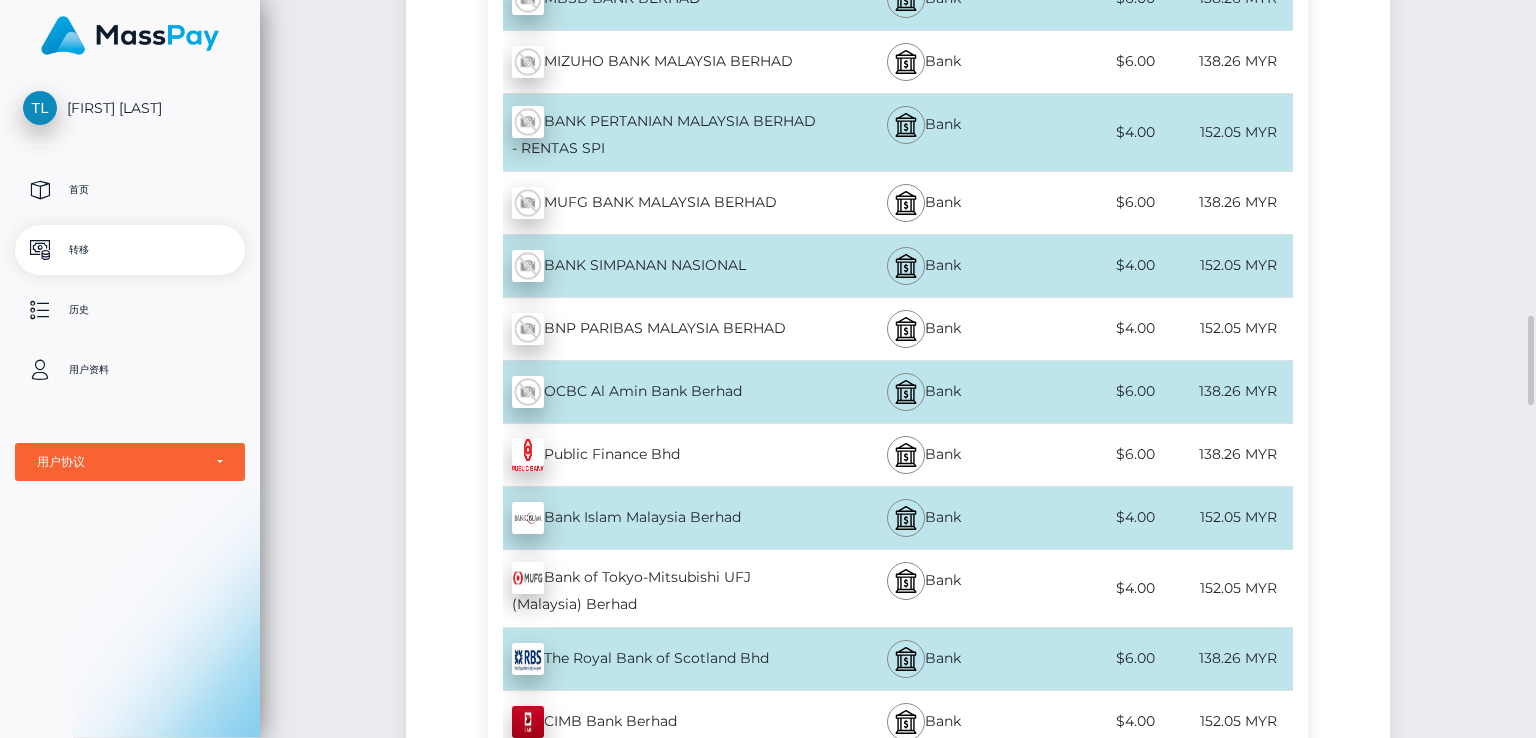 click on "138.26 MYR" at bounding box center (1226, 454) 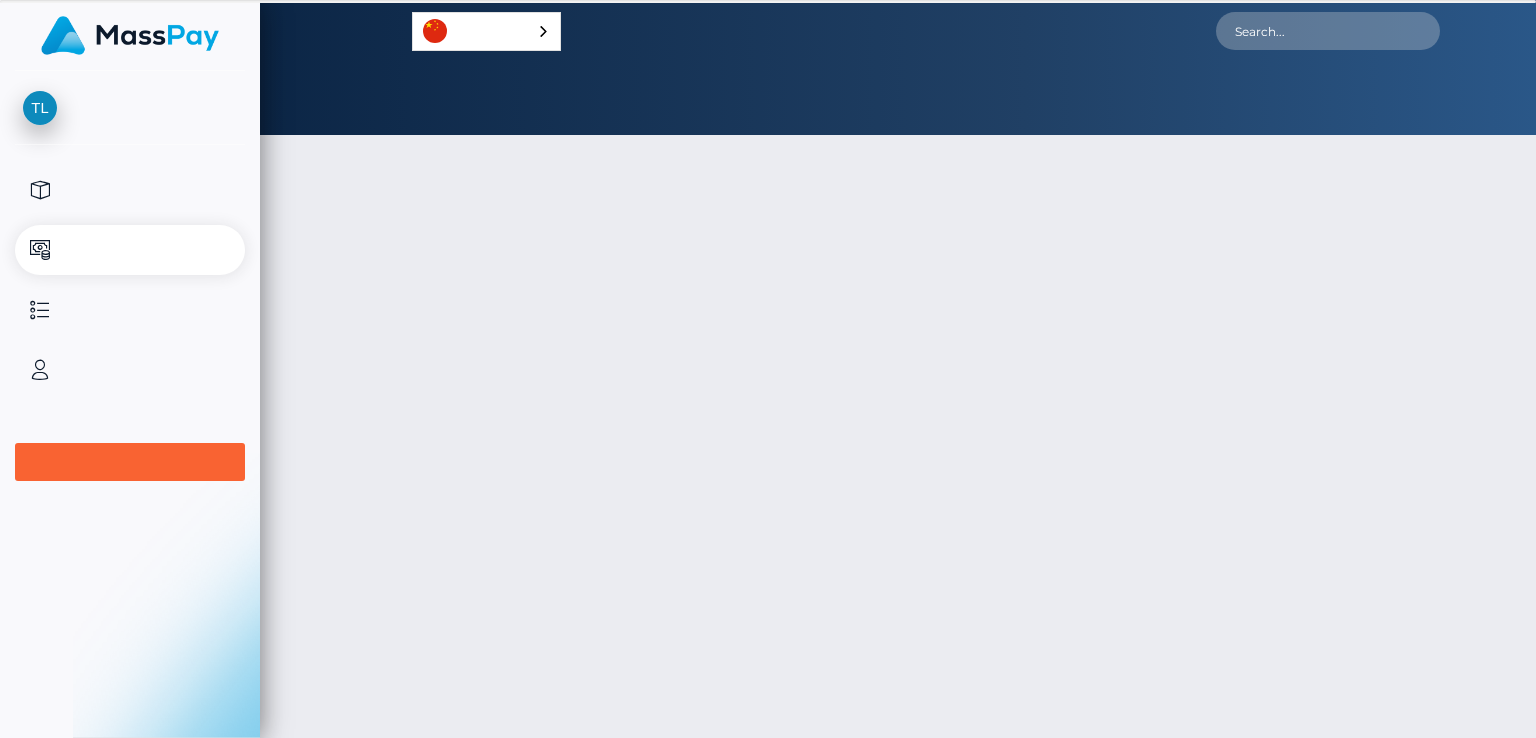 scroll, scrollTop: 0, scrollLeft: 0, axis: both 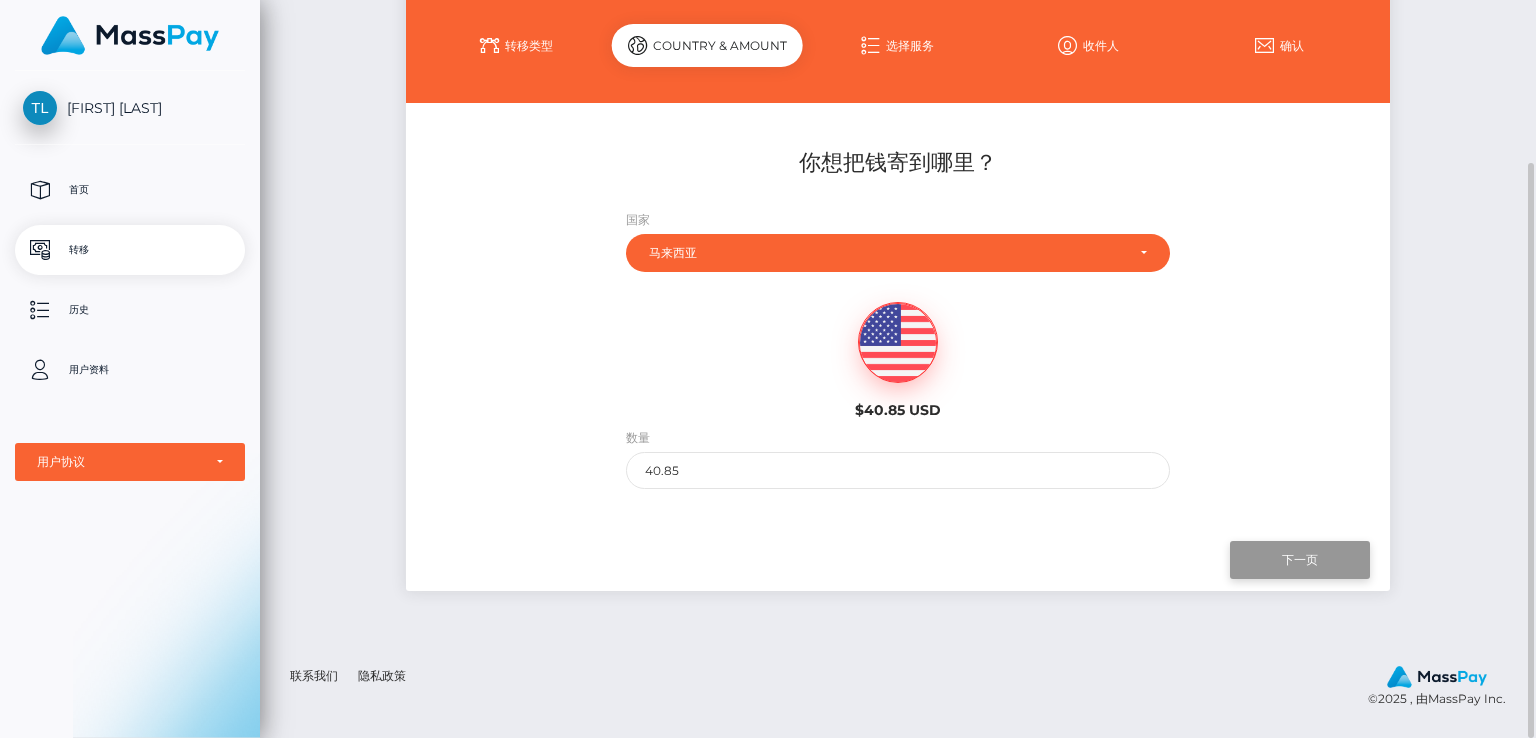 click on "Next" at bounding box center (1300, 560) 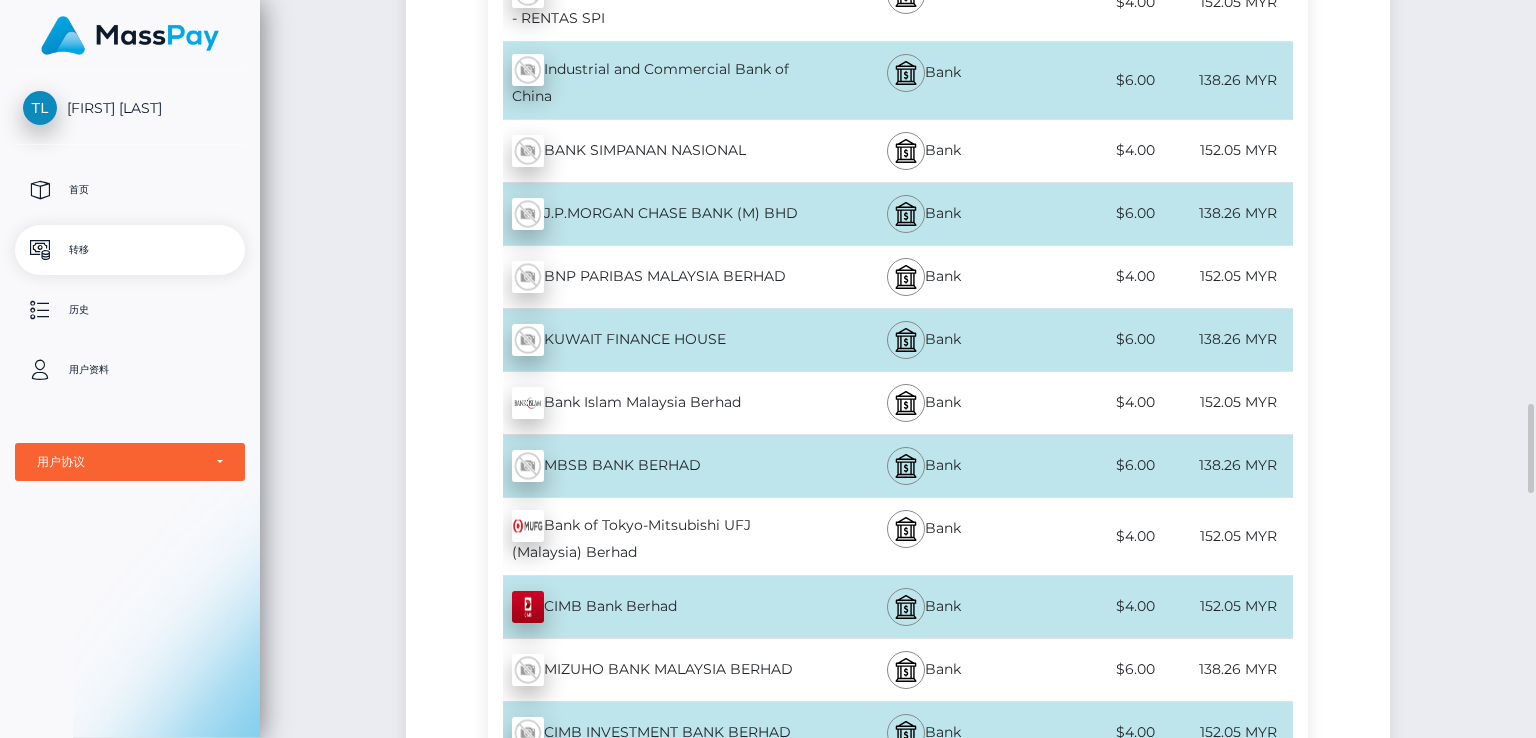 scroll, scrollTop: 2509, scrollLeft: 0, axis: vertical 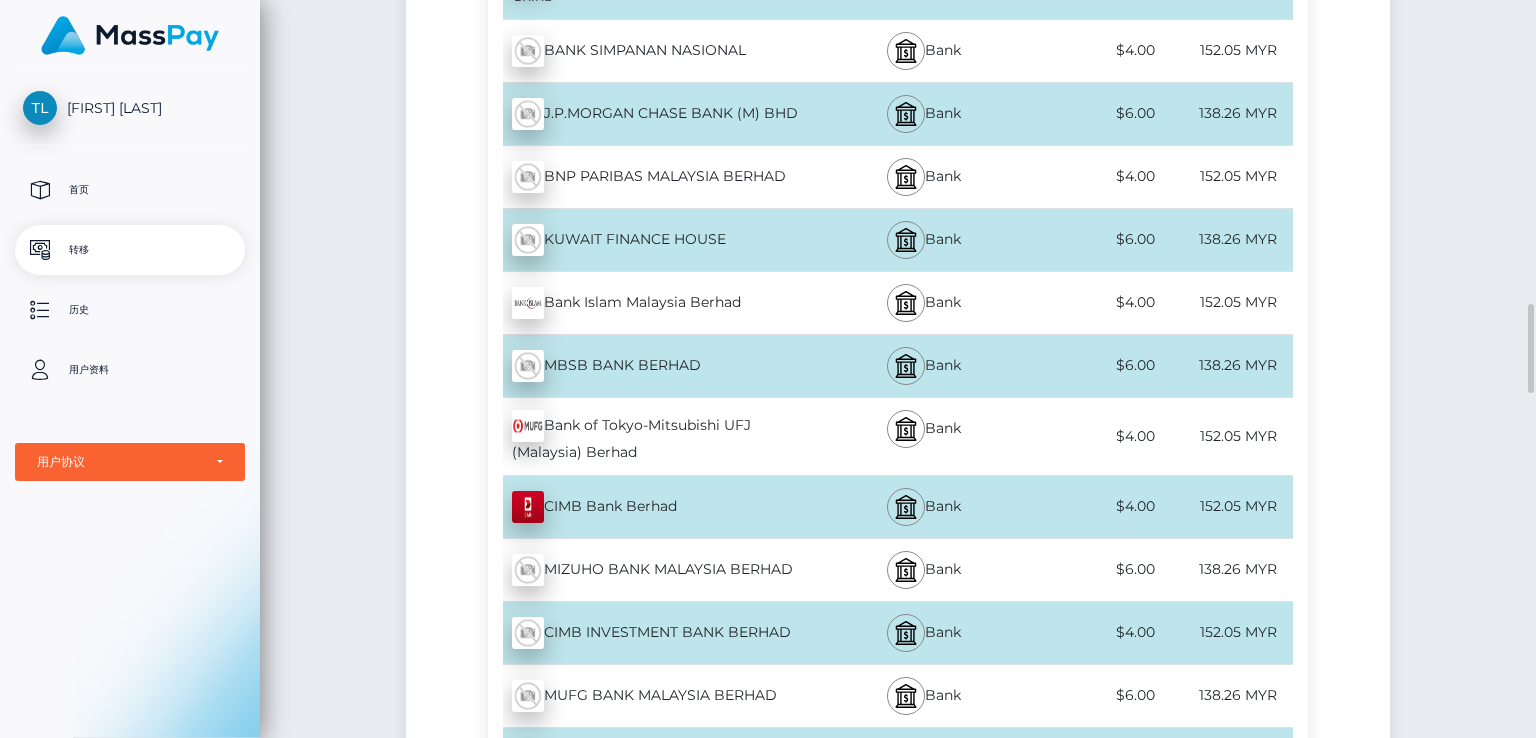 click on "CIMB Bank Berhad  - MYR" at bounding box center (655, 507) 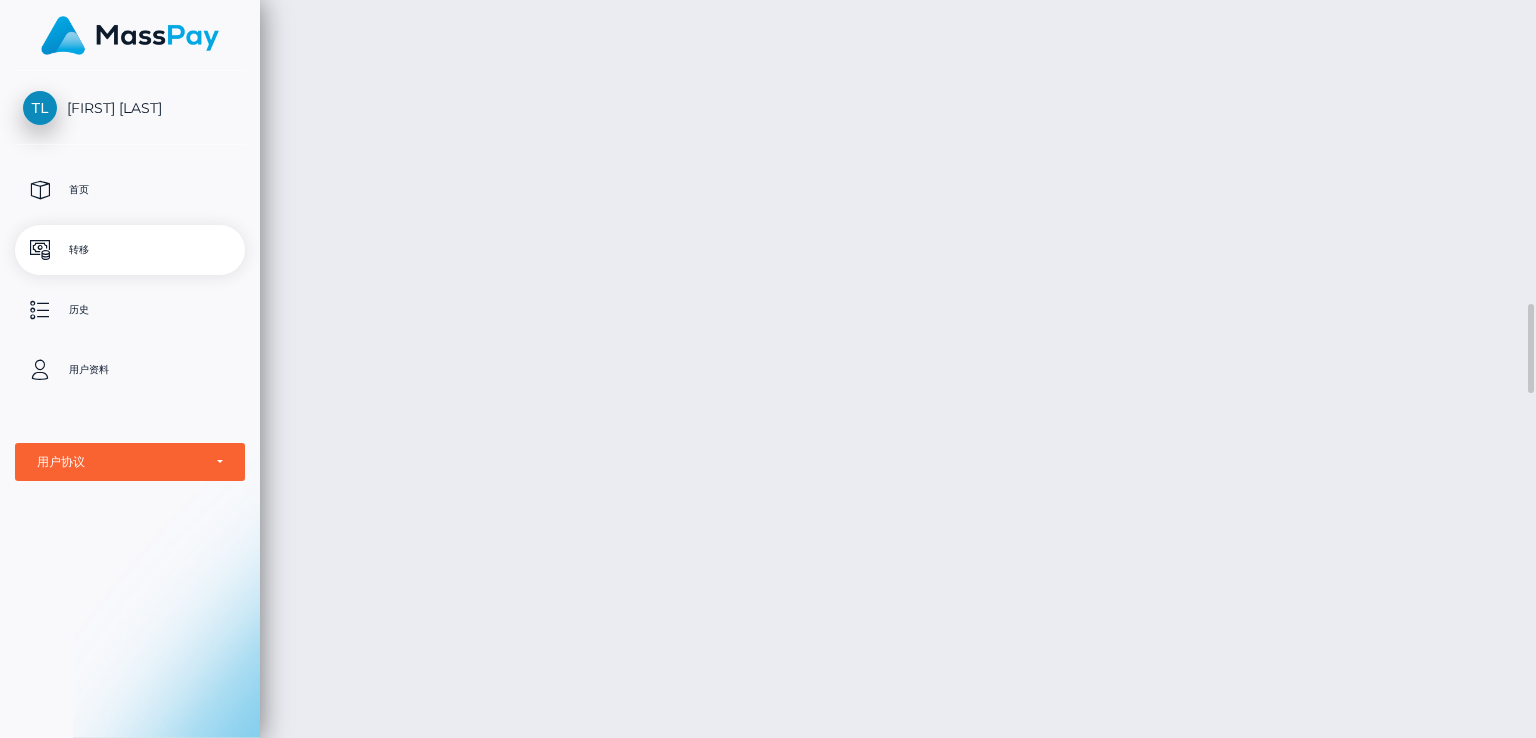 click on "现金转移
中文 (简体) English Español Português (Brasil)
帐户
登出" at bounding box center [898, 369] 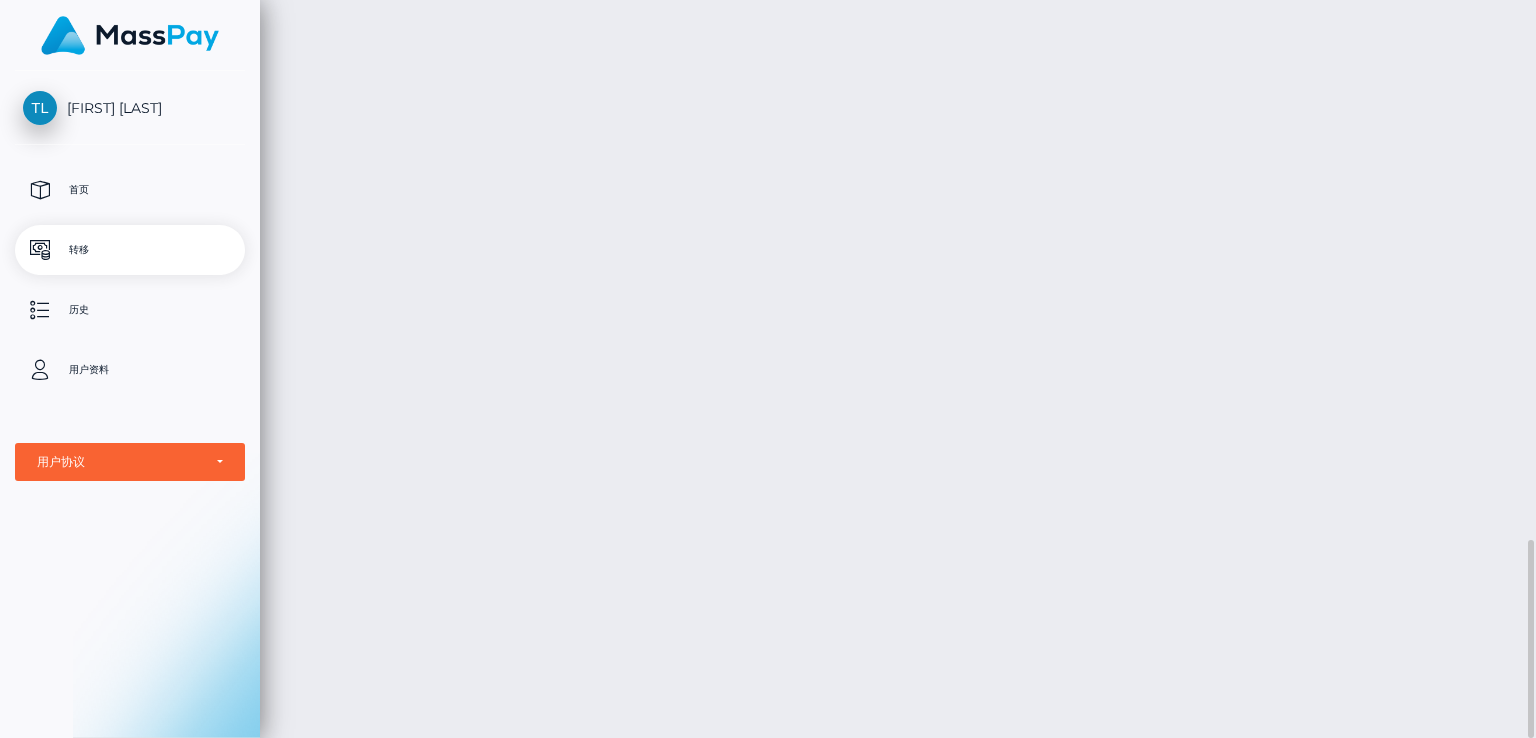 scroll, scrollTop: 1909, scrollLeft: 0, axis: vertical 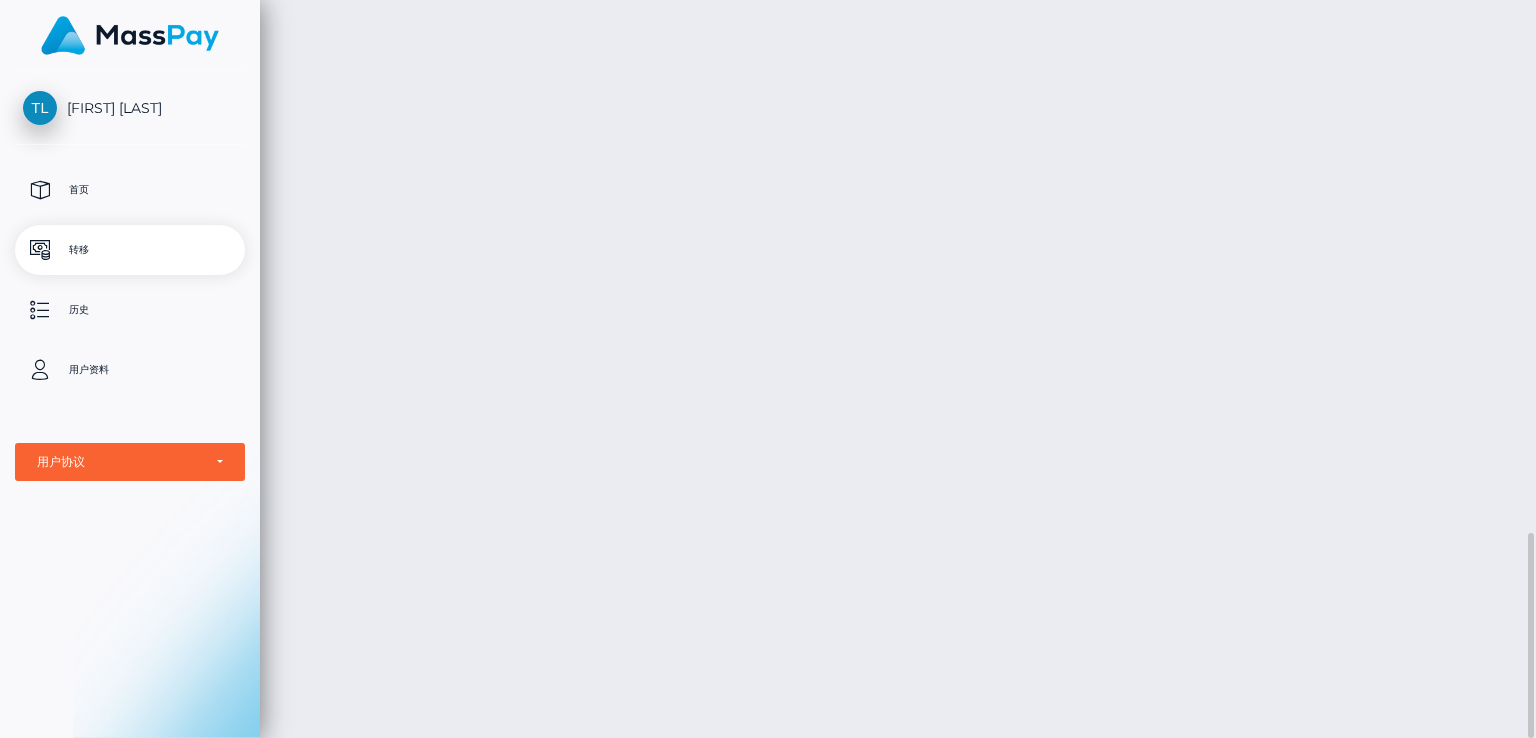 drag, startPoint x: 701, startPoint y: 175, endPoint x: 1238, endPoint y: 520, distance: 638.27423 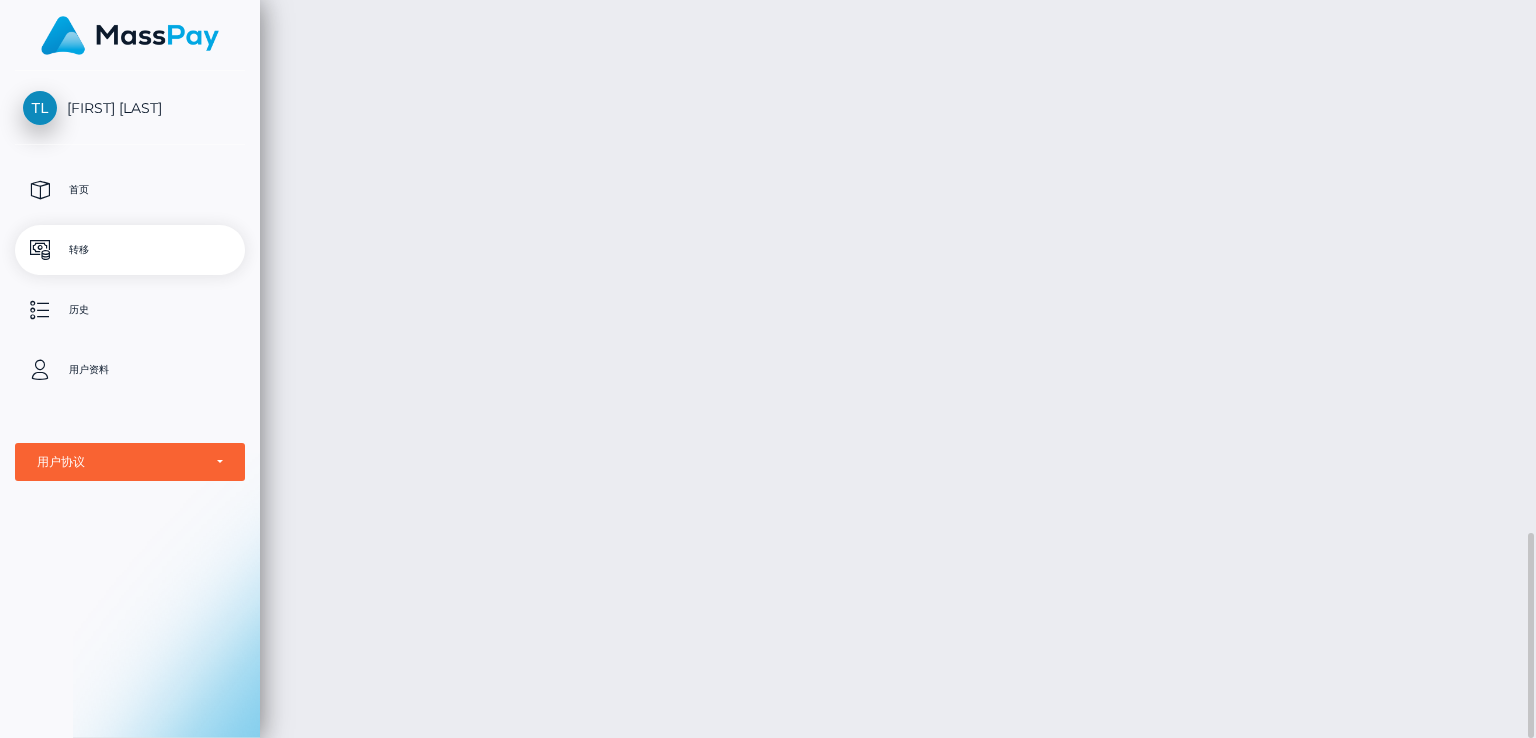 click on "现金转移
中文 (简体) English Español Português (Brasil)
帐户
登出" at bounding box center [898, 369] 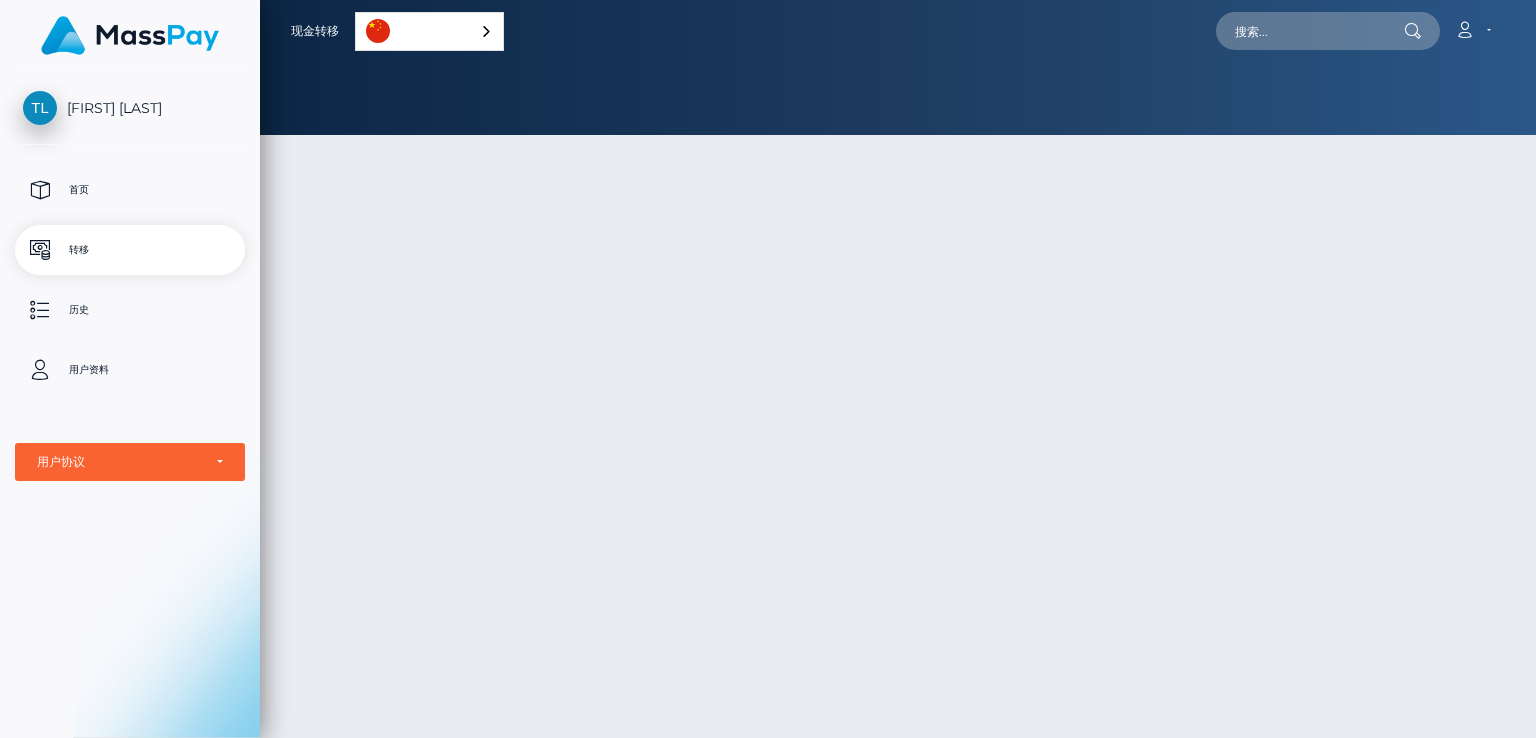 scroll, scrollTop: 0, scrollLeft: 0, axis: both 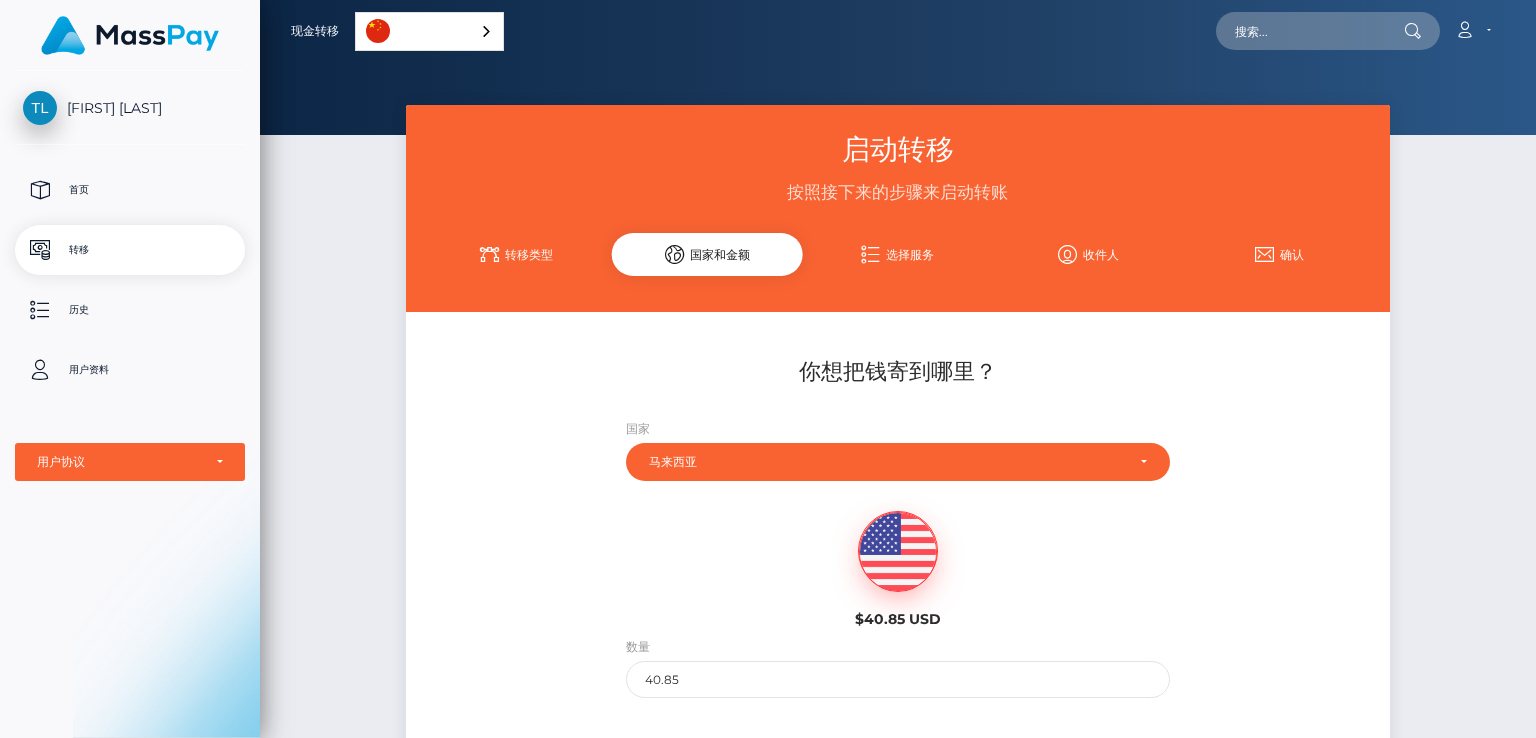 click on "收件人" at bounding box center (1088, 254) 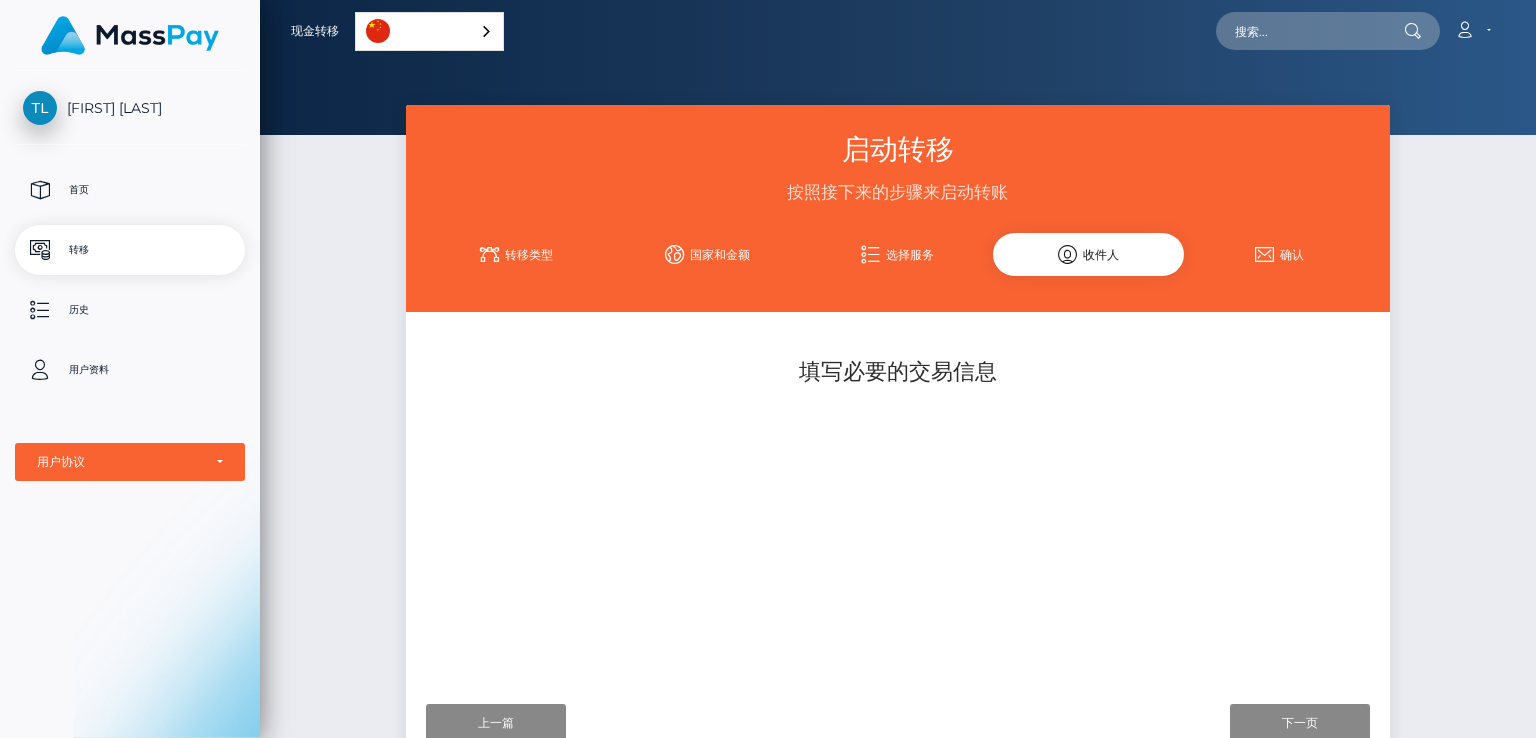 click on "确认" at bounding box center (1279, 254) 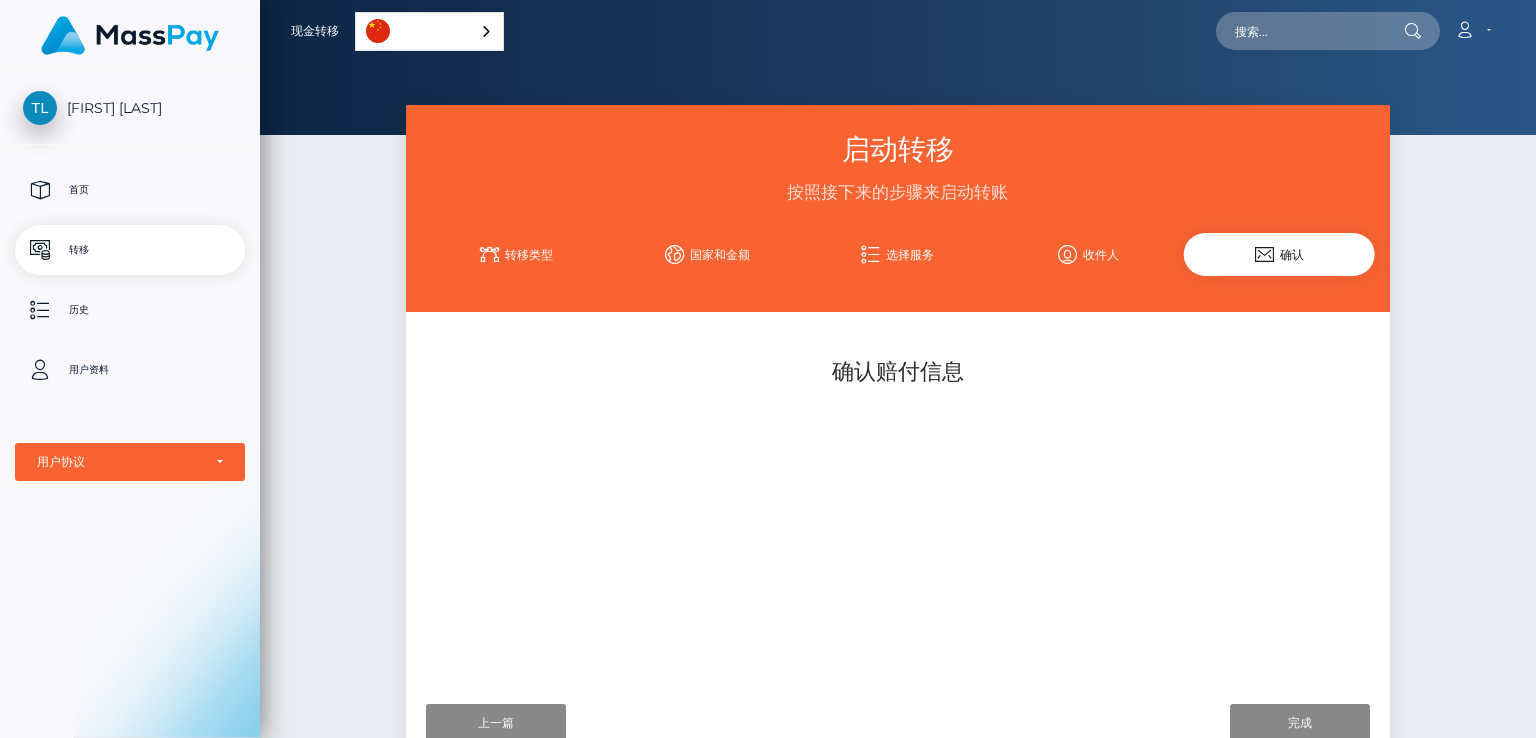 click on "收件人" at bounding box center [1088, 254] 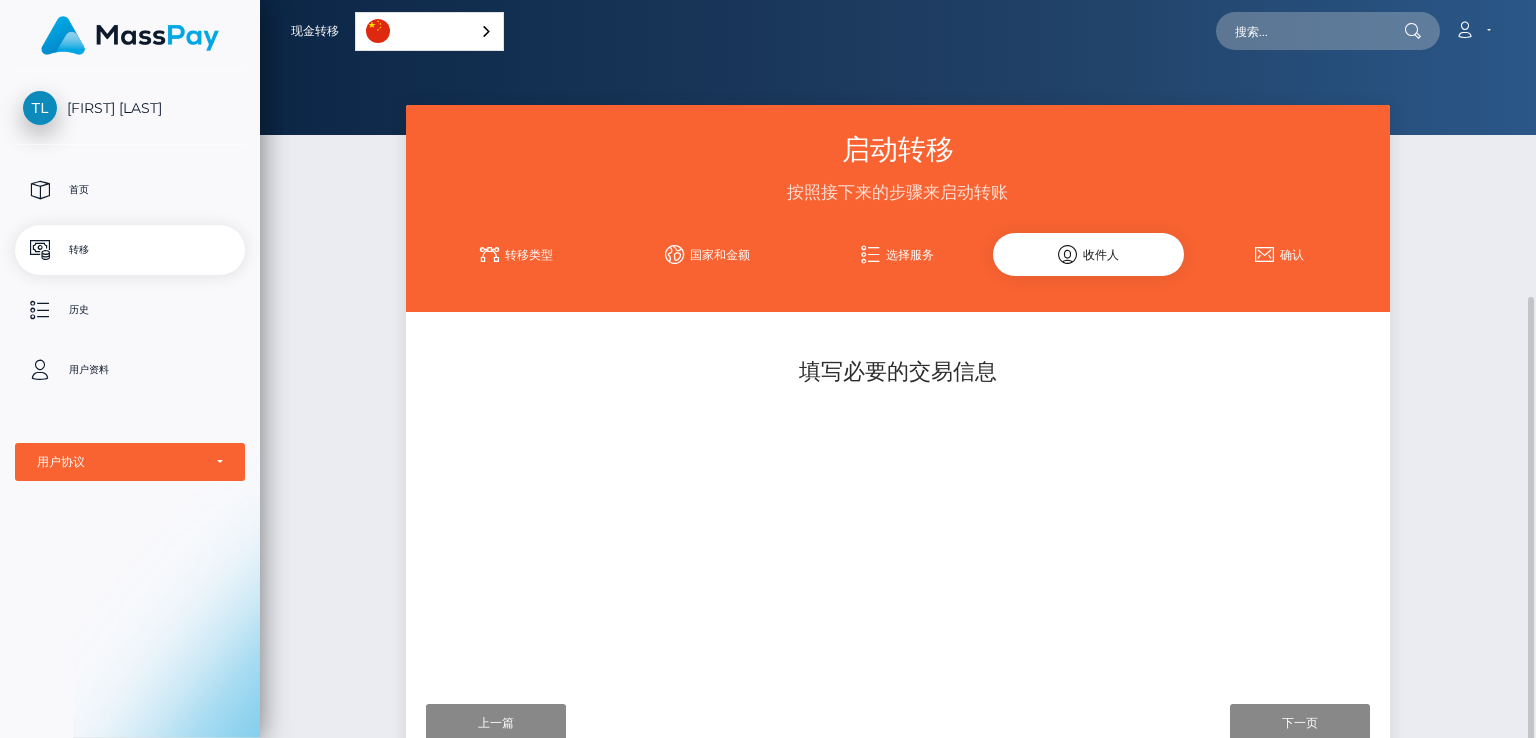 scroll, scrollTop: 163, scrollLeft: 0, axis: vertical 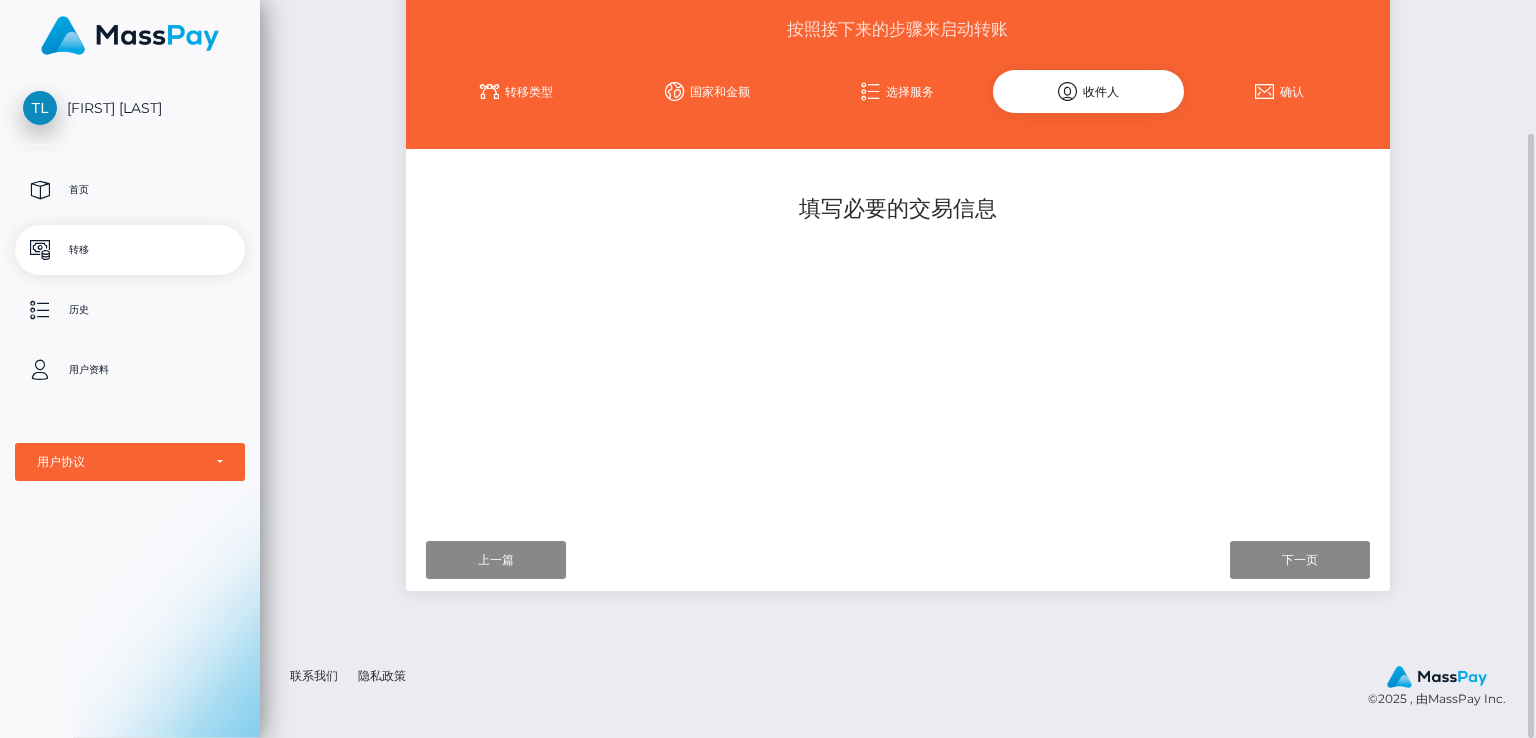 click on "填写必要的交易信息" at bounding box center [897, 209] 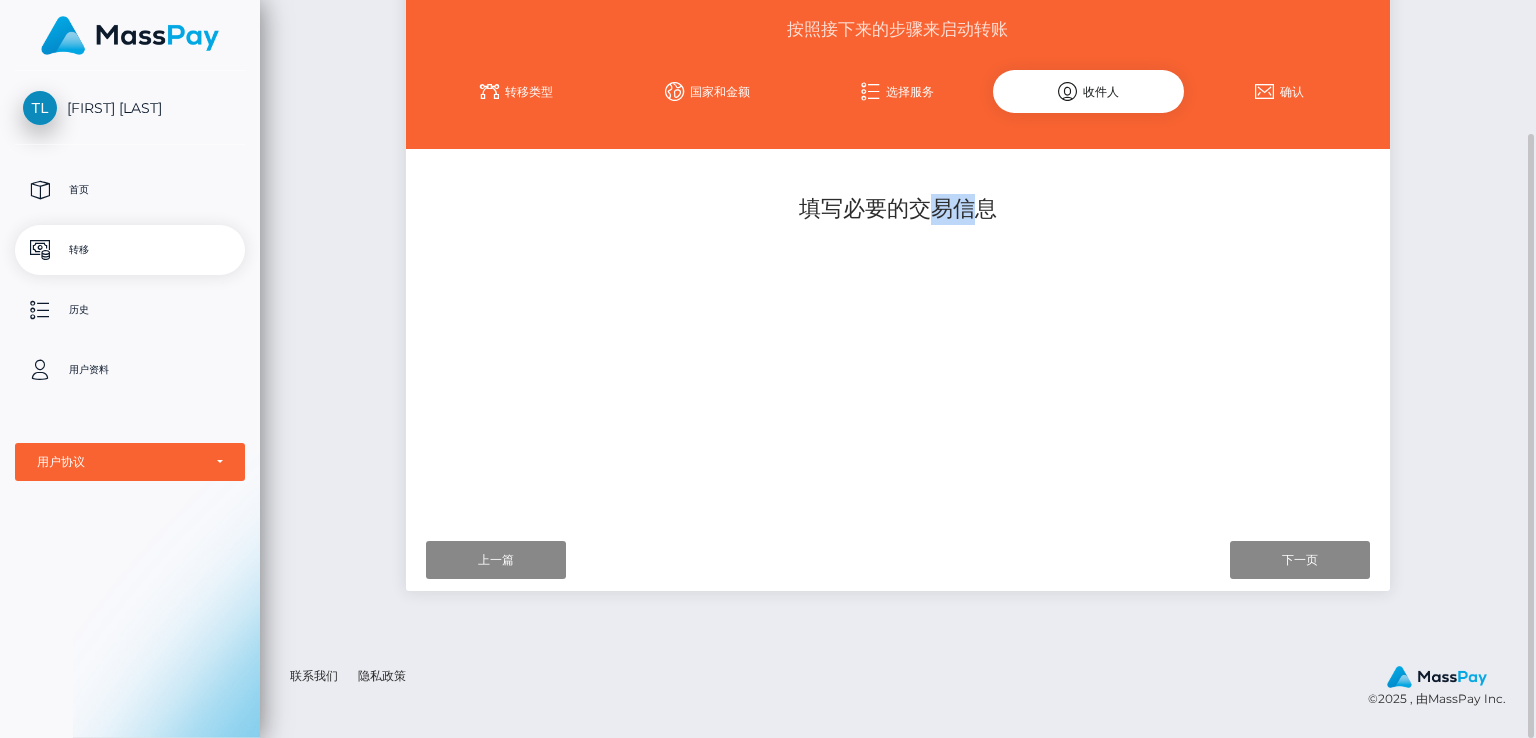 click on "填写必要的交易信息" at bounding box center [897, 209] 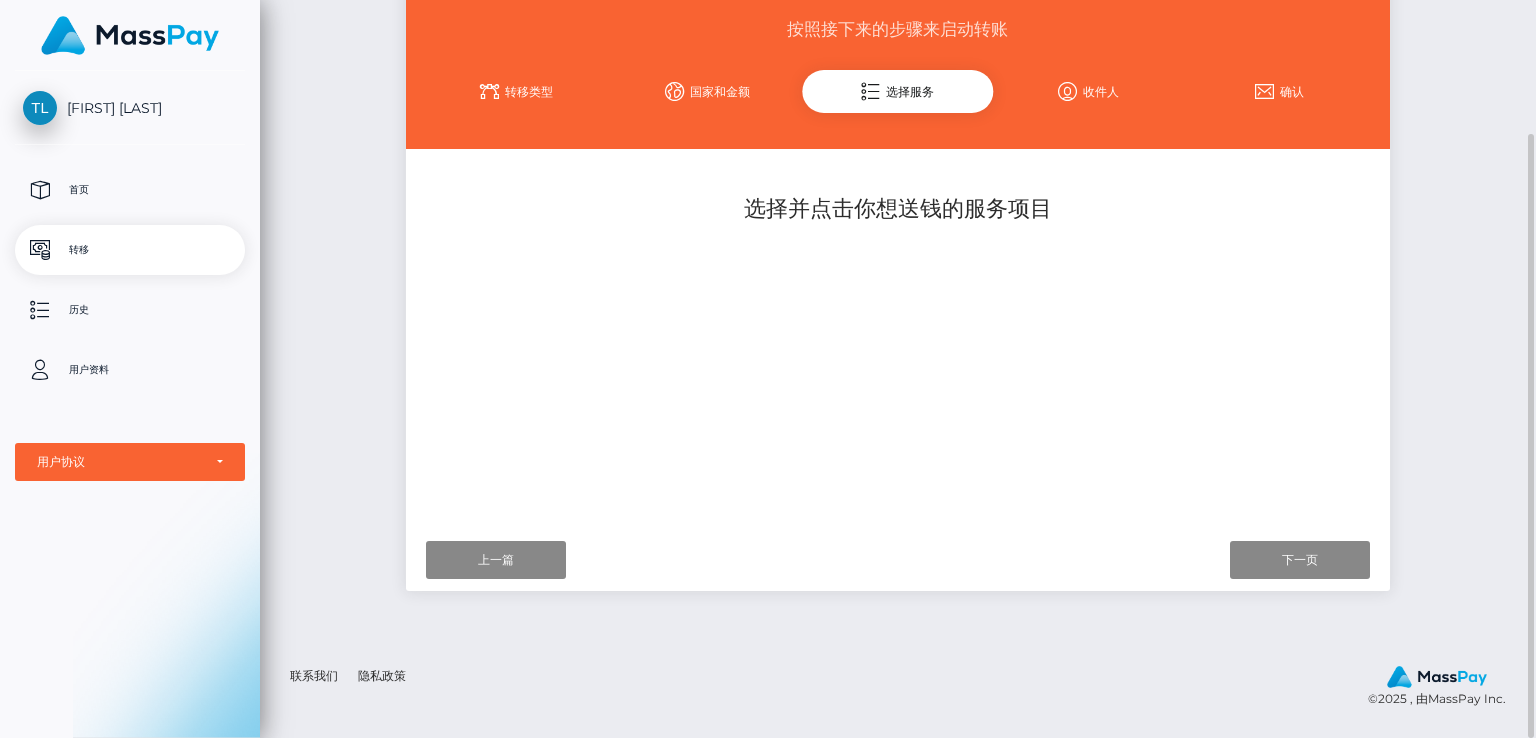 click on "收件人" at bounding box center [1088, 91] 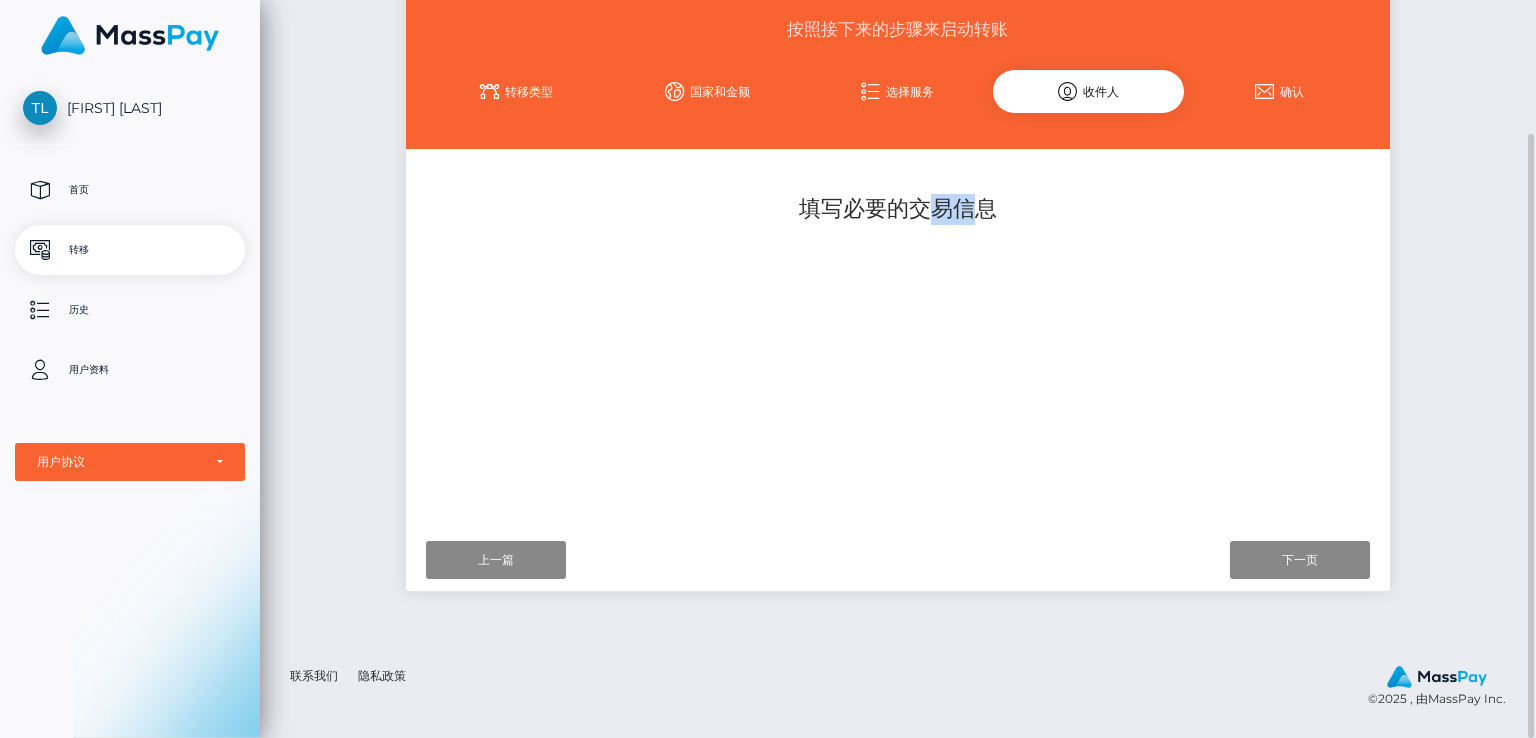click on "确认" at bounding box center (1279, 91) 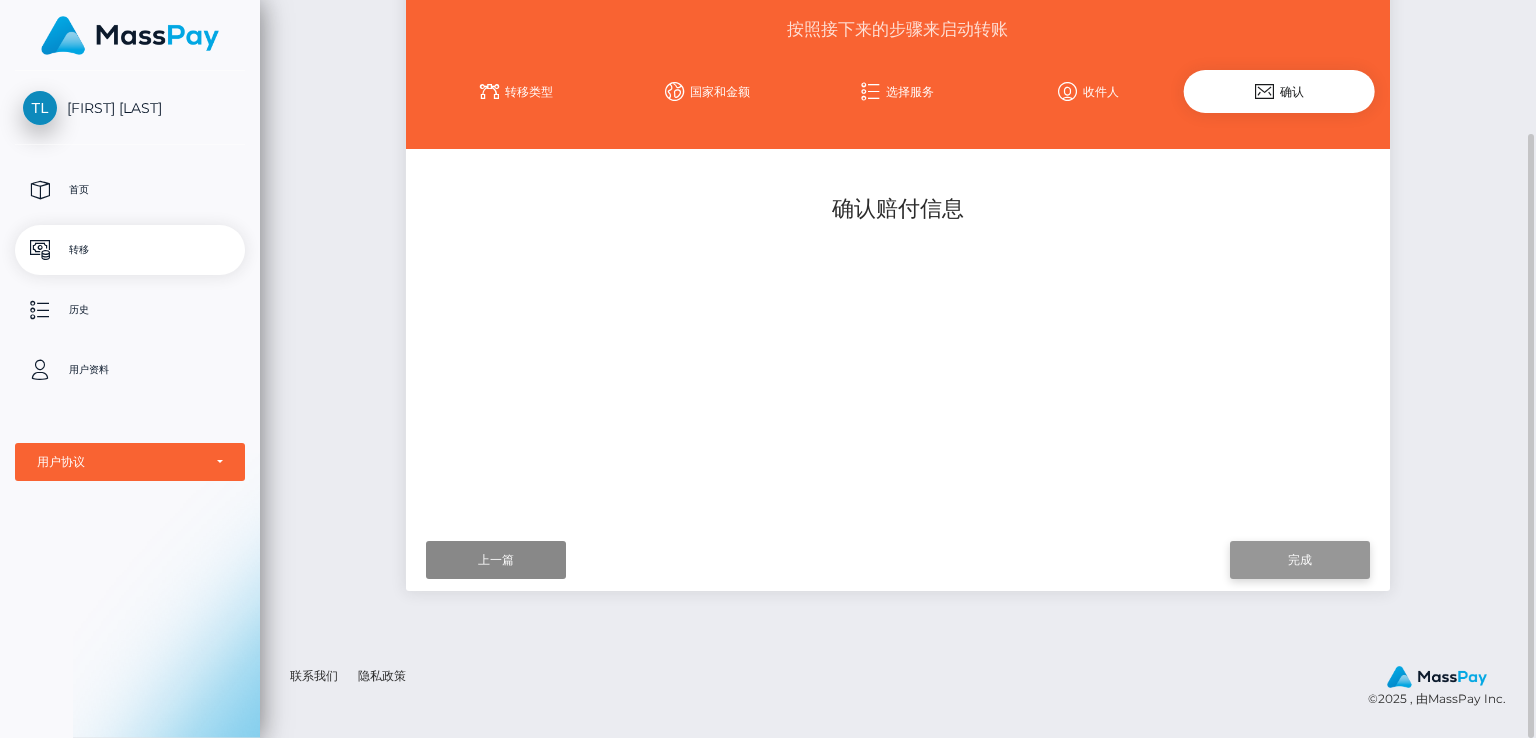 click on "完成" at bounding box center (1300, 560) 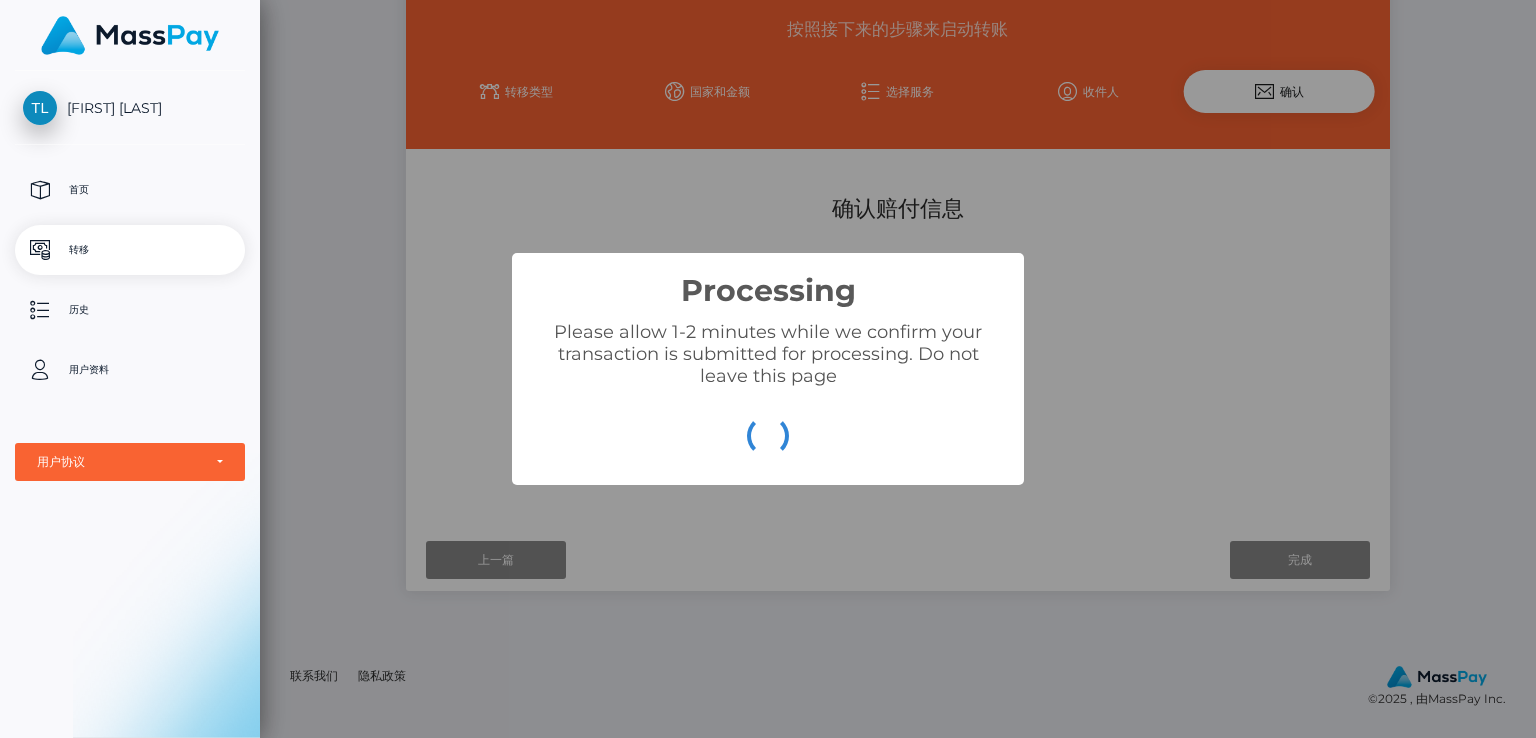 click on "Processing × Please allow 1-2 minutes while we confirm your transaction is submitted for processing. Do not leave this page OK Cancel" at bounding box center [768, 369] 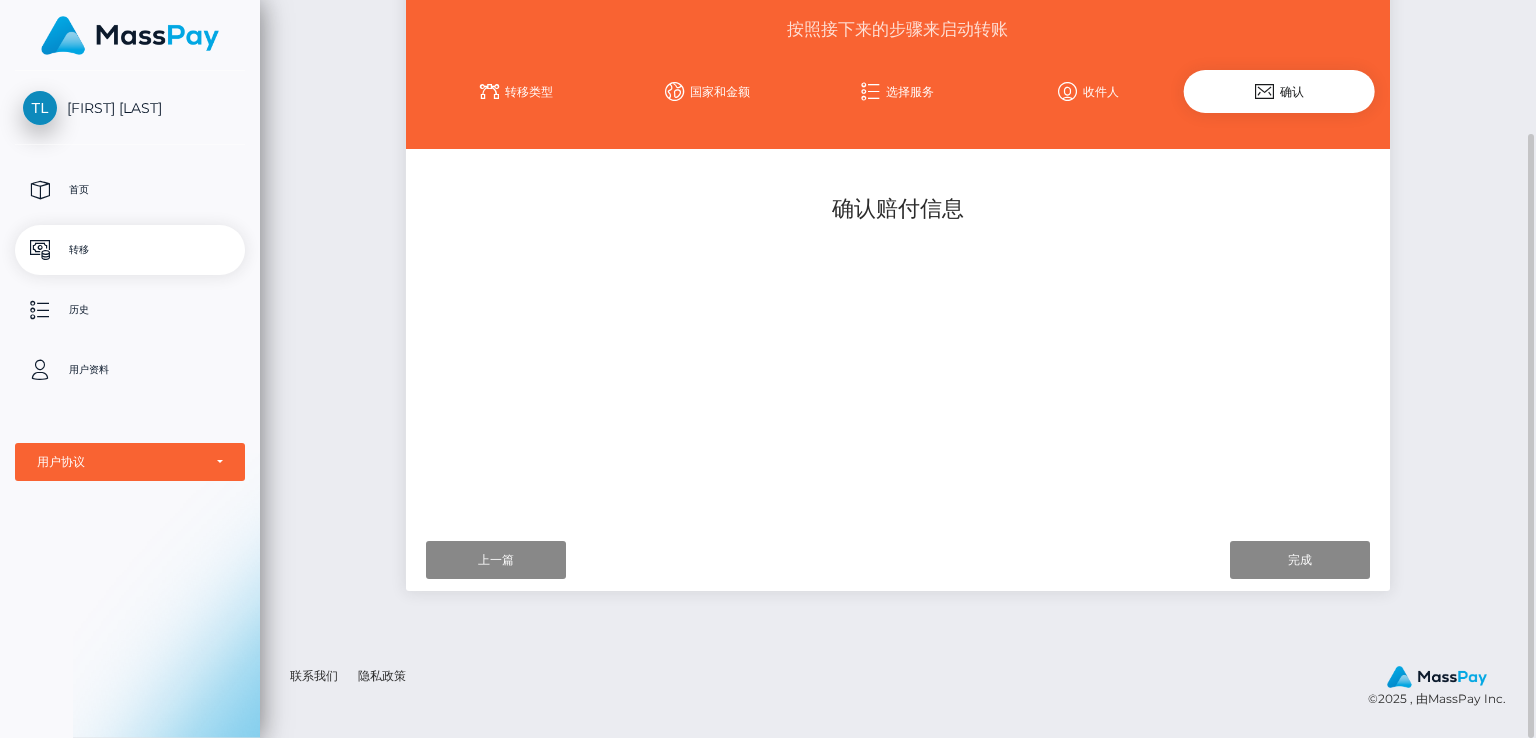 click on "收件人" at bounding box center (1088, 91) 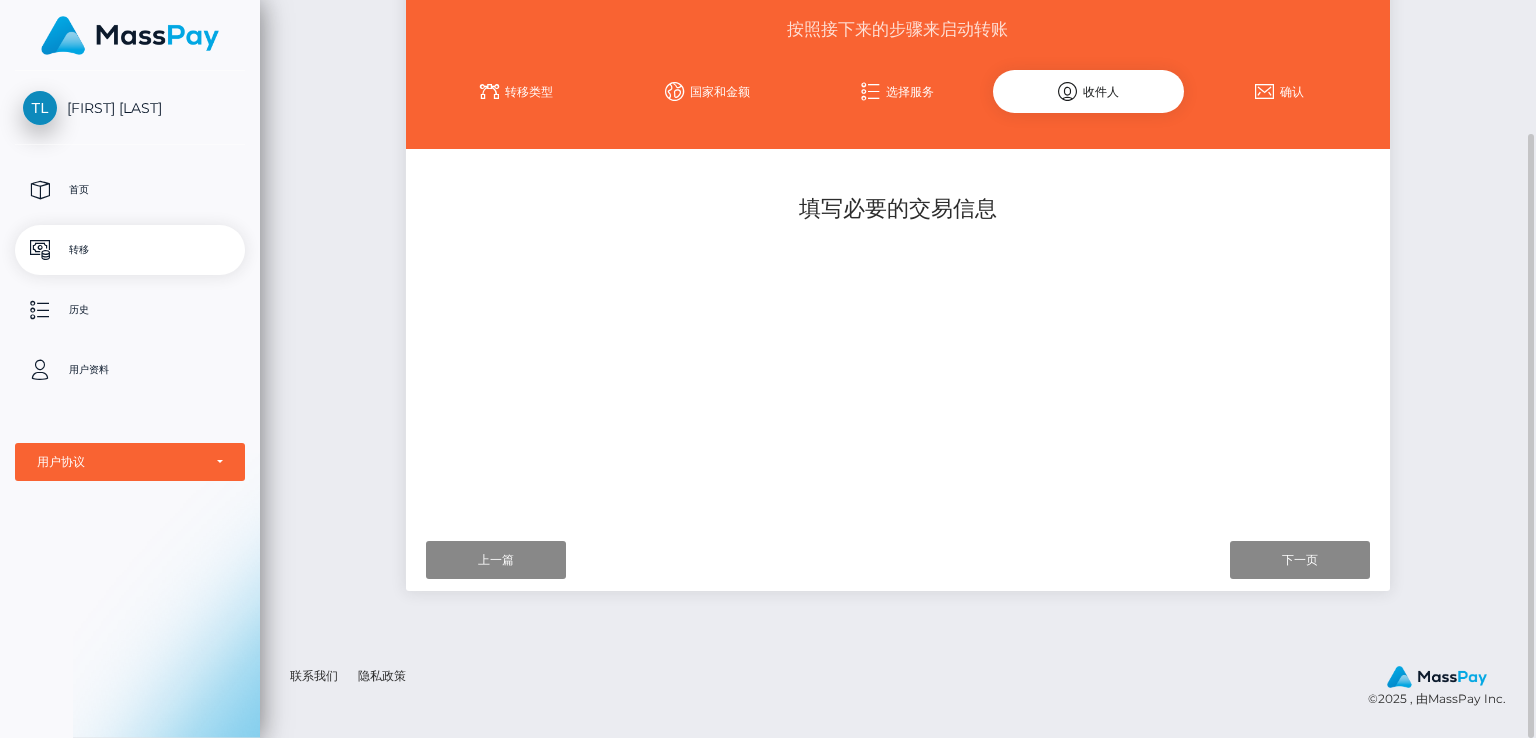 click on "选择服务" at bounding box center [898, 91] 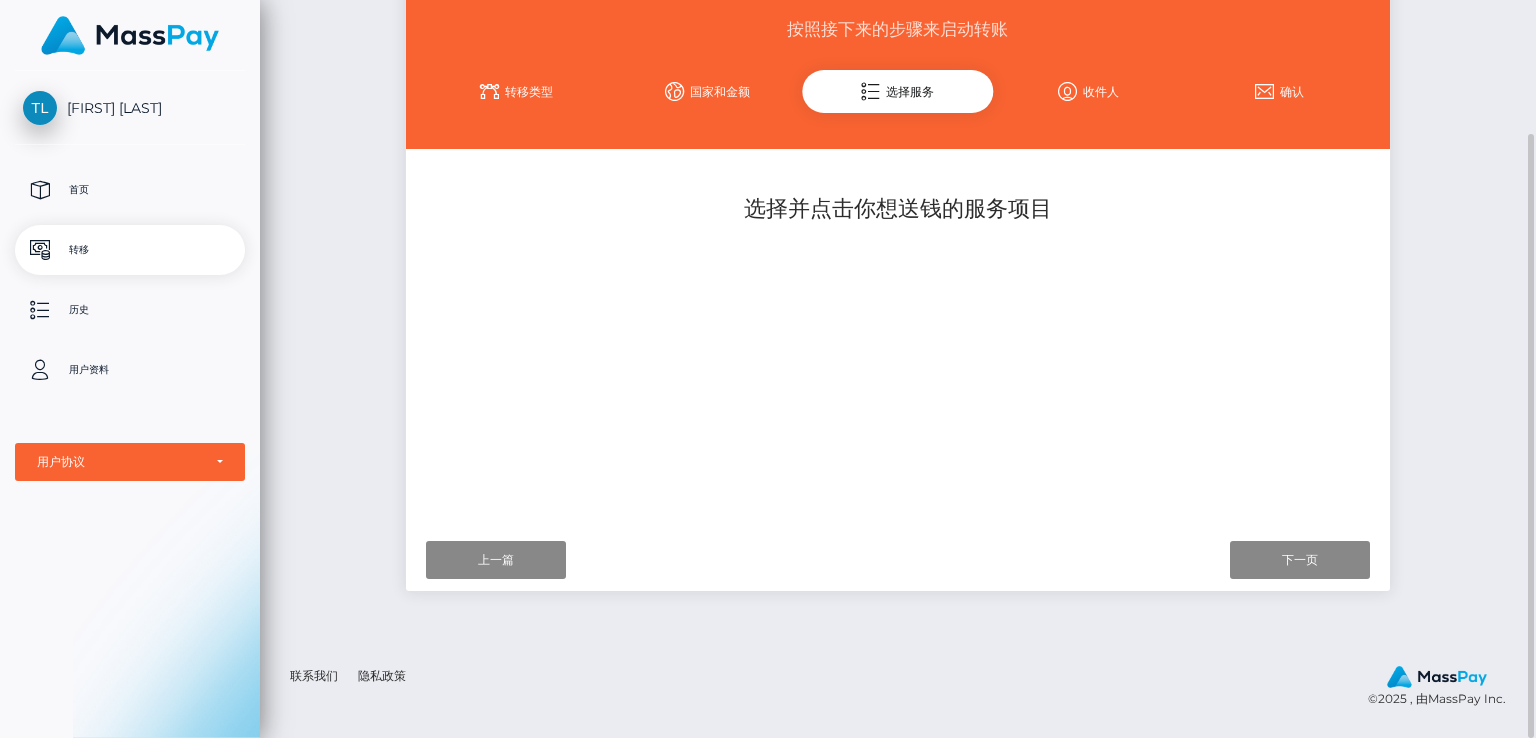 click on "国家和金额" at bounding box center (707, 91) 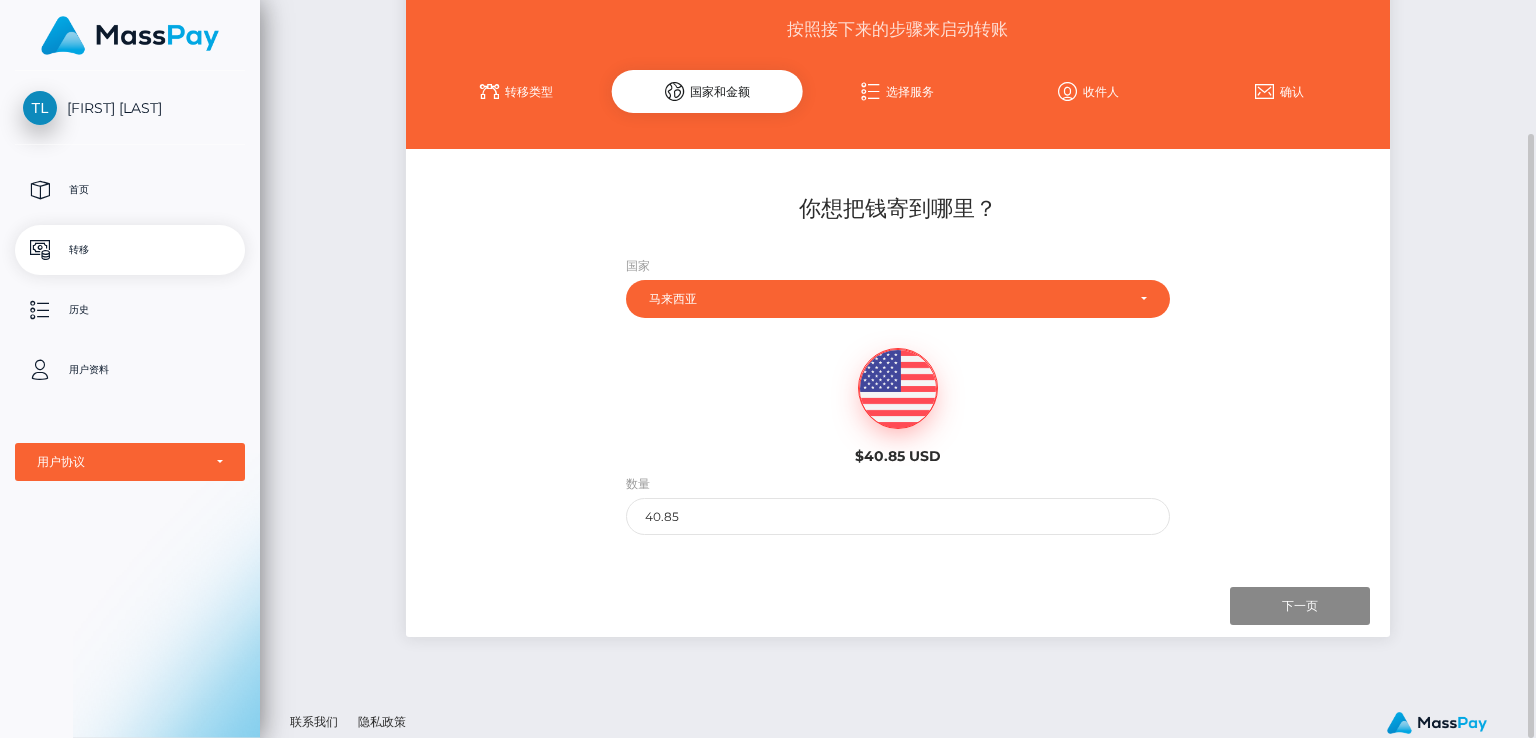 click on "选择服务" at bounding box center [898, 91] 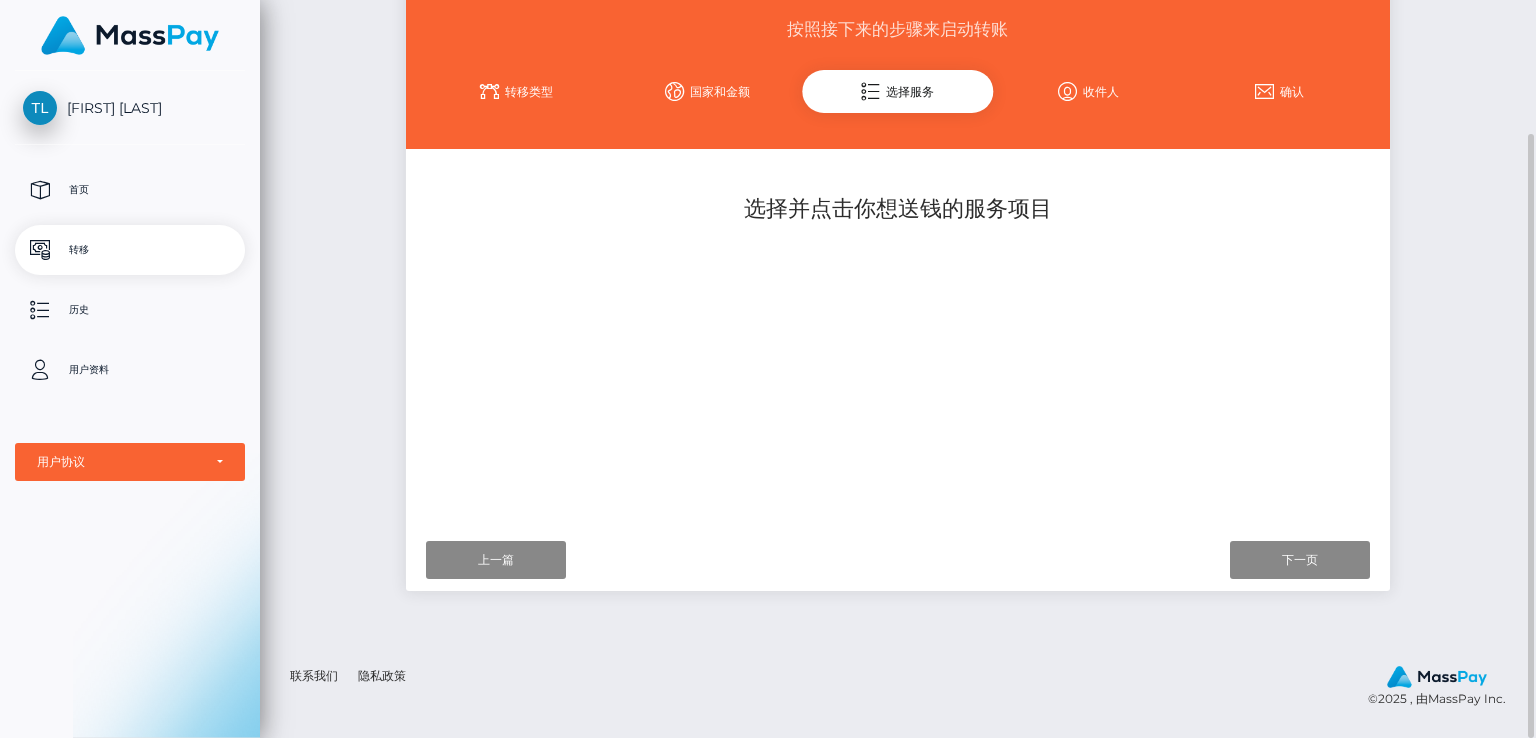 click on "收件人" at bounding box center (1088, 91) 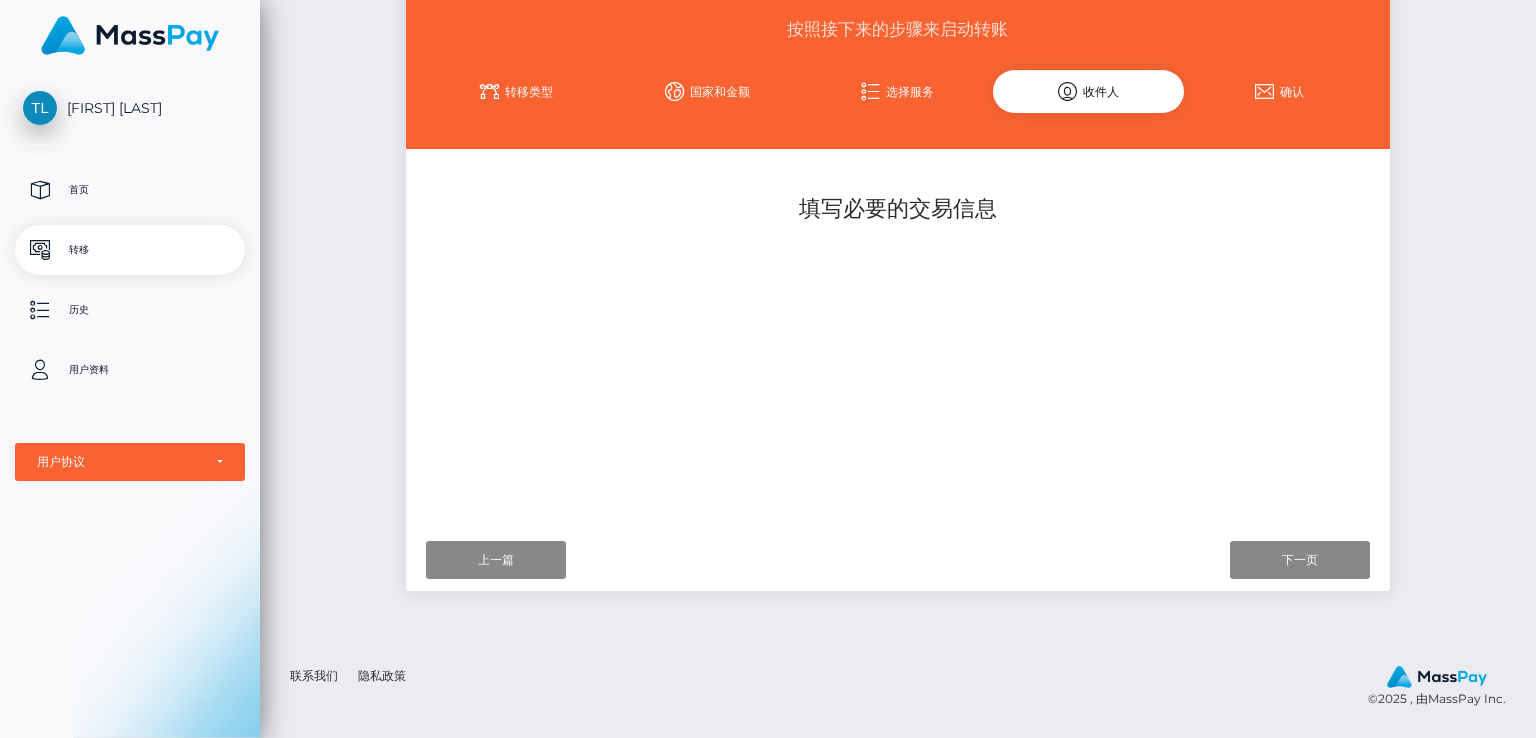click on "历史" at bounding box center (130, 310) 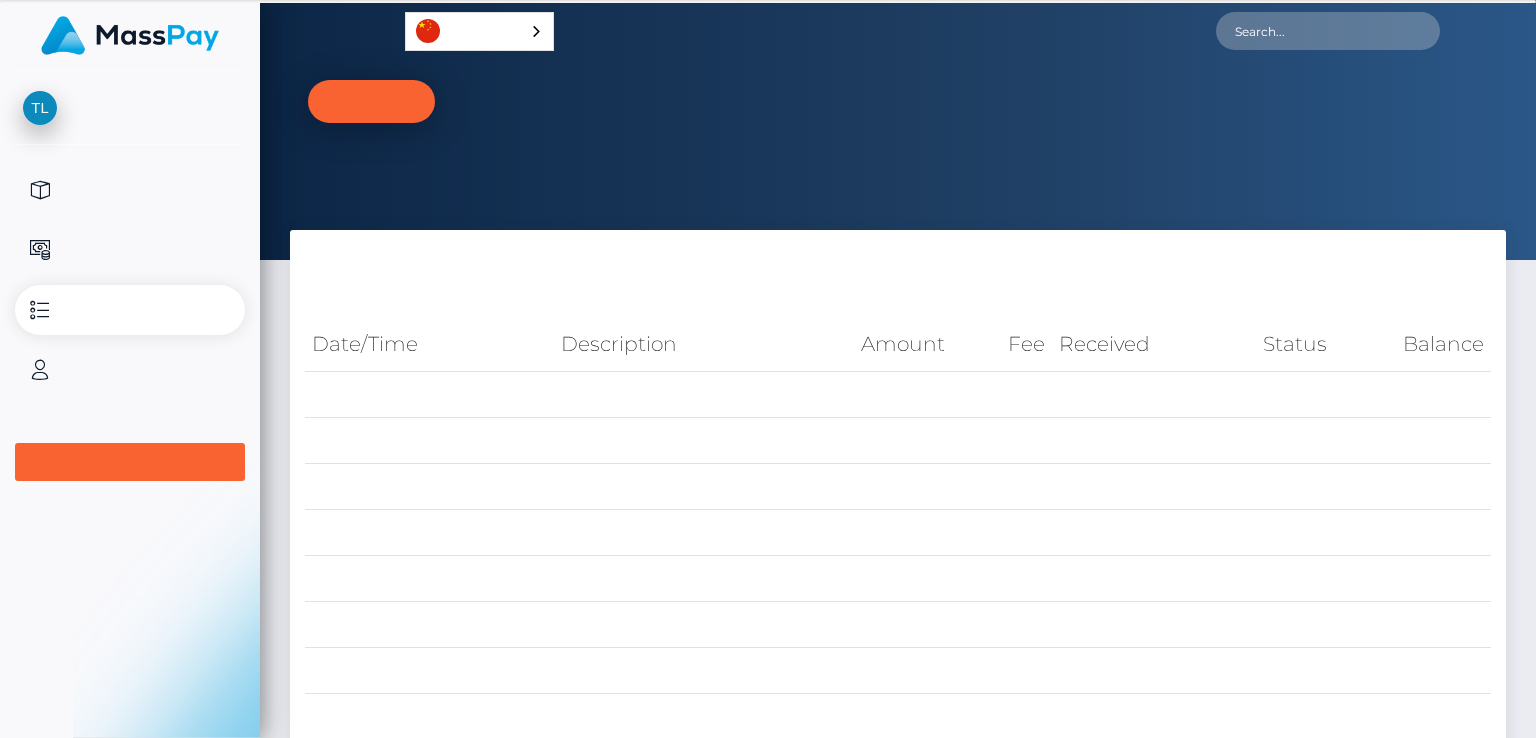 scroll, scrollTop: 0, scrollLeft: 0, axis: both 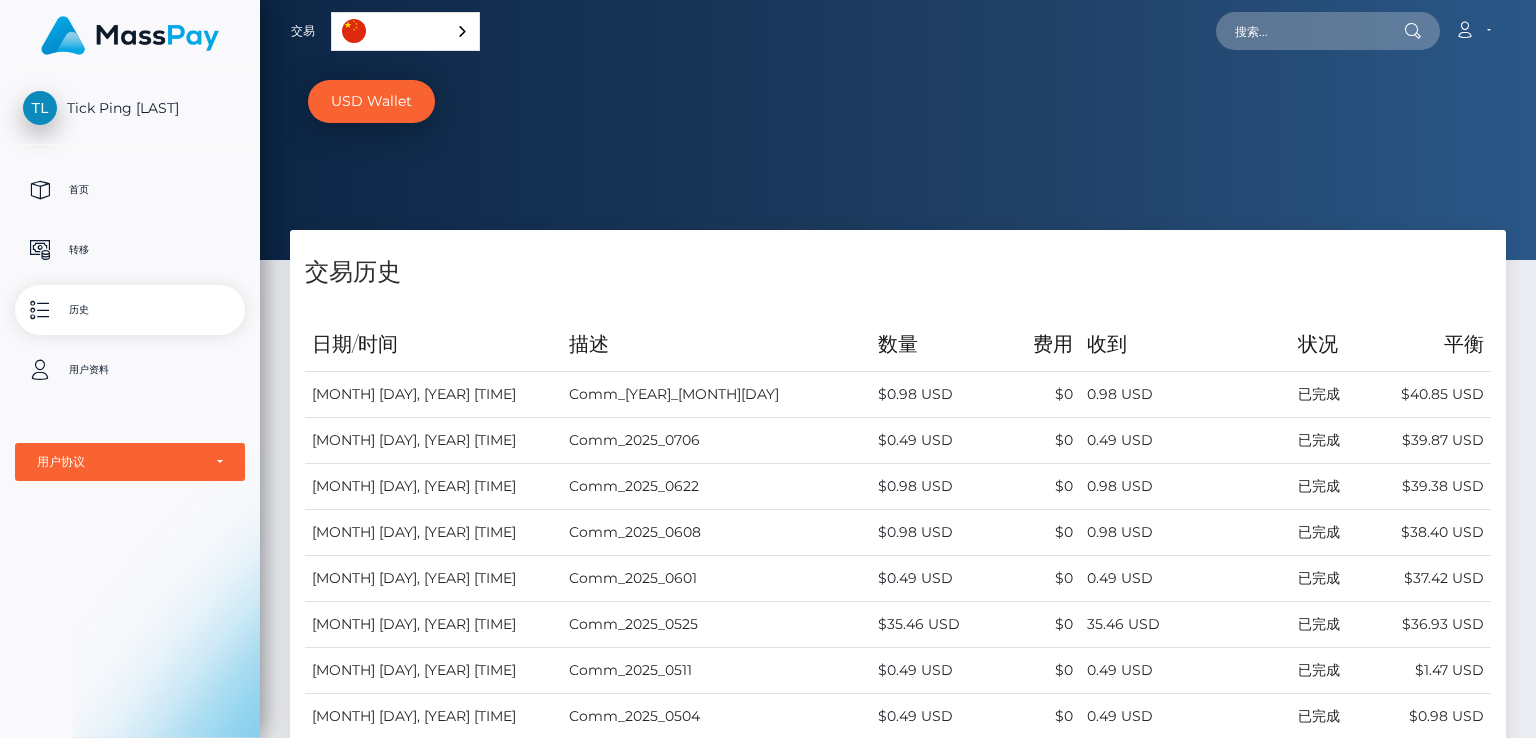 click on "[MONTH] [DAY], [YEAR] [TIME]" at bounding box center [433, 395] 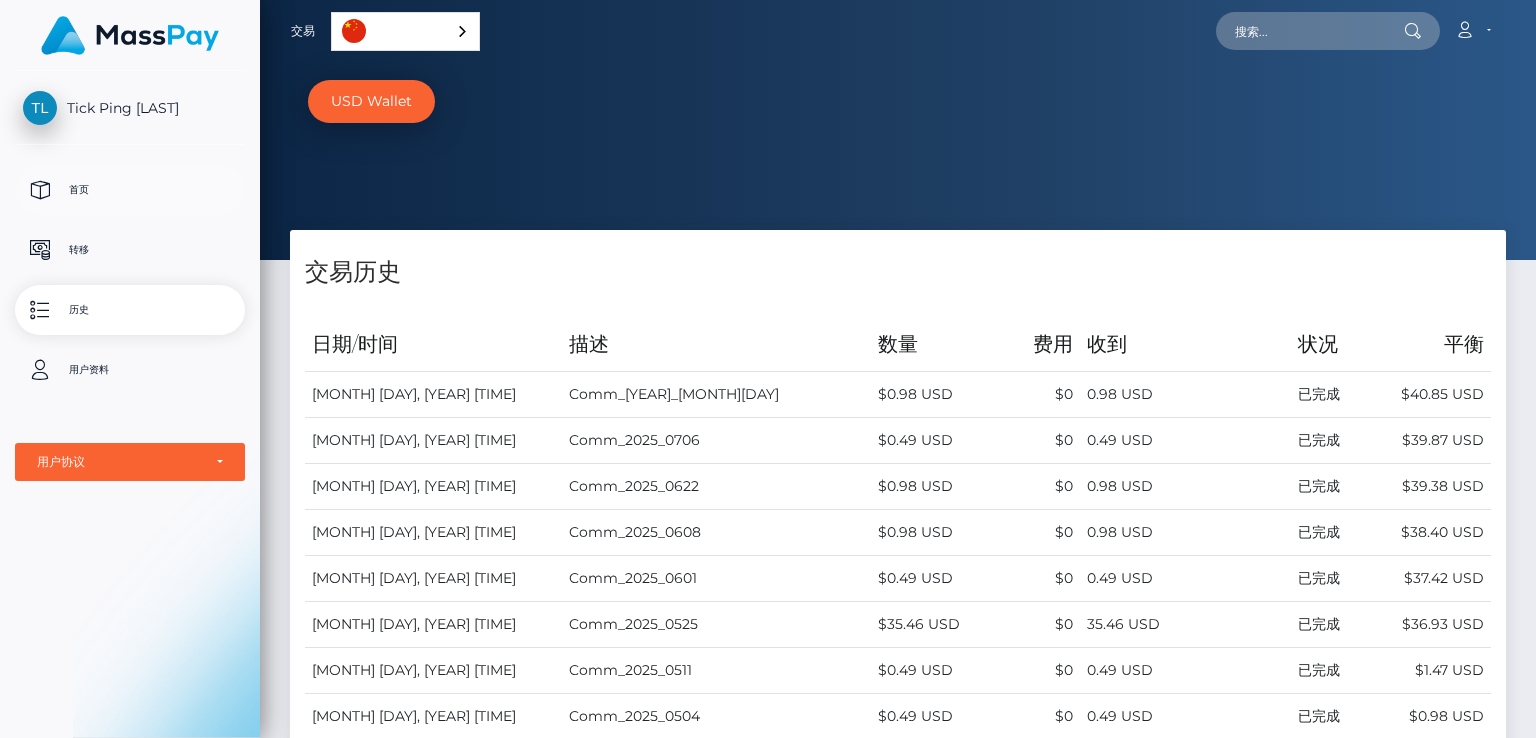 click on "首页" at bounding box center [130, 190] 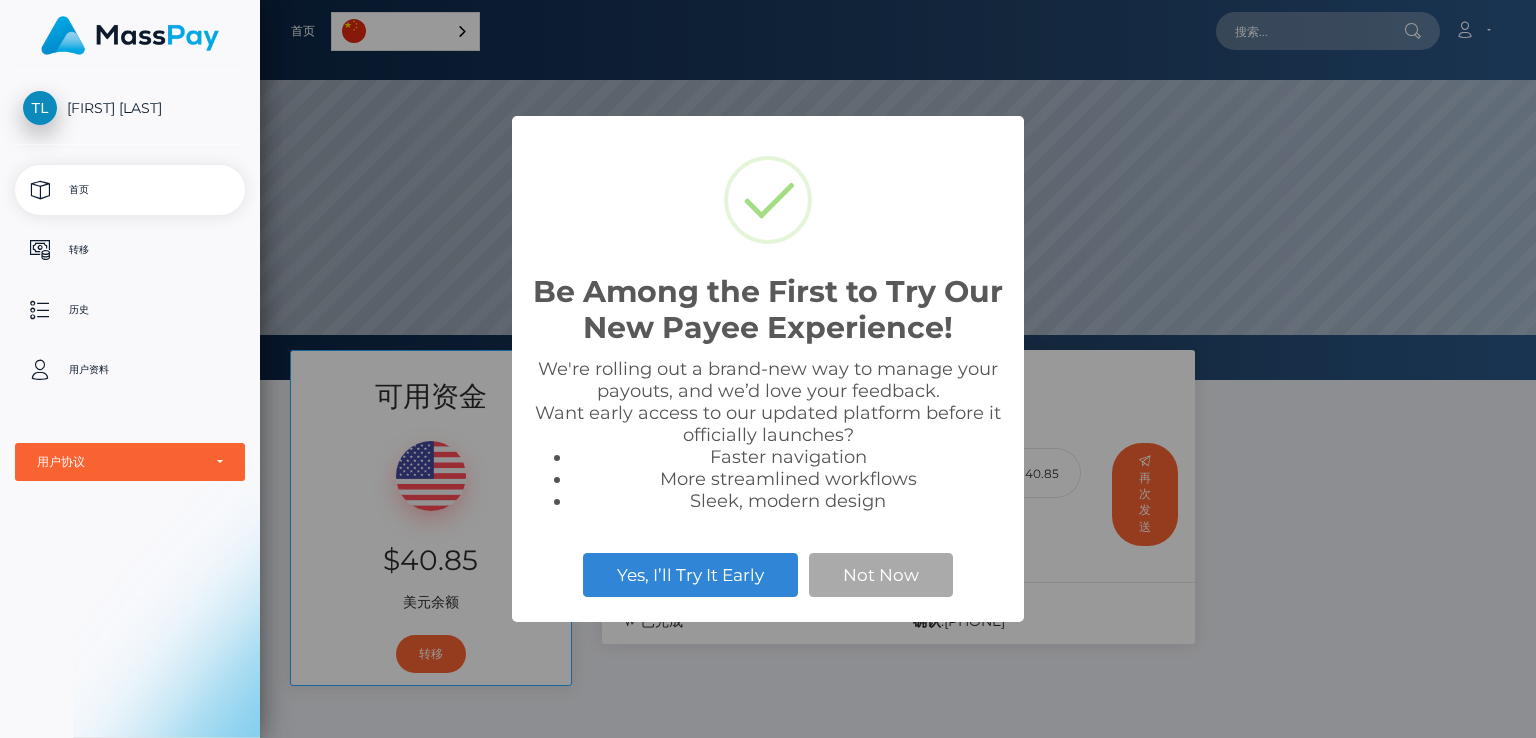 scroll, scrollTop: 0, scrollLeft: 0, axis: both 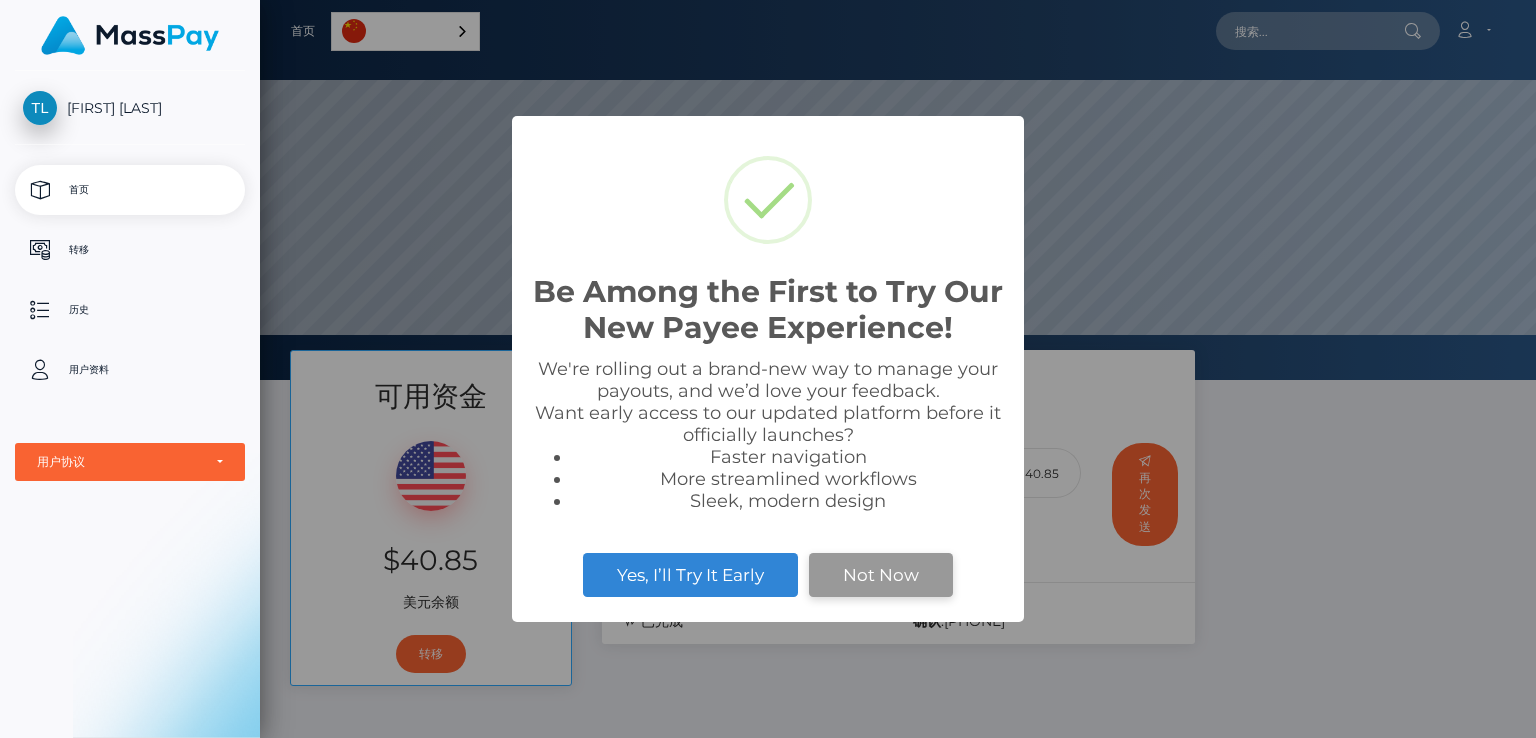 click on "Not Now" at bounding box center (881, 575) 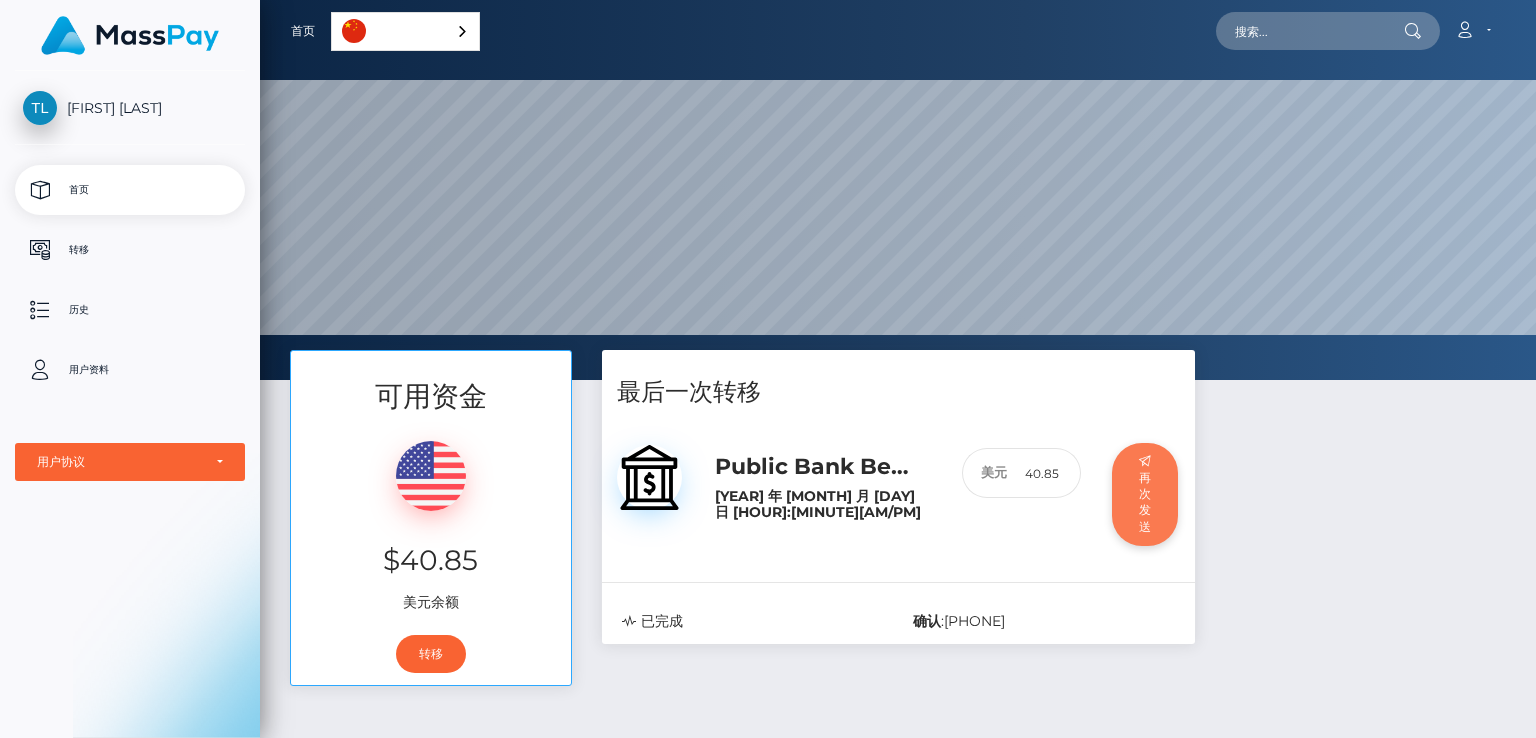 click on "再次发送" at bounding box center (1145, 494) 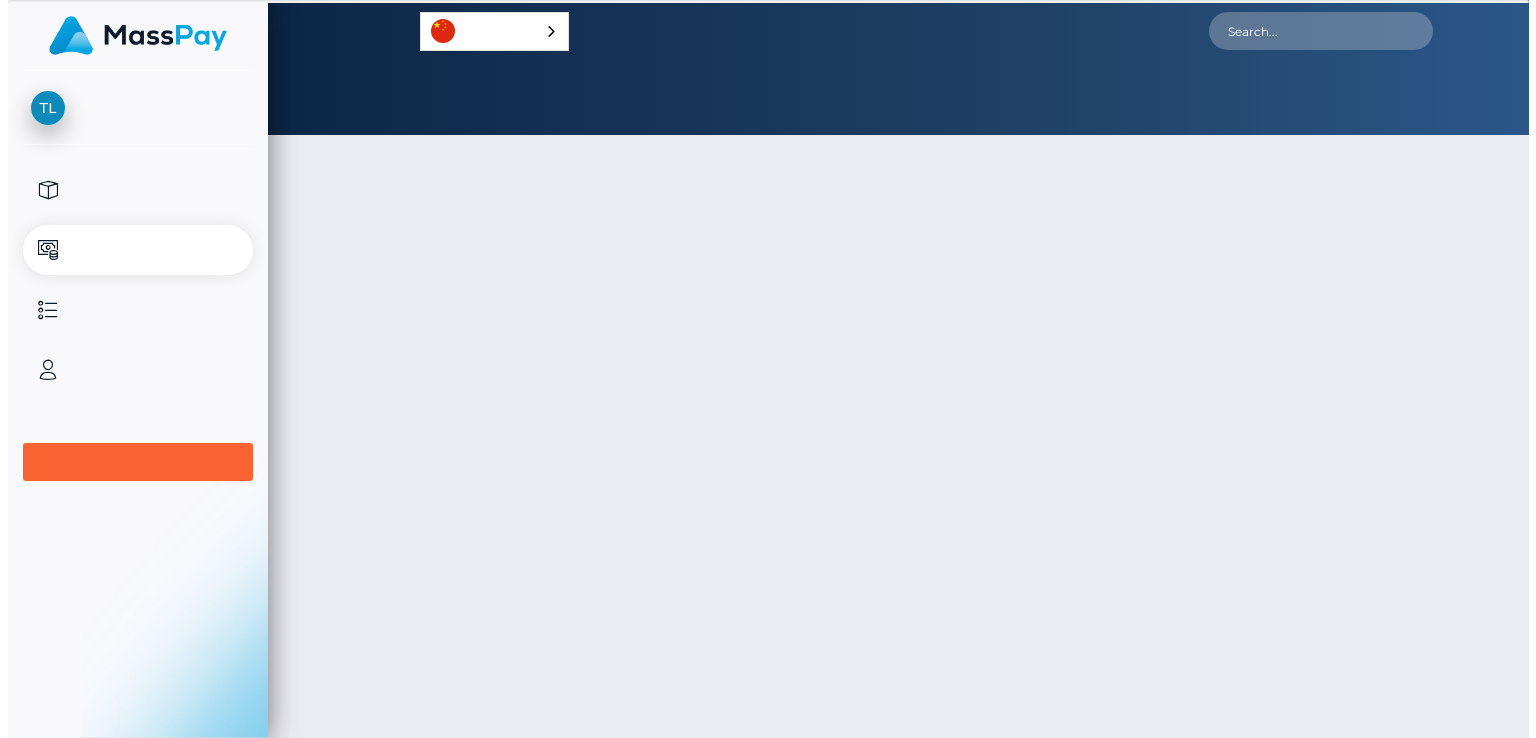 scroll, scrollTop: 0, scrollLeft: 0, axis: both 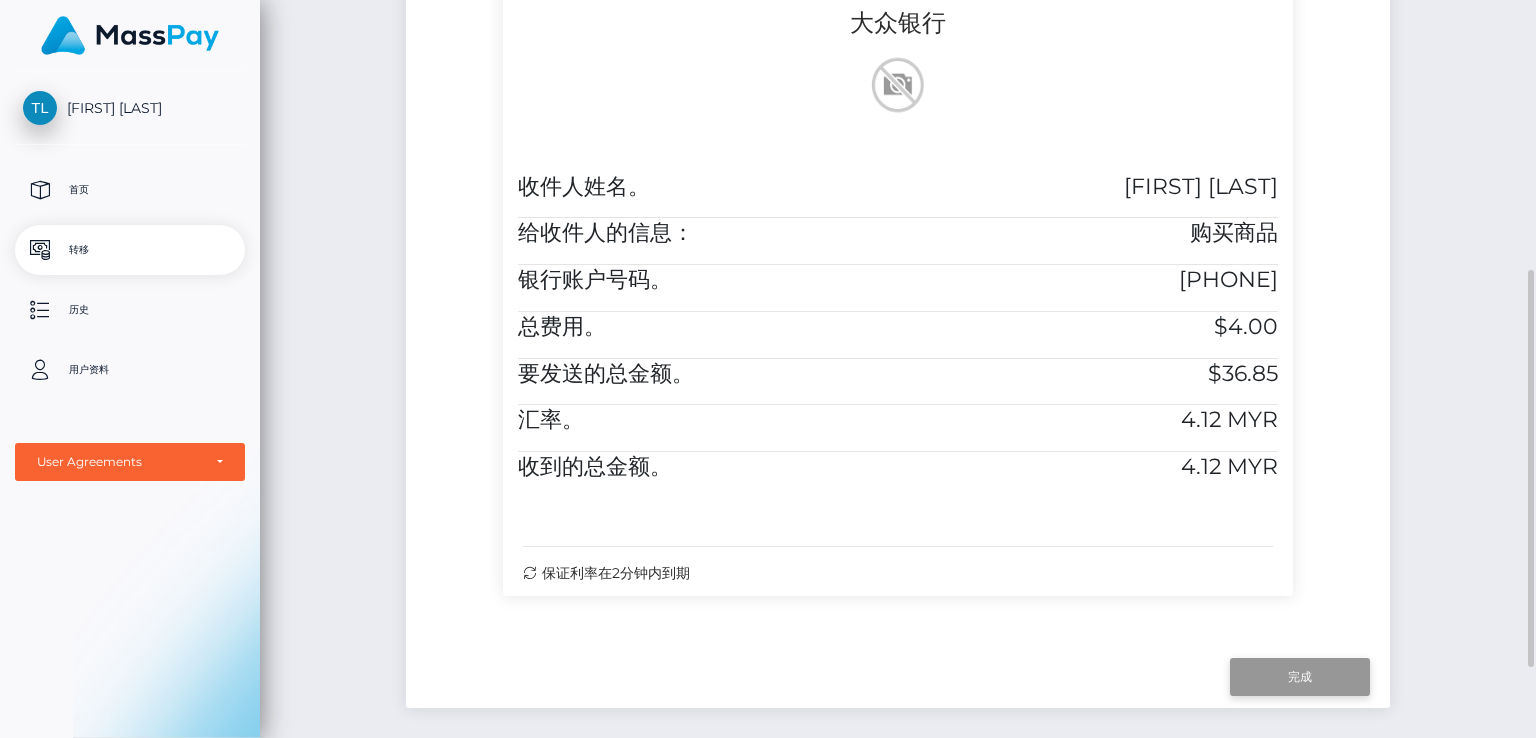click on "Finish" at bounding box center [1300, 677] 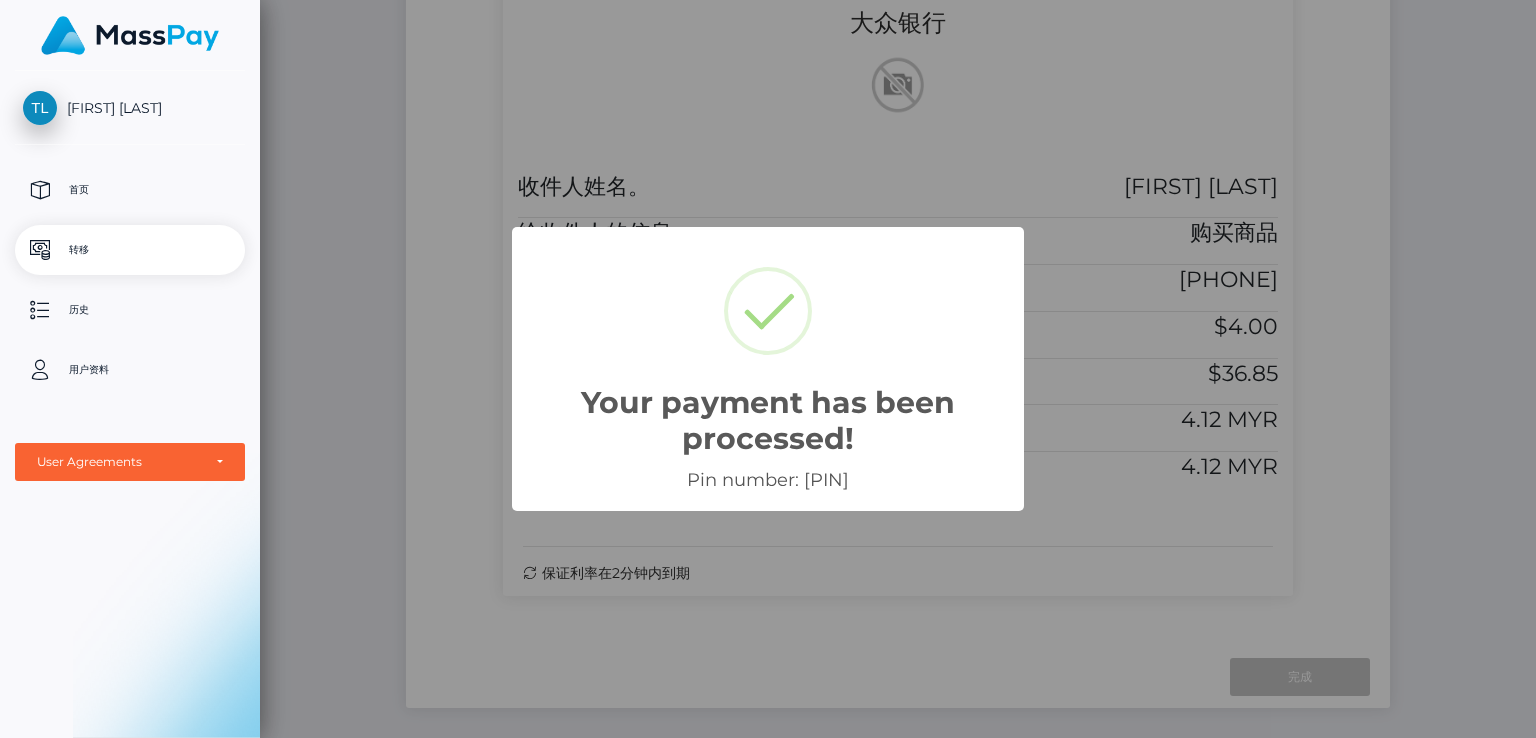 click on "Your payment has been processed! × Pin number: 1311021226 OK Cancel" at bounding box center [768, 369] 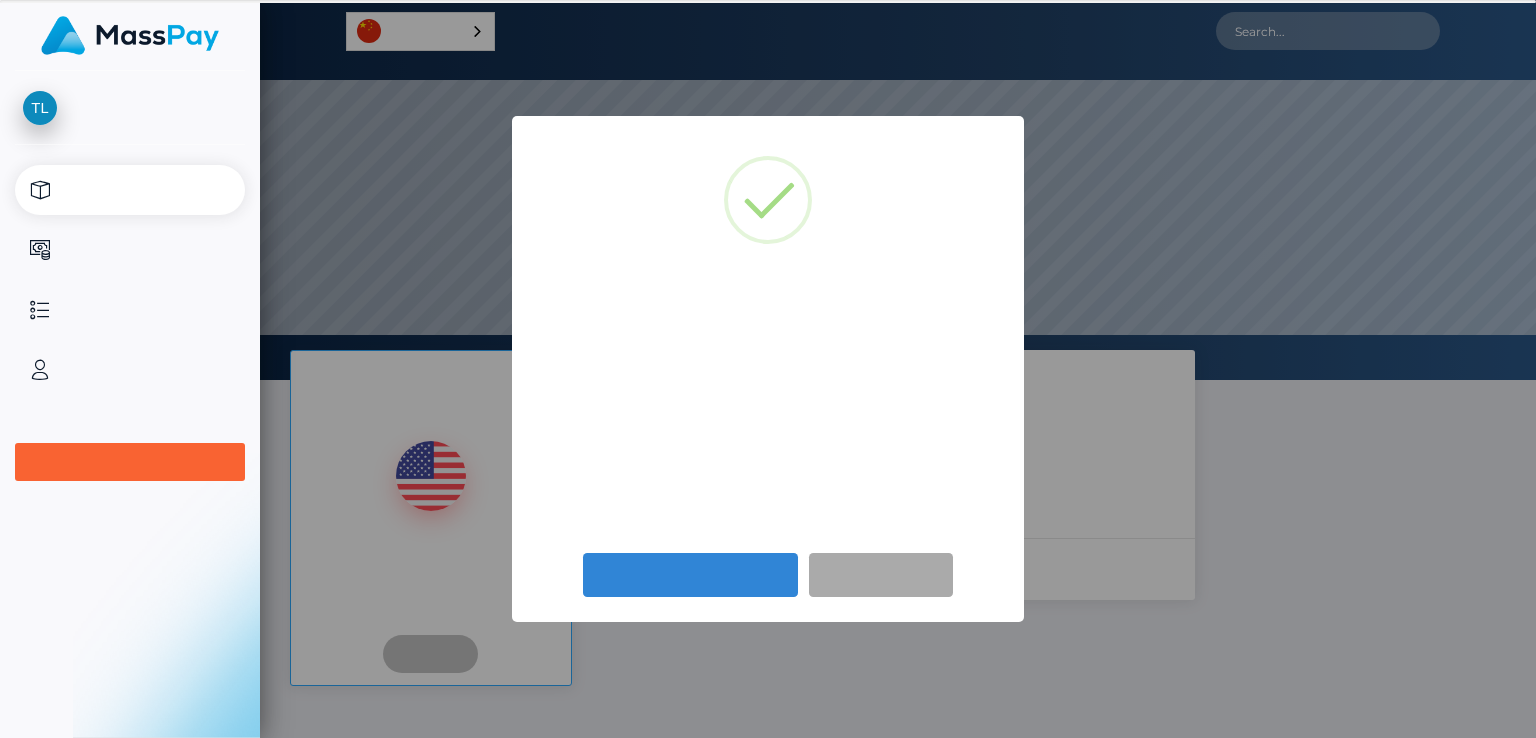 scroll, scrollTop: 0, scrollLeft: 0, axis: both 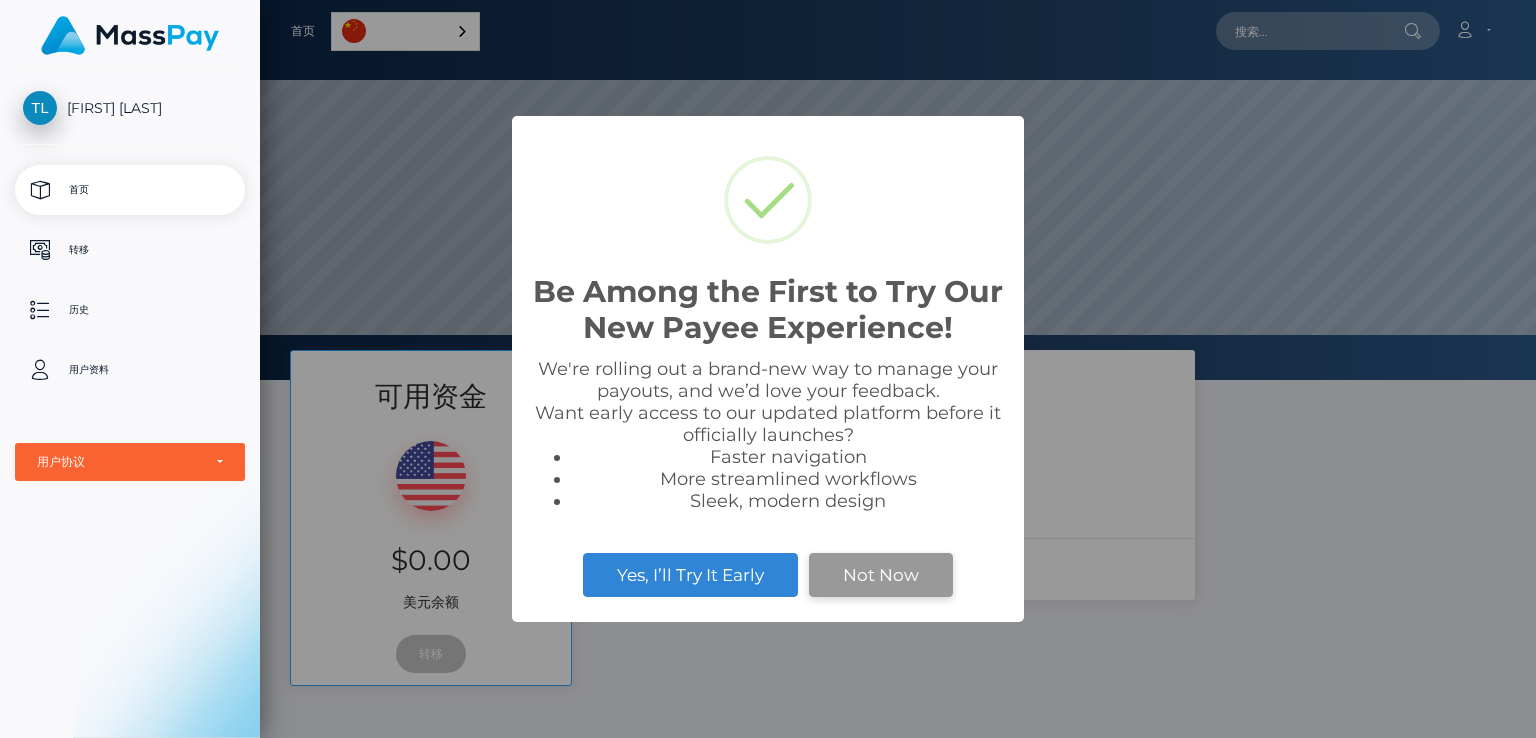 click on "Not Now" at bounding box center (881, 575) 